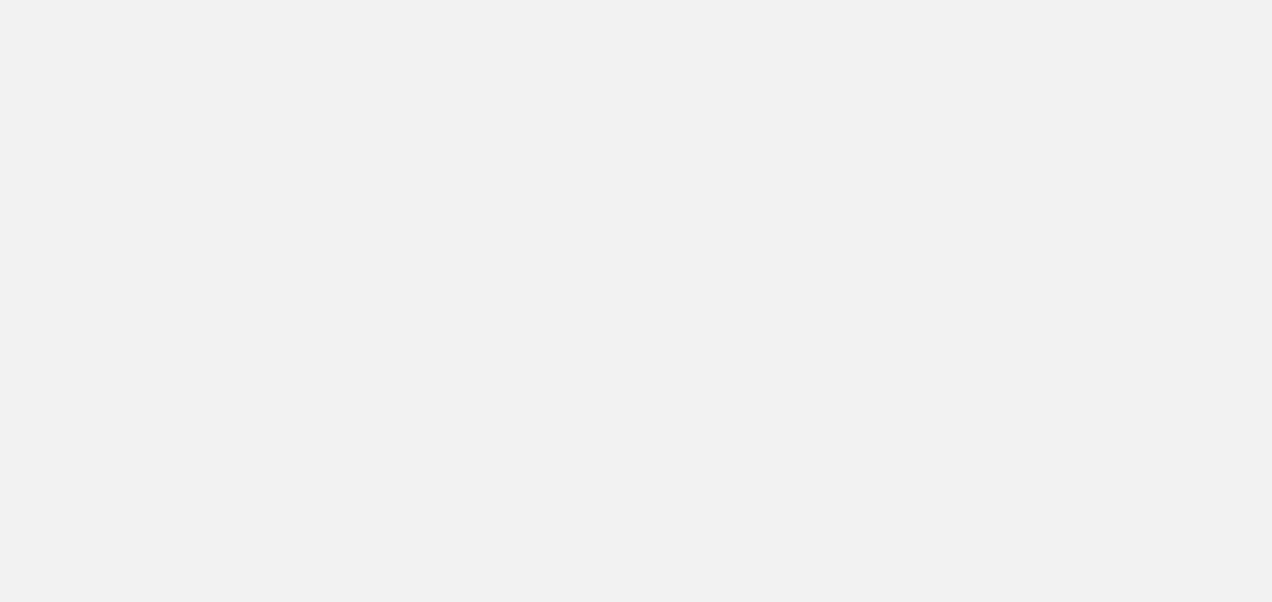 scroll, scrollTop: 0, scrollLeft: 0, axis: both 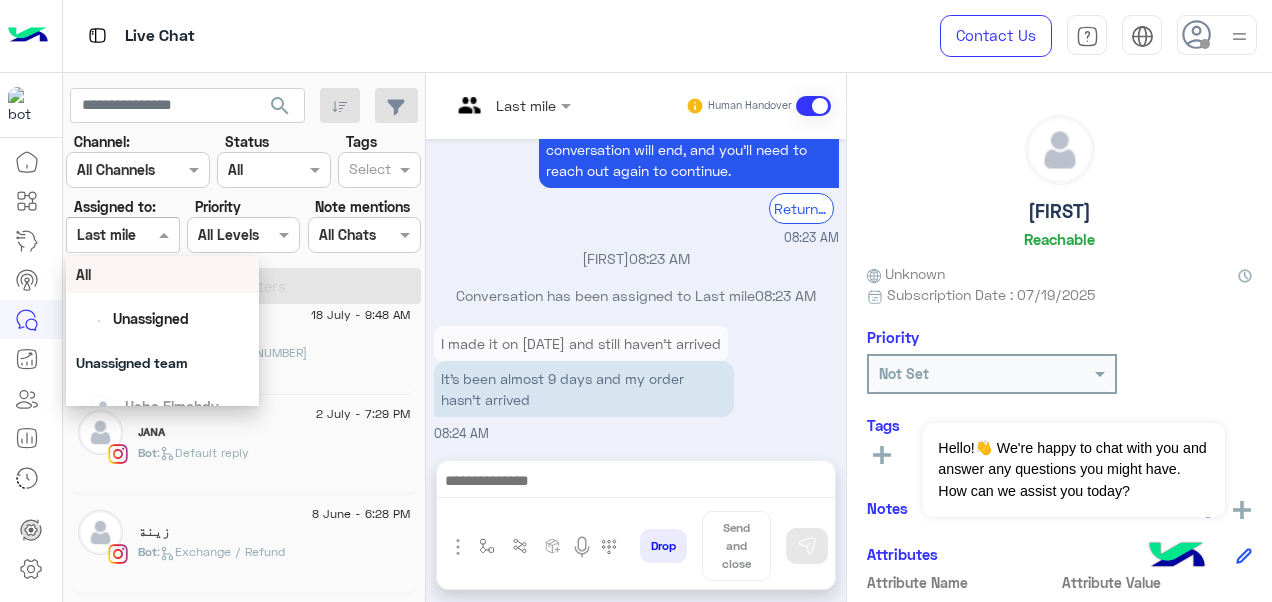click at bounding box center [166, 234] 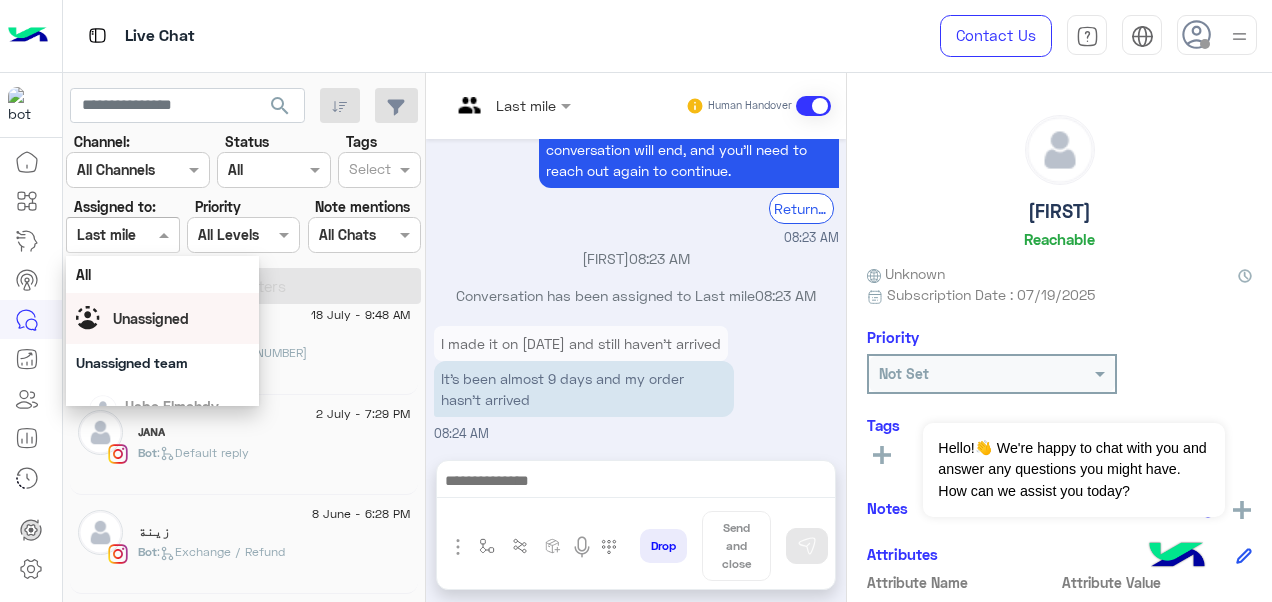 scroll, scrollTop: 392, scrollLeft: 0, axis: vertical 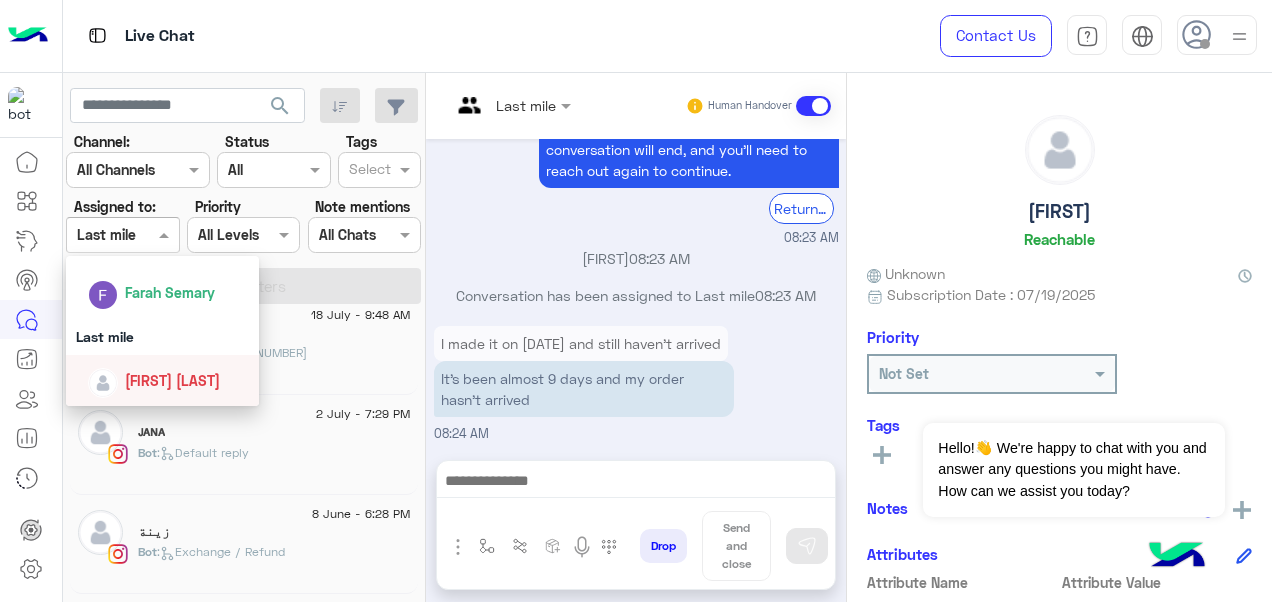 click on "[FIRST] [LAST]" at bounding box center (172, 380) 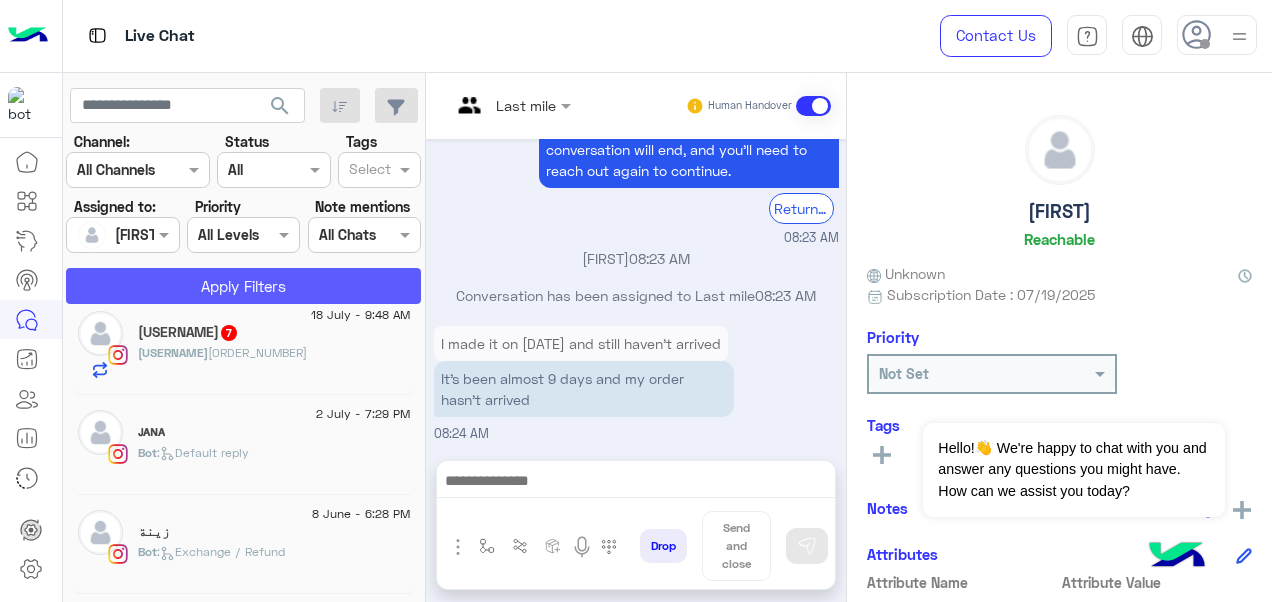 click on "Apply Filters" 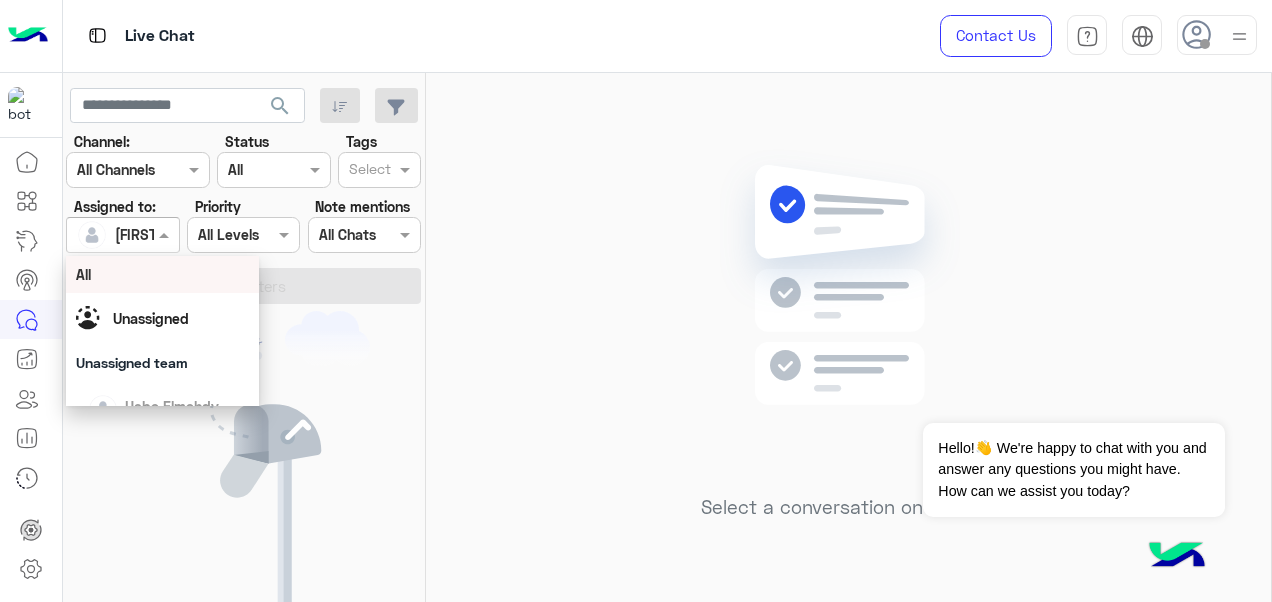 click on "Assigned on Maram Ahmed" at bounding box center [122, 235] 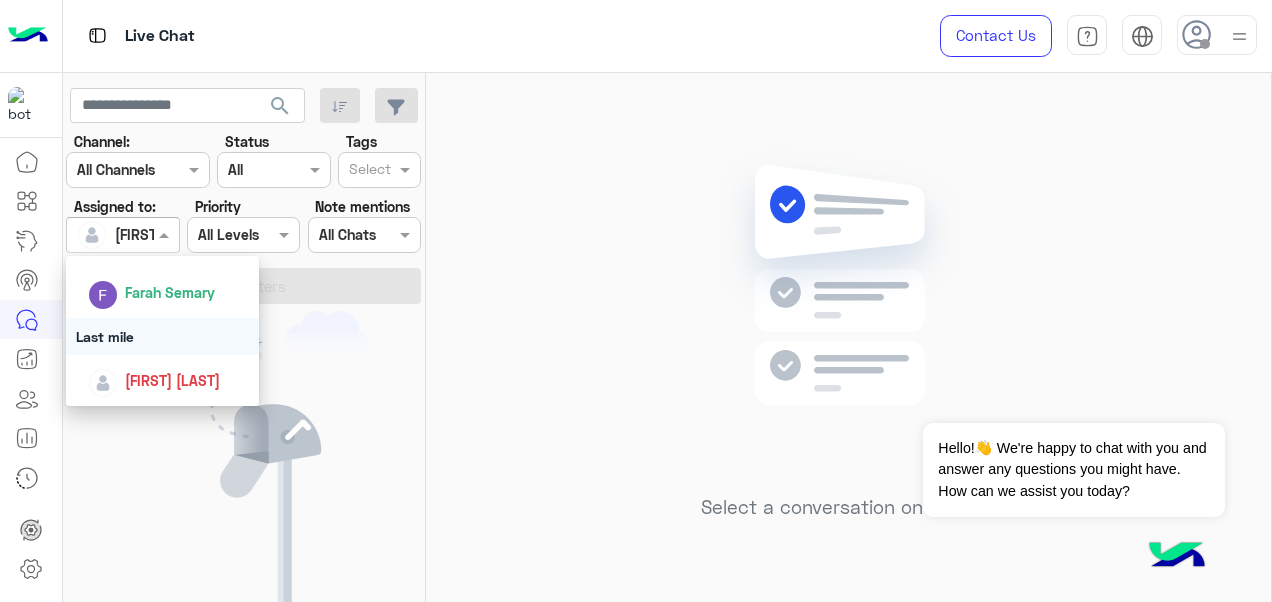 click on "Last mile" at bounding box center (163, 336) 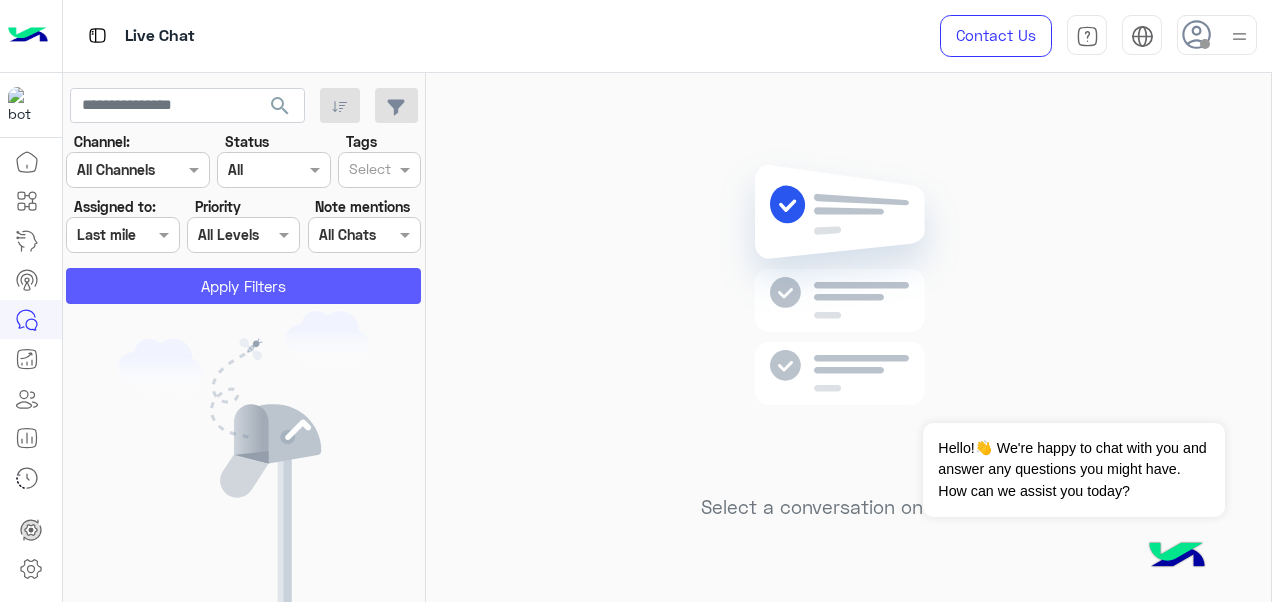 click on "Apply Filters" 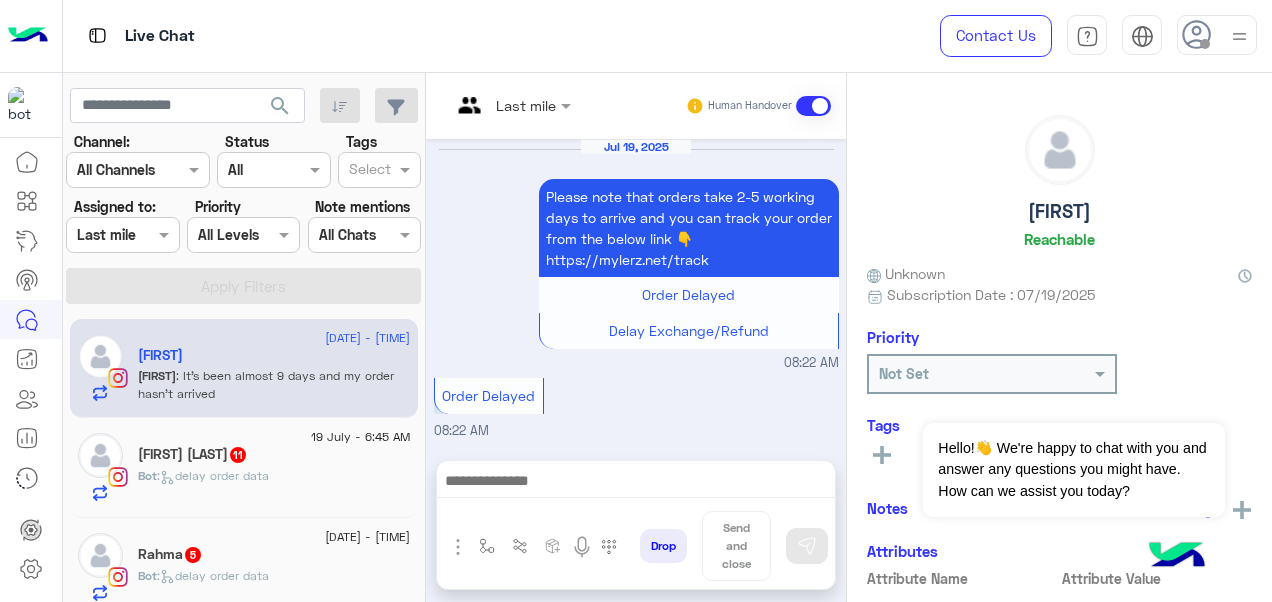 scroll, scrollTop: 950, scrollLeft: 0, axis: vertical 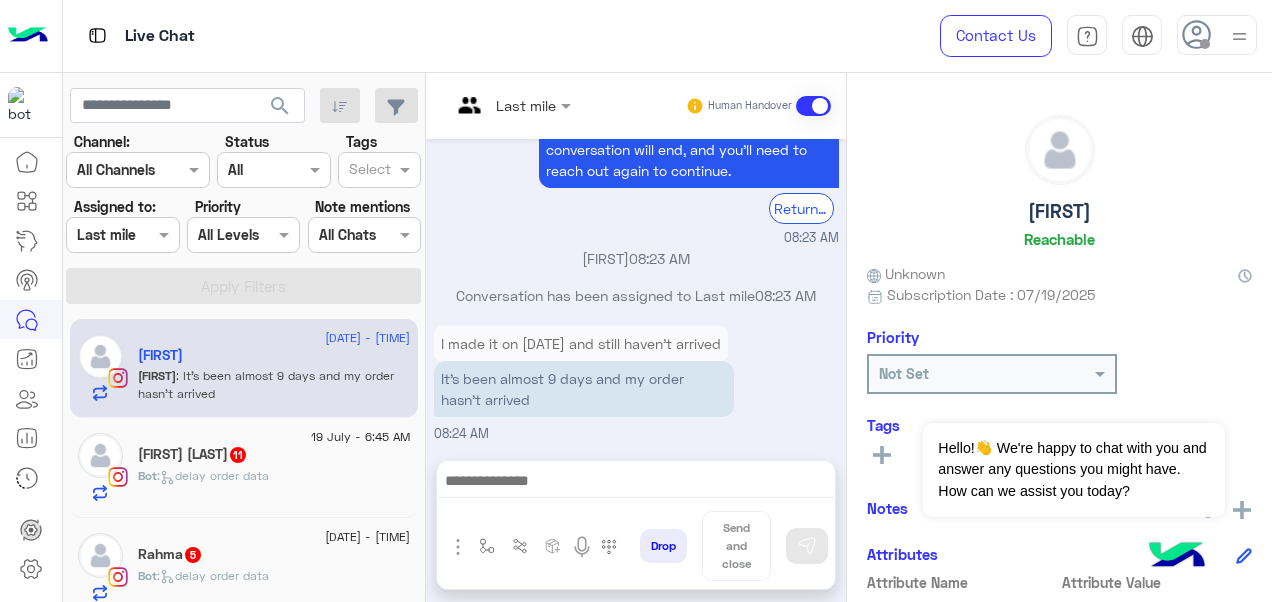 click on "search Channel: Channel All Channels Status Channel All Tags Select Assigned to: Assigned on Last mile Priority All Levels All Levels Note mentions Select All Chats Apply Filters [DATE] - [TIME]  [NAME]   [NAME] : It’s been almost 9 days and my order hasn’t arrived [DATE] - [TIME]  [NAME]  [NUMBER] Bot :   delay order data [DATE] - [TIME]  [NAME]  [NUMBER] Bot :   delay order data [DATE] - [TIME]  [NAME]  [NUMBER] Bot :   Track exchange [DATE] - [TIME]  [NAME]  [NUMBER] Bot :   delay order data [DATE] - [TIME]  [NAME]   [NUMBER] [NAME] : I placed an order on the [DATE] of [DATE] and it was supposed to arrive within 2–5 days, but it’s now been 6 days and I haven’t received it yet. Could you please update me on the status of the shipment or confirm if it has been canceled ? [DATE] - [TIME]  [NAME]   [NUMBER] [NAME] : I made an order and it still has not arrived !? [DATE] - [TIME]  [NAME]   [NUMBER] Bot :   Track exchange [DATE] - [TIME]  [NAME]   [NUMBER] Bot :   last mile [DATE] - [TIME]  [NAME]  [NUMBER] Bot :  [NUMBER] Bot :" 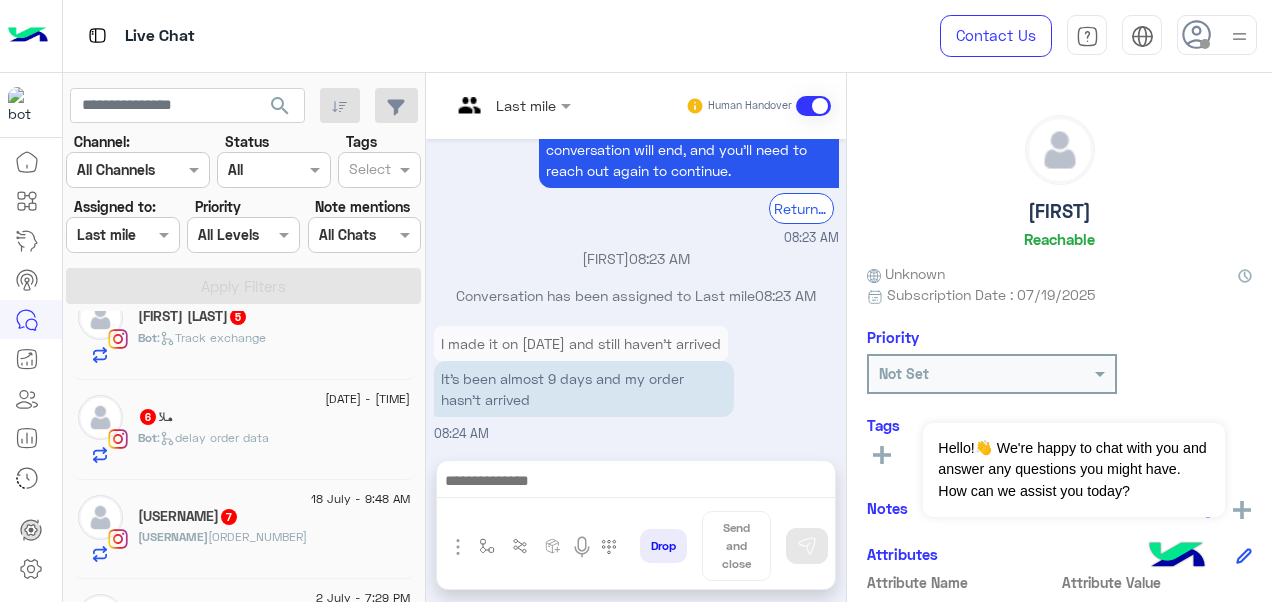 scroll, scrollTop: 1137, scrollLeft: 0, axis: vertical 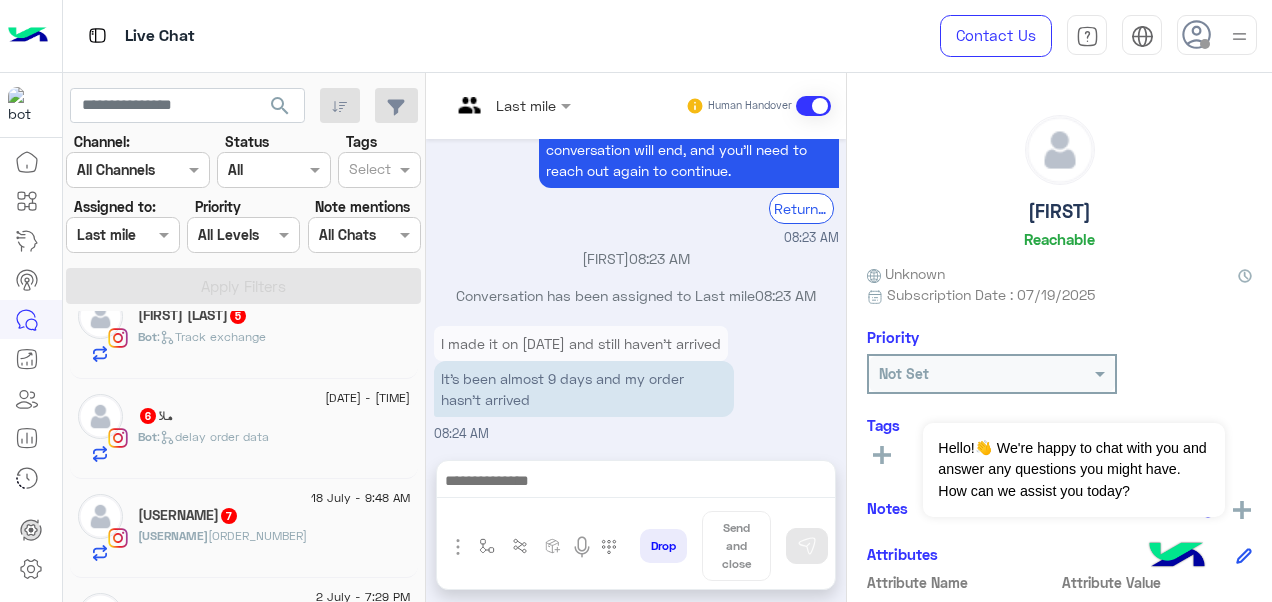 click on "[FIRST] : [NUMBER]" 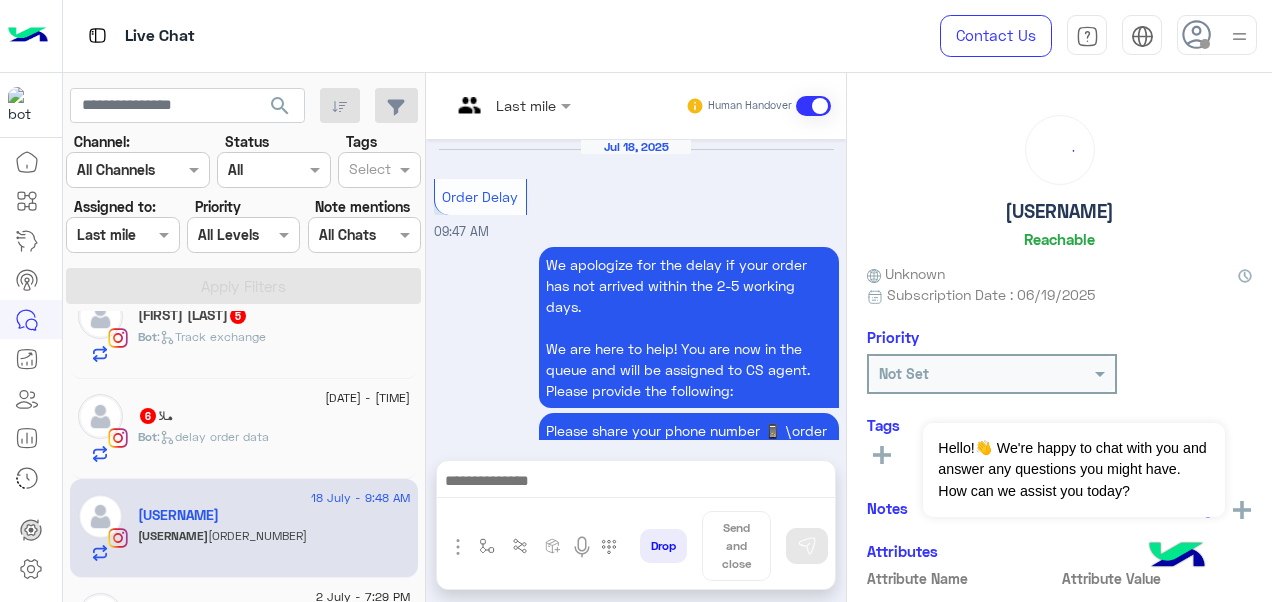 scroll, scrollTop: 782, scrollLeft: 0, axis: vertical 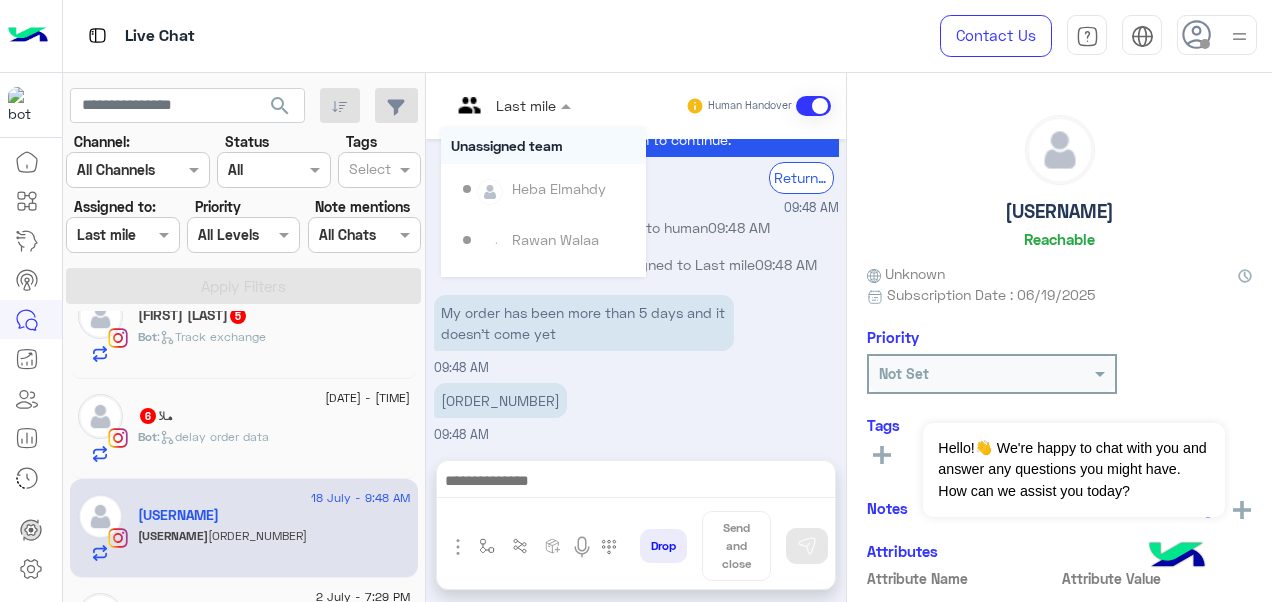 click at bounding box center [568, 105] 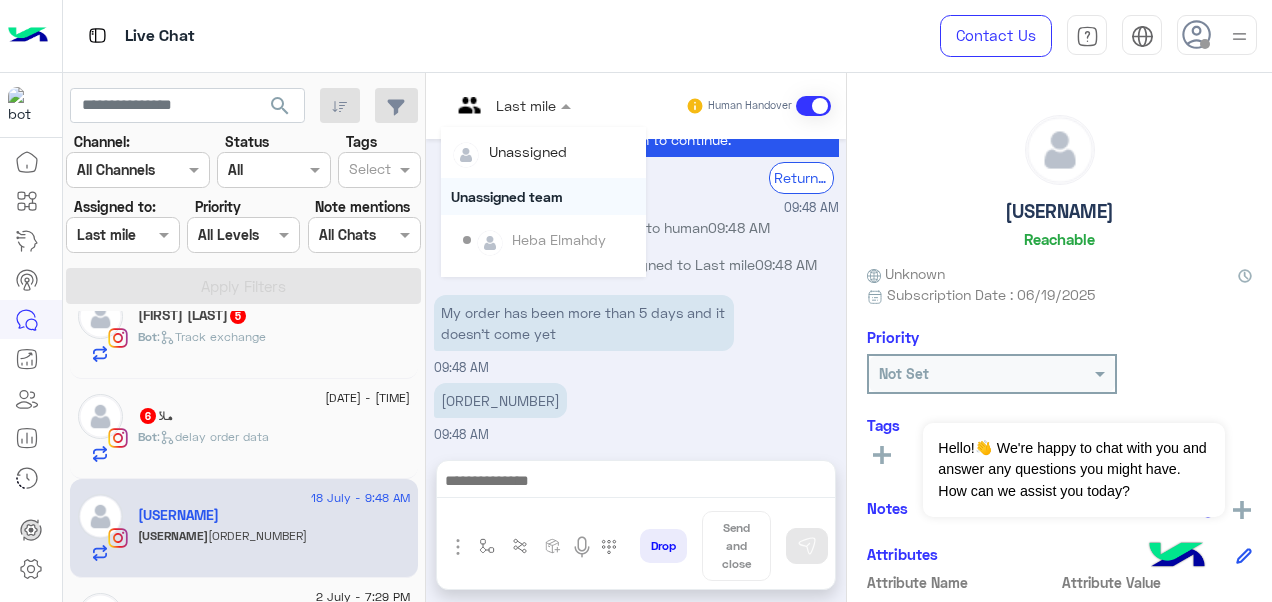 scroll, scrollTop: 354, scrollLeft: 0, axis: vertical 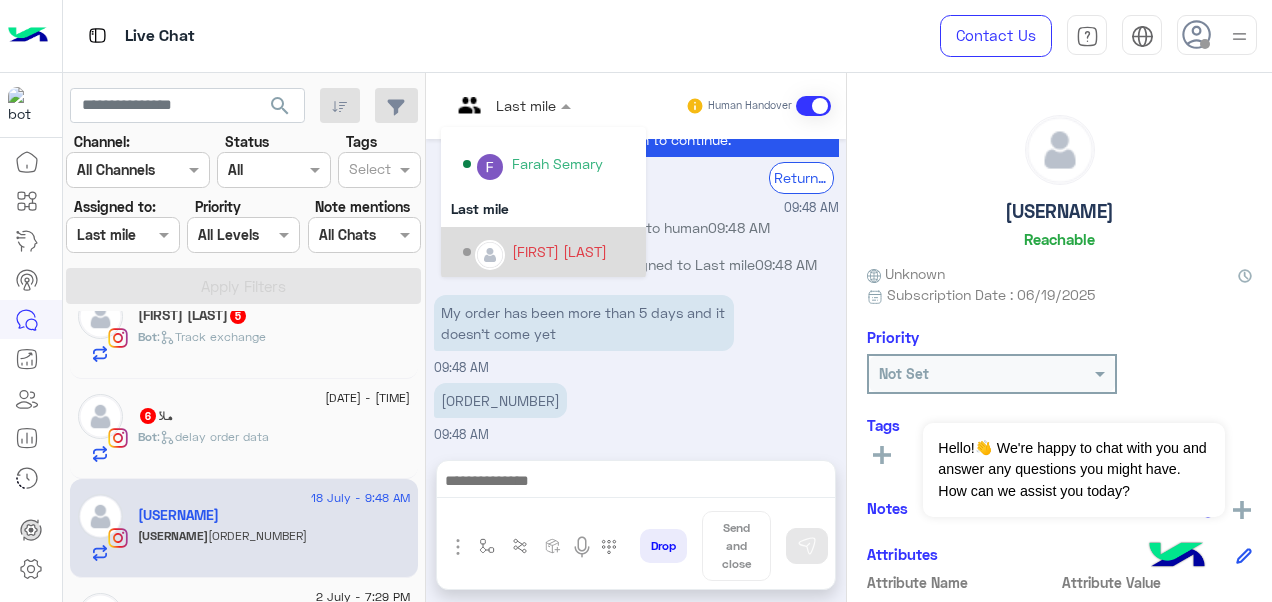 click on "[FIRST] [LAST]" at bounding box center [559, 251] 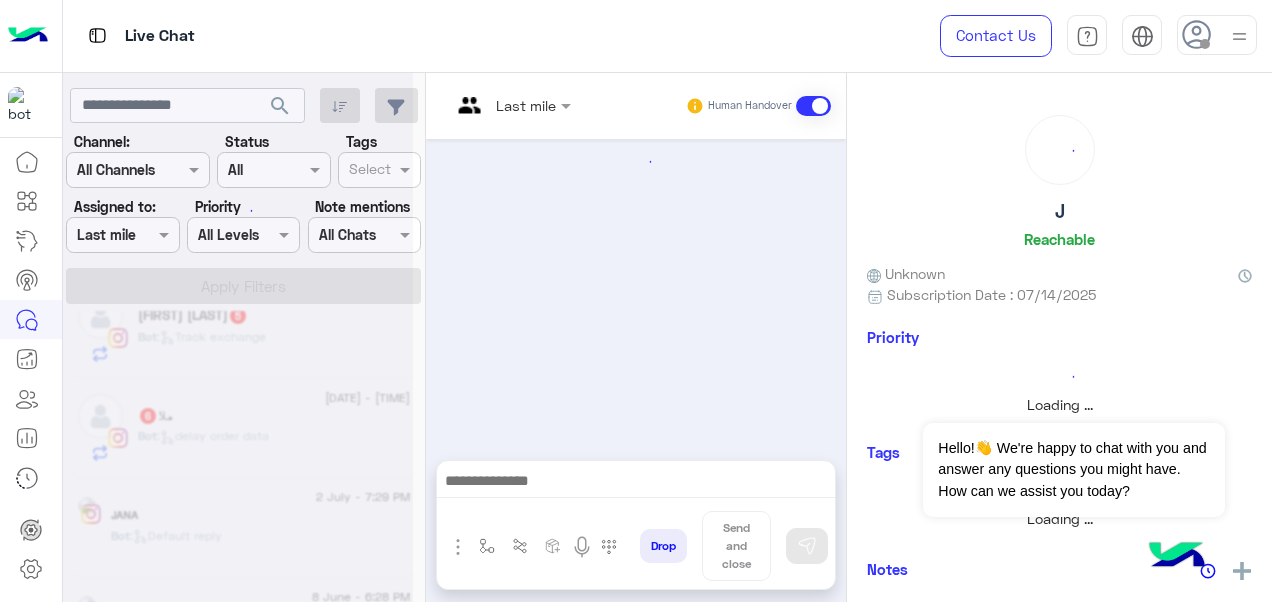 scroll, scrollTop: 0, scrollLeft: 0, axis: both 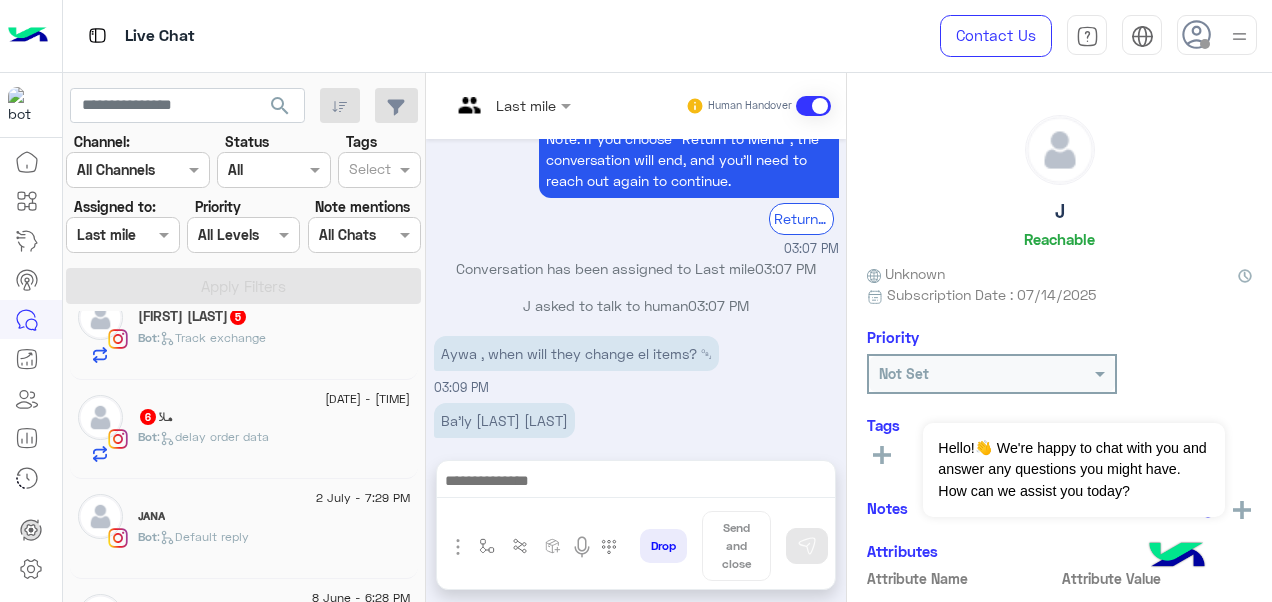 click on "[DATE] - [TIME]" 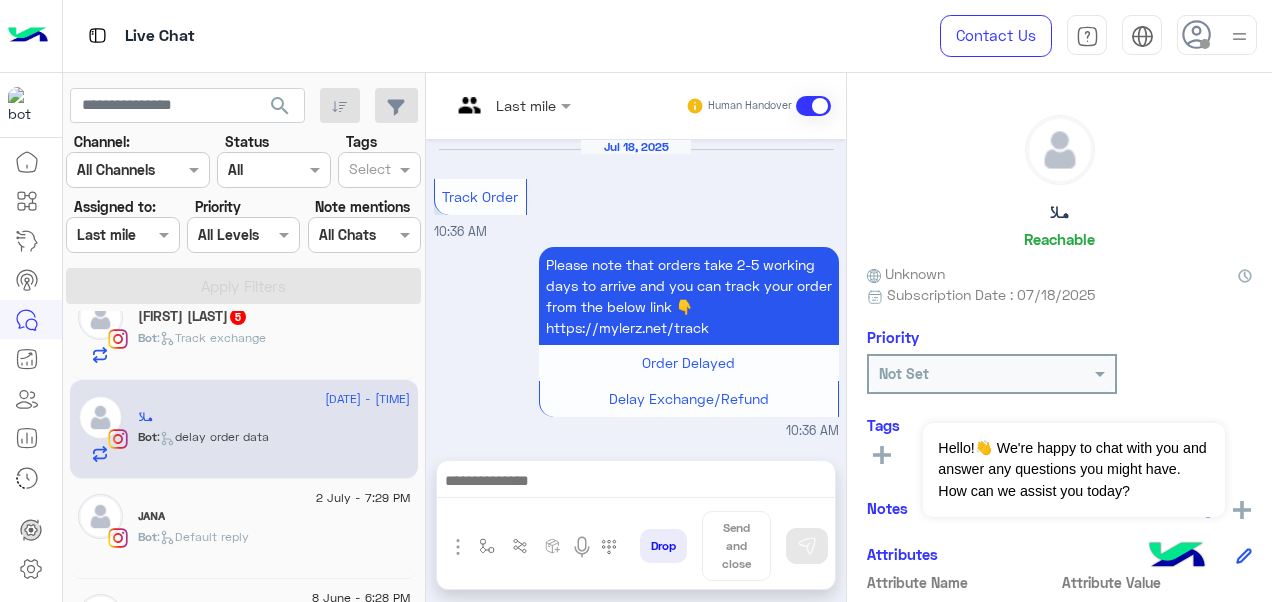 scroll, scrollTop: 874, scrollLeft: 0, axis: vertical 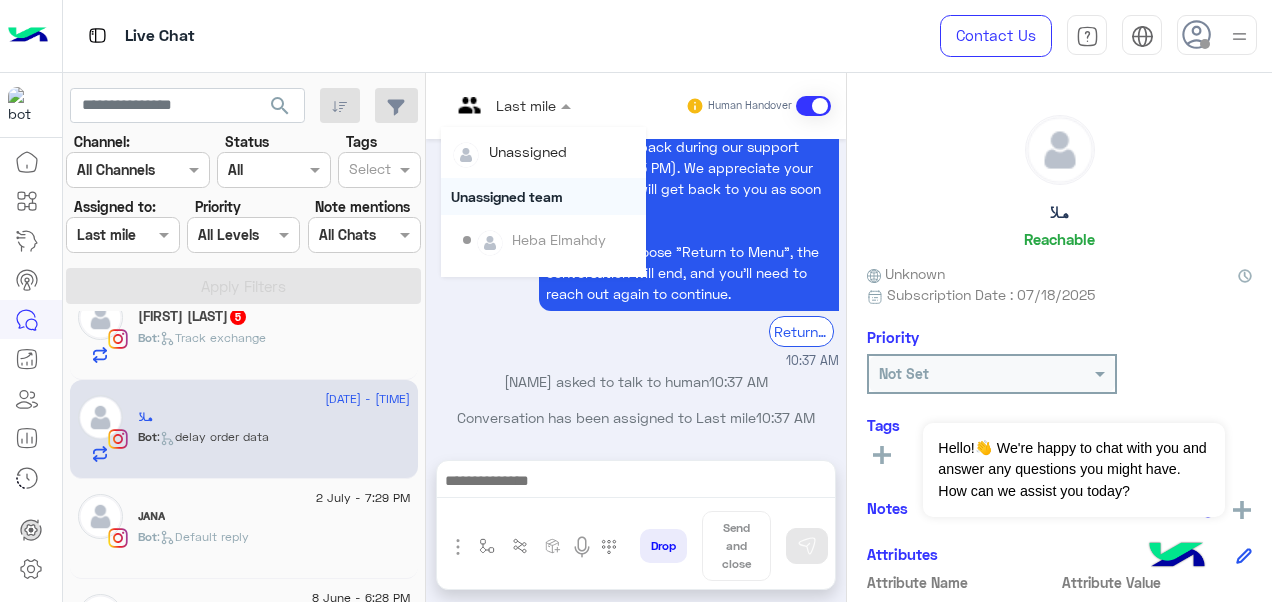 drag, startPoint x: 534, startPoint y: 106, endPoint x: 495, endPoint y: 221, distance: 121.433105 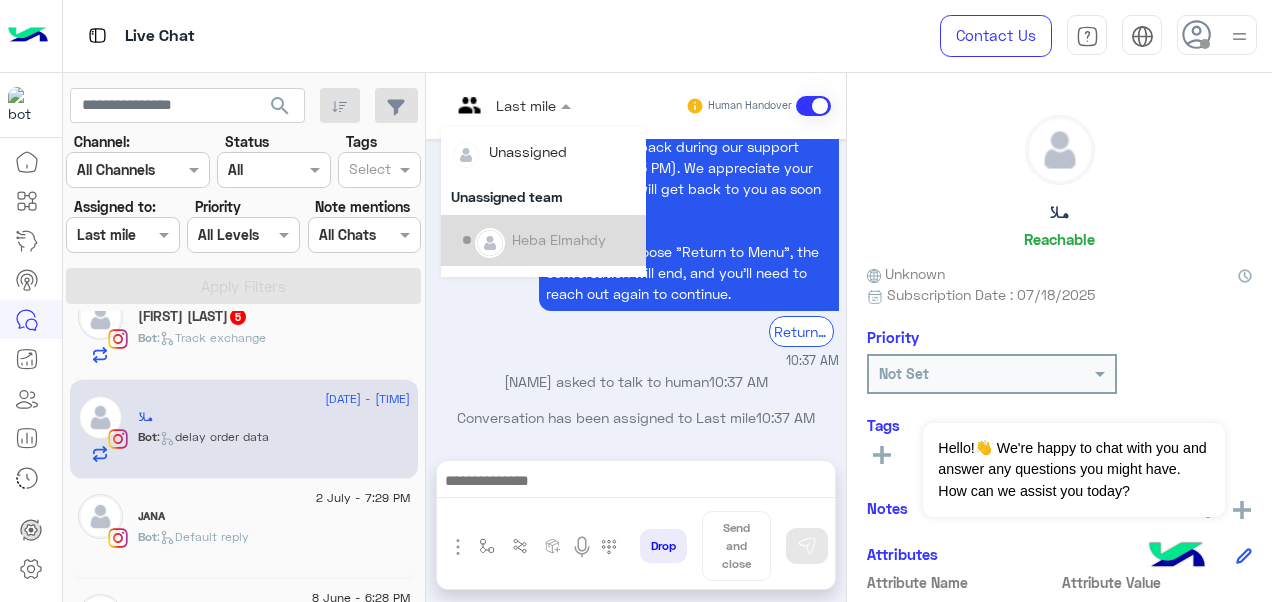 scroll, scrollTop: 354, scrollLeft: 0, axis: vertical 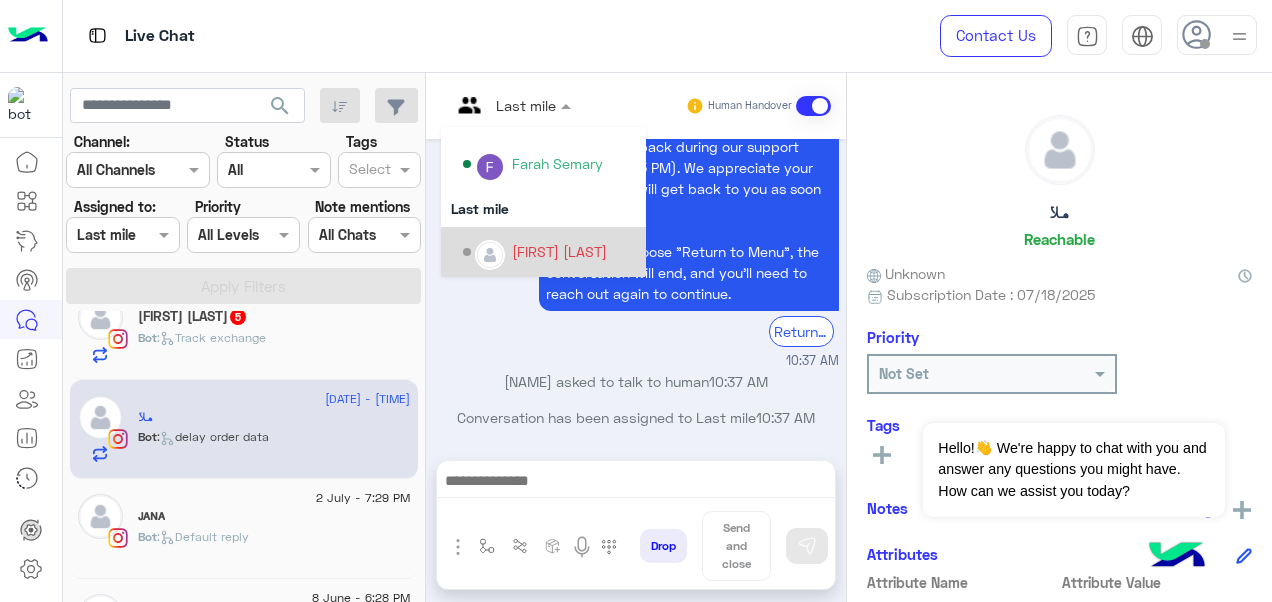 click at bounding box center (490, 255) 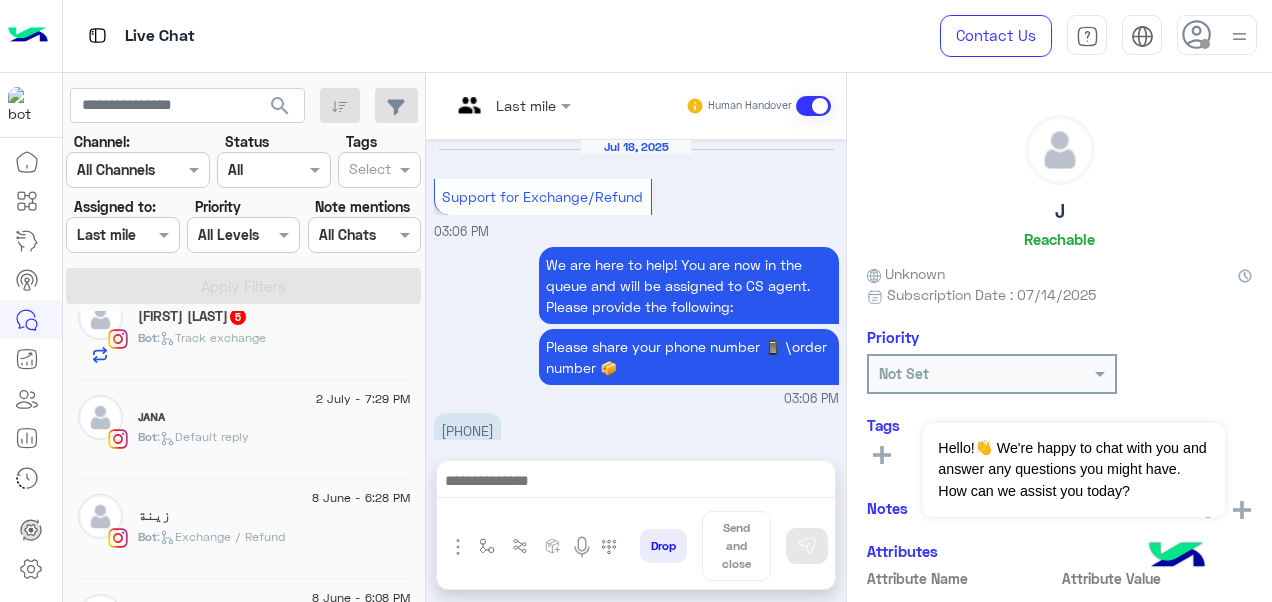 scroll, scrollTop: 678, scrollLeft: 0, axis: vertical 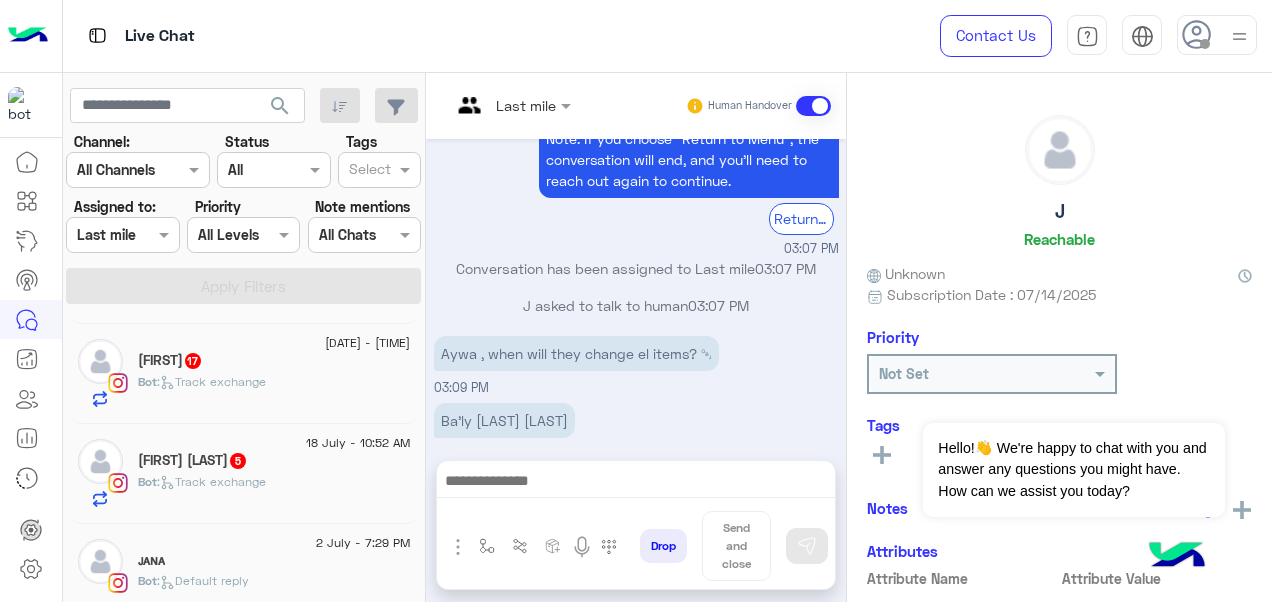 click on "[DATE] [FIRST] [NUMBER] Bot : Track exchange" 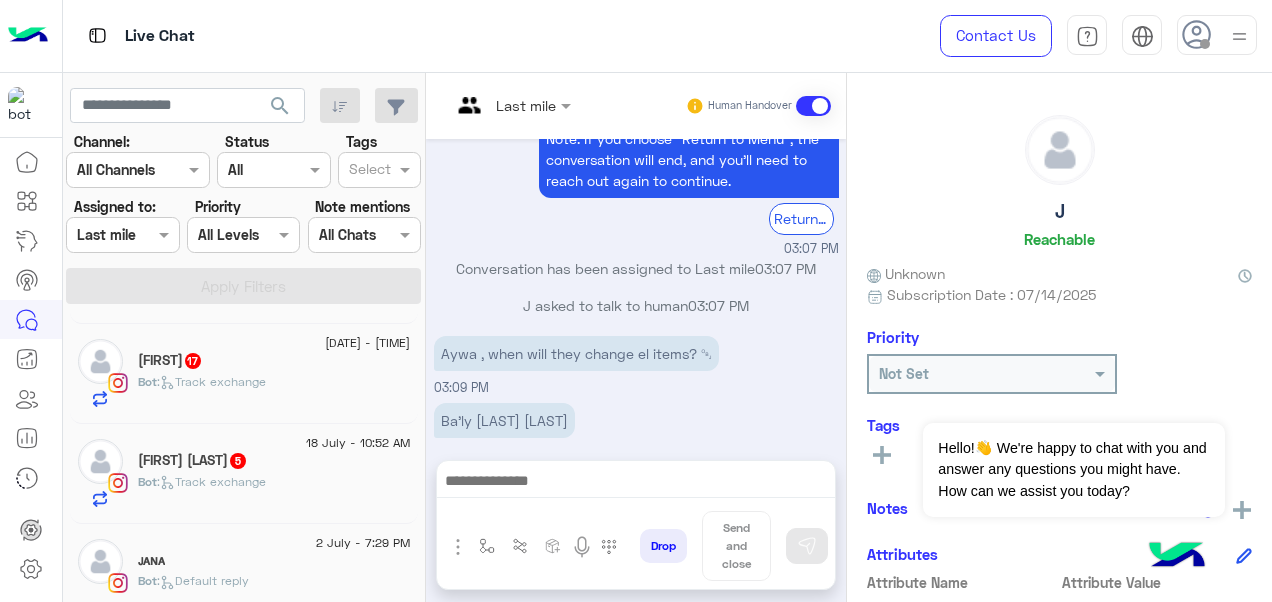 click on "Bot :   Track exchange" 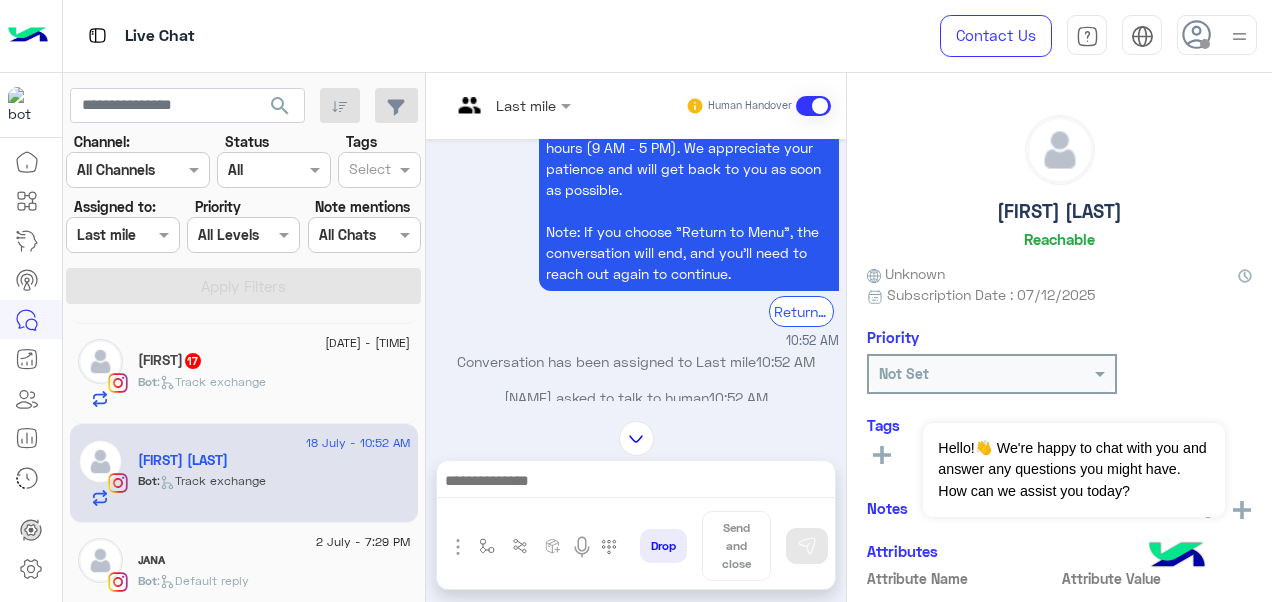scroll, scrollTop: 503, scrollLeft: 0, axis: vertical 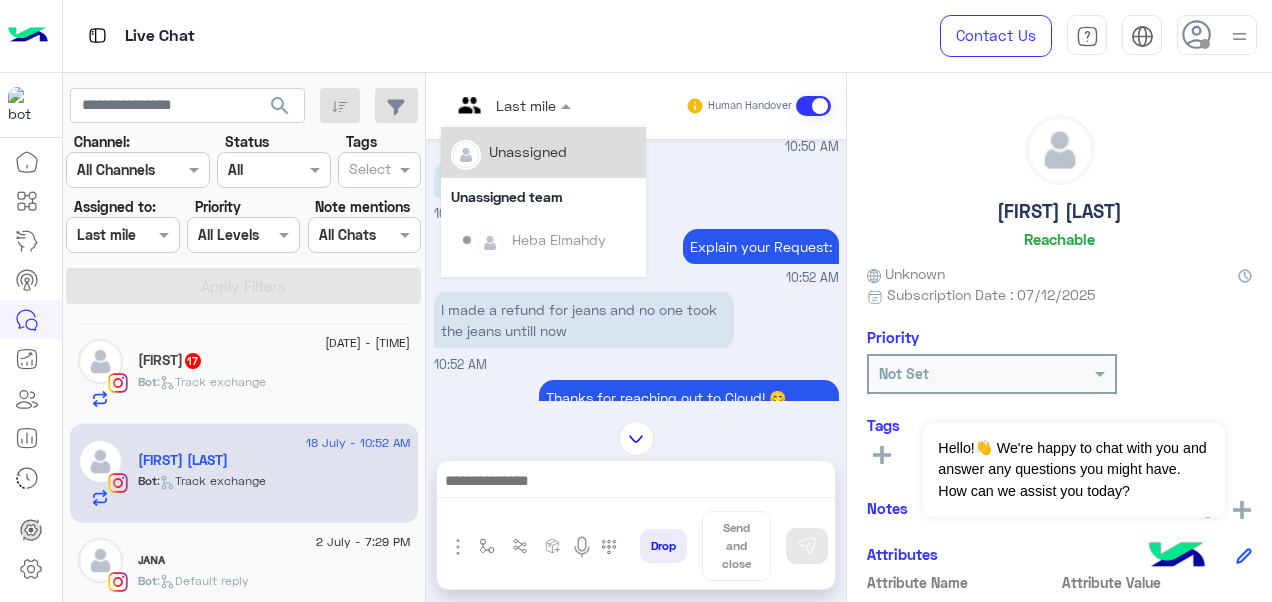 click at bounding box center [487, 105] 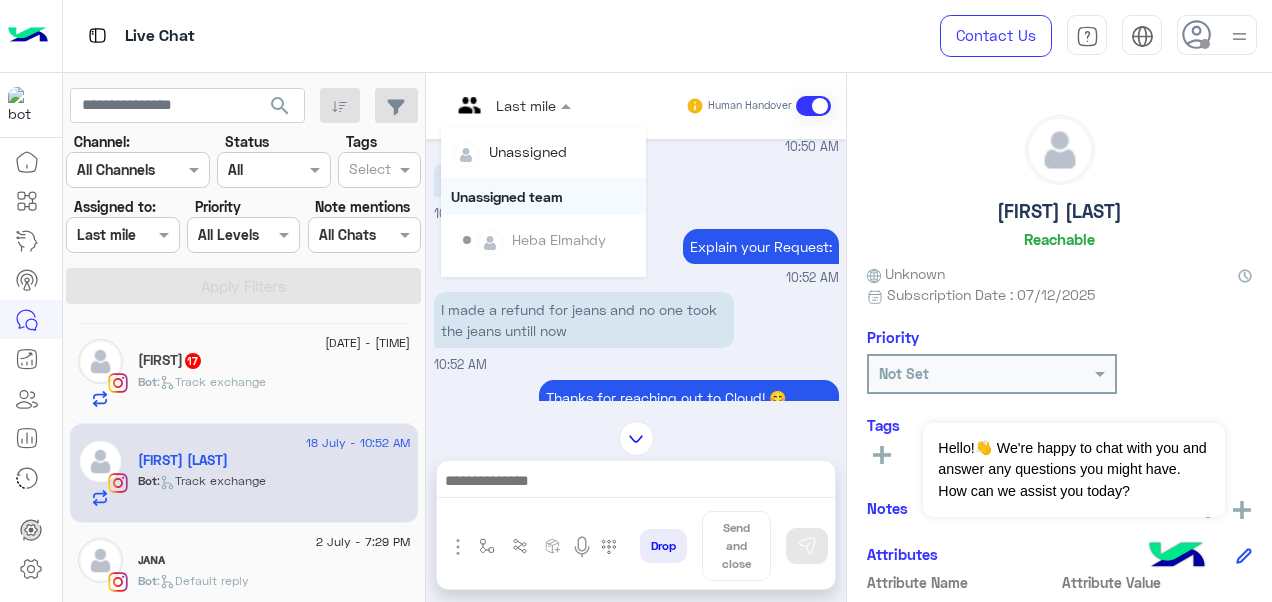 scroll, scrollTop: 354, scrollLeft: 0, axis: vertical 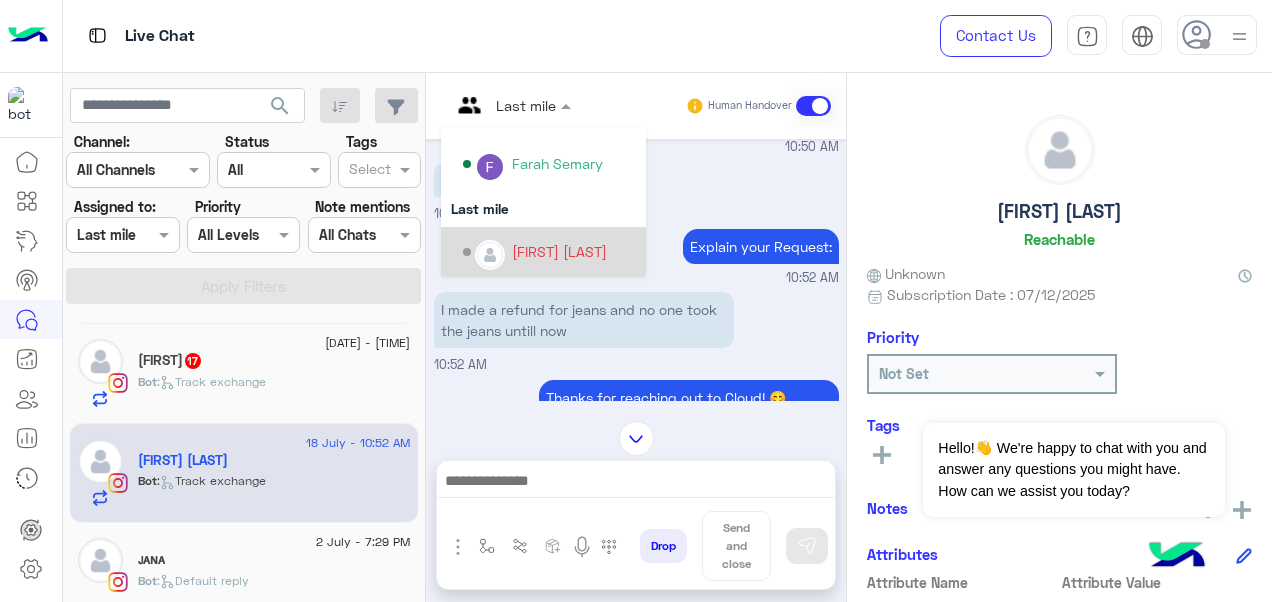 click on "[FIRST] [LAST]" at bounding box center (559, 251) 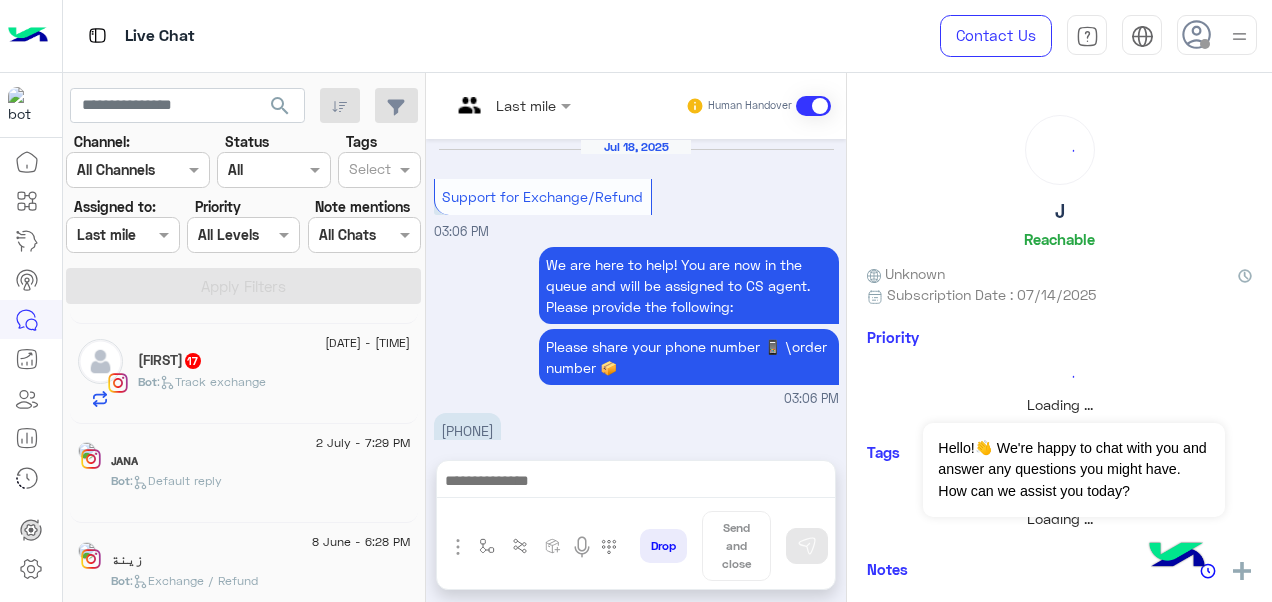 scroll, scrollTop: 678, scrollLeft: 0, axis: vertical 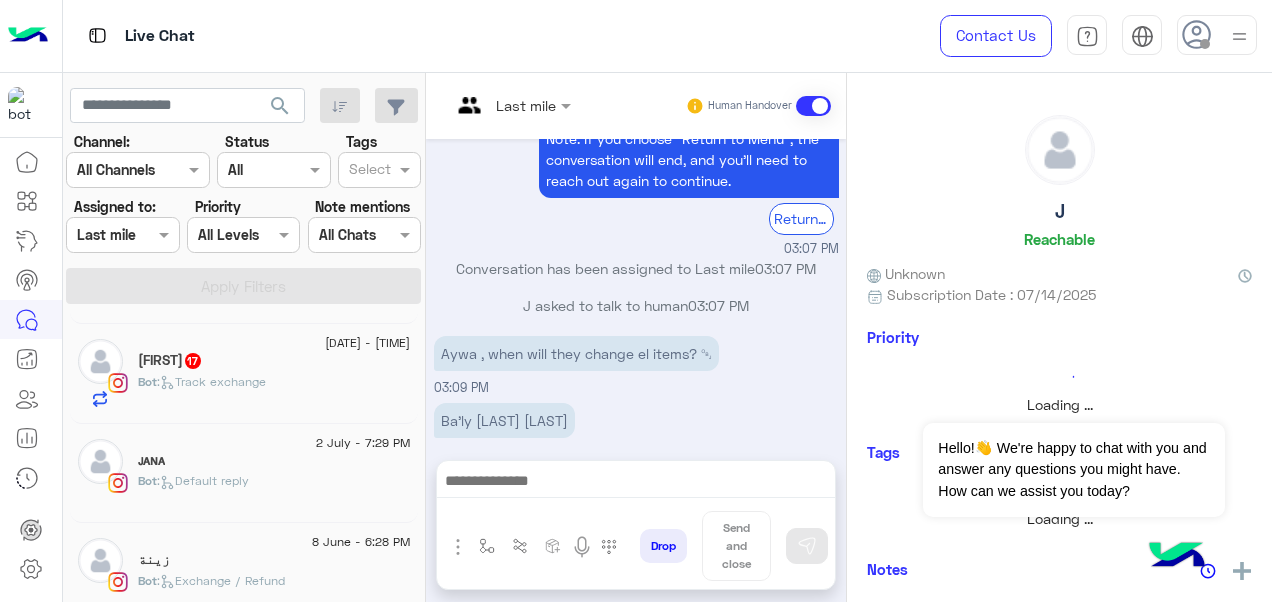 click on ":   Track exchange" 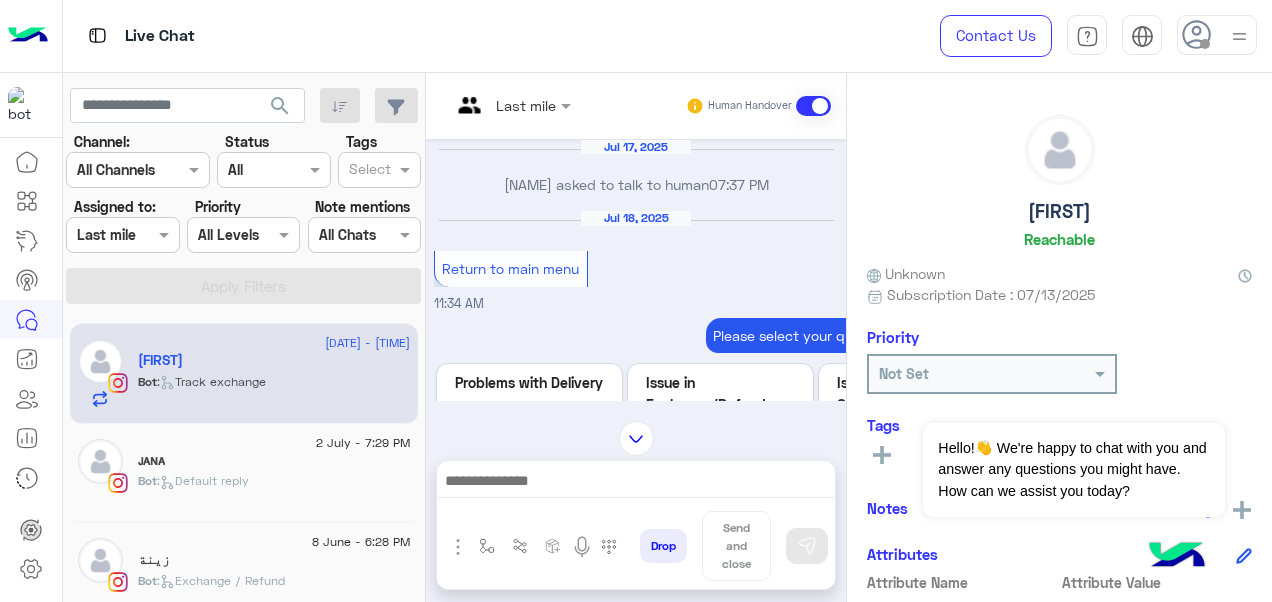 scroll, scrollTop: 1146, scrollLeft: 0, axis: vertical 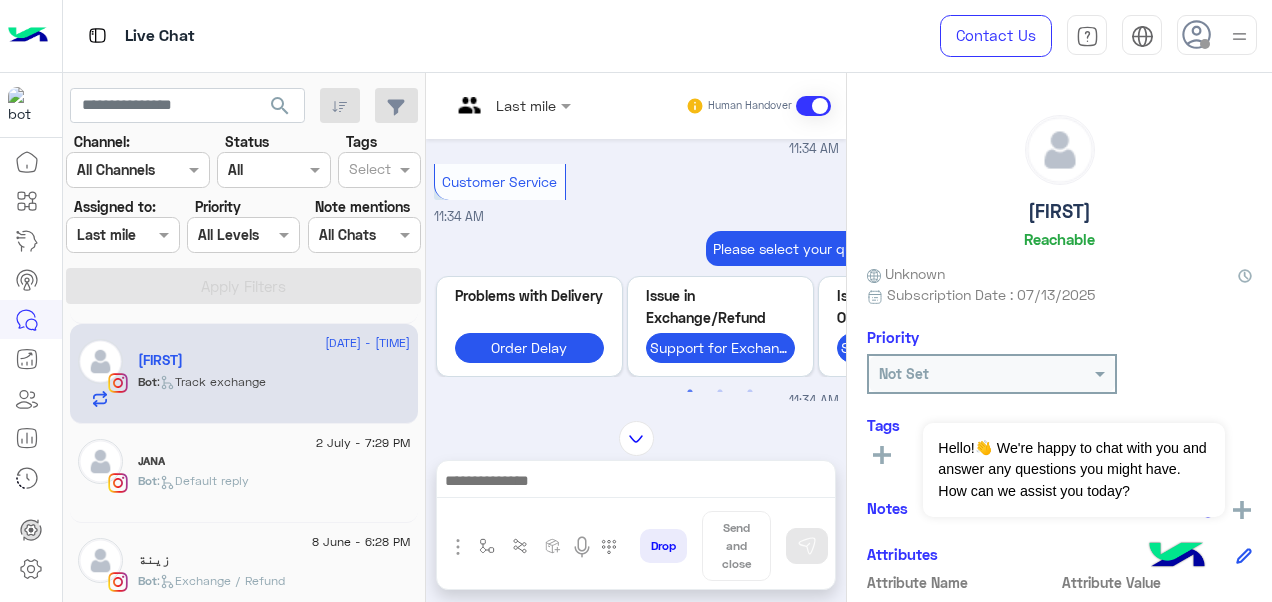 click 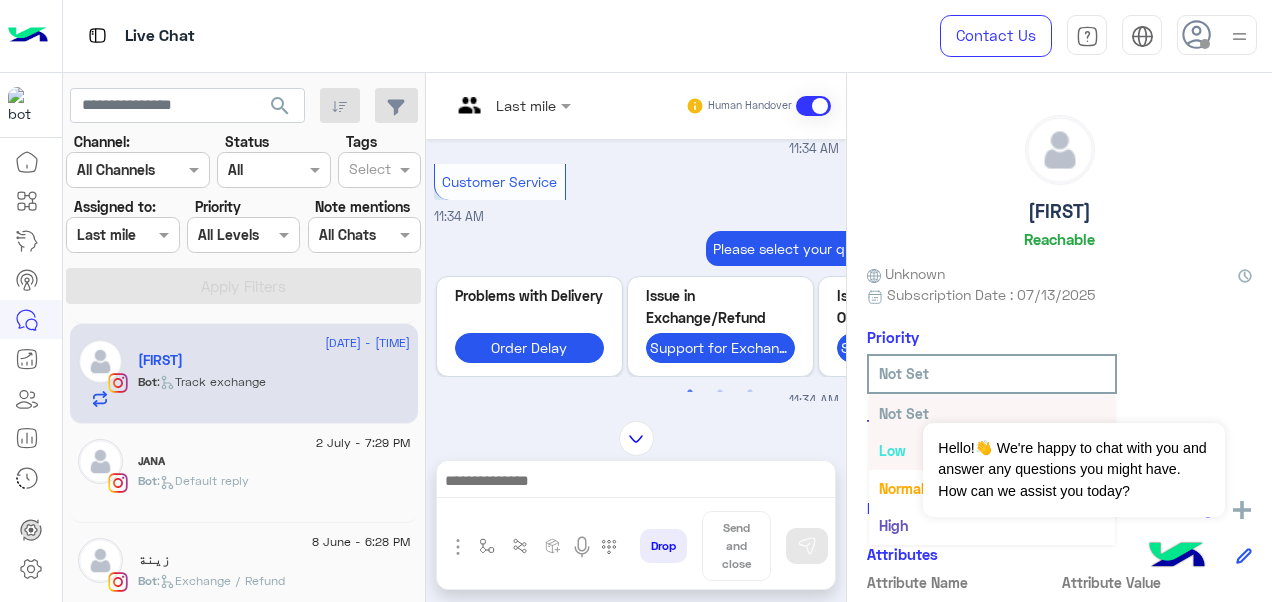scroll, scrollTop: 36, scrollLeft: 0, axis: vertical 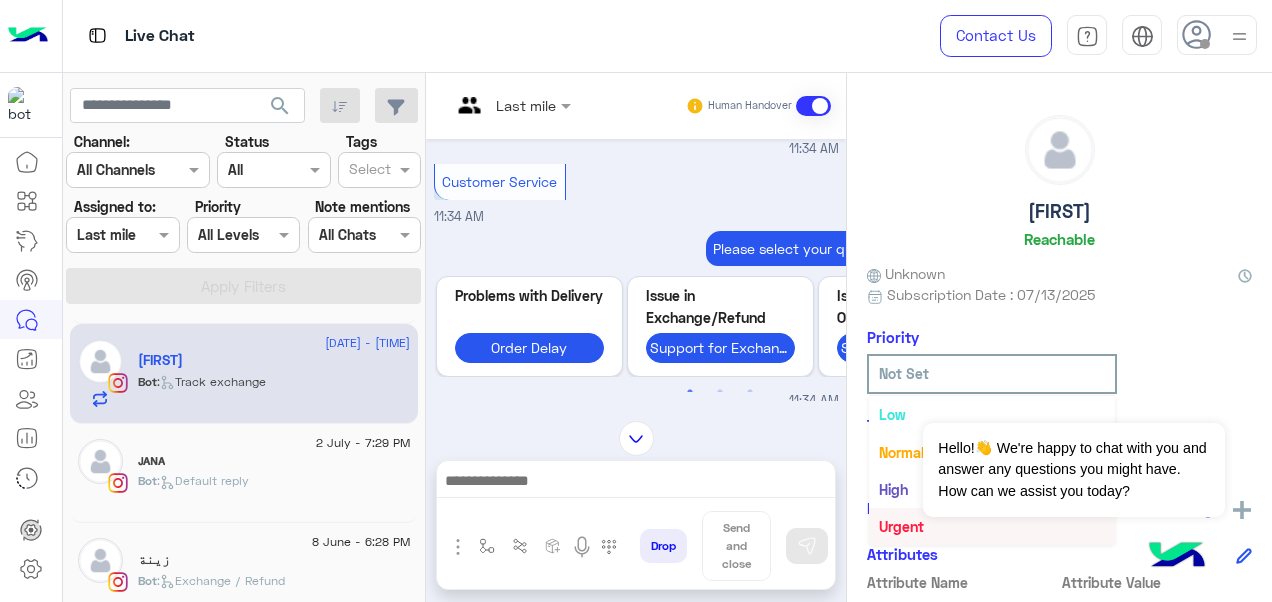 click on "Urgent" at bounding box center [901, 526] 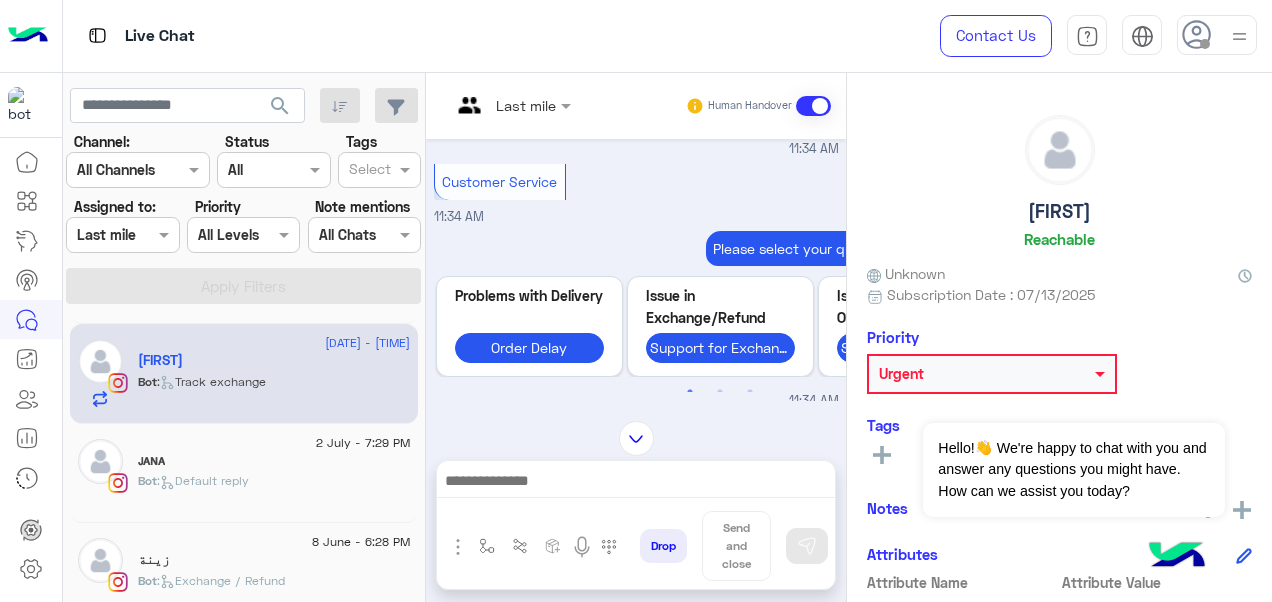 click at bounding box center [487, 105] 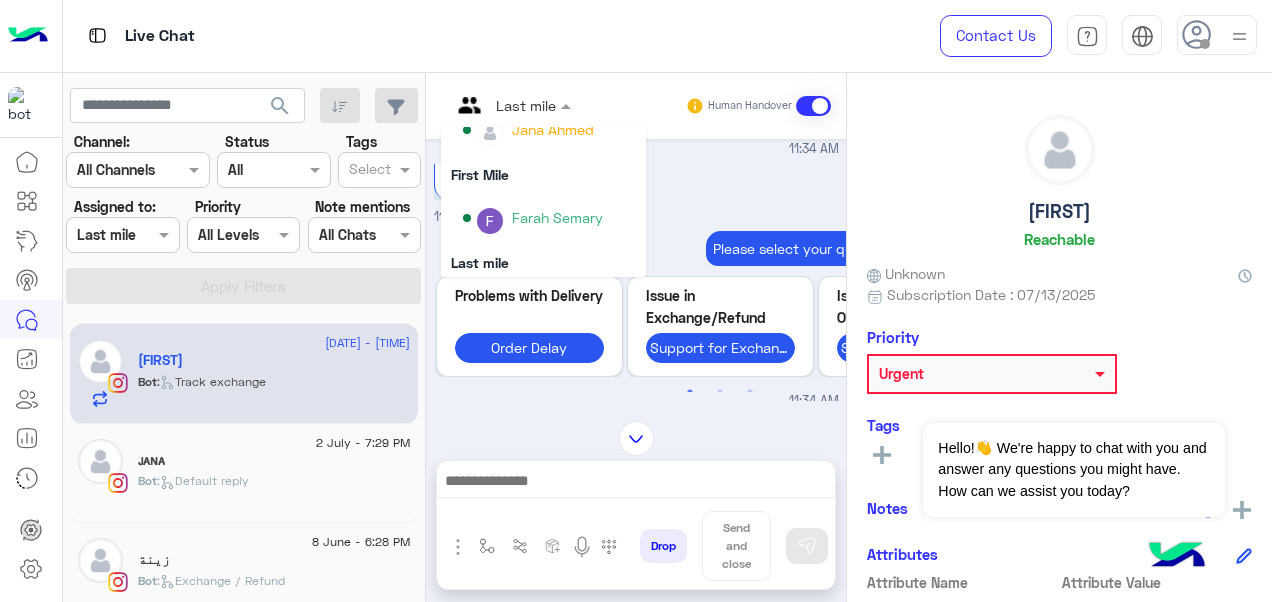 scroll, scrollTop: 301, scrollLeft: 0, axis: vertical 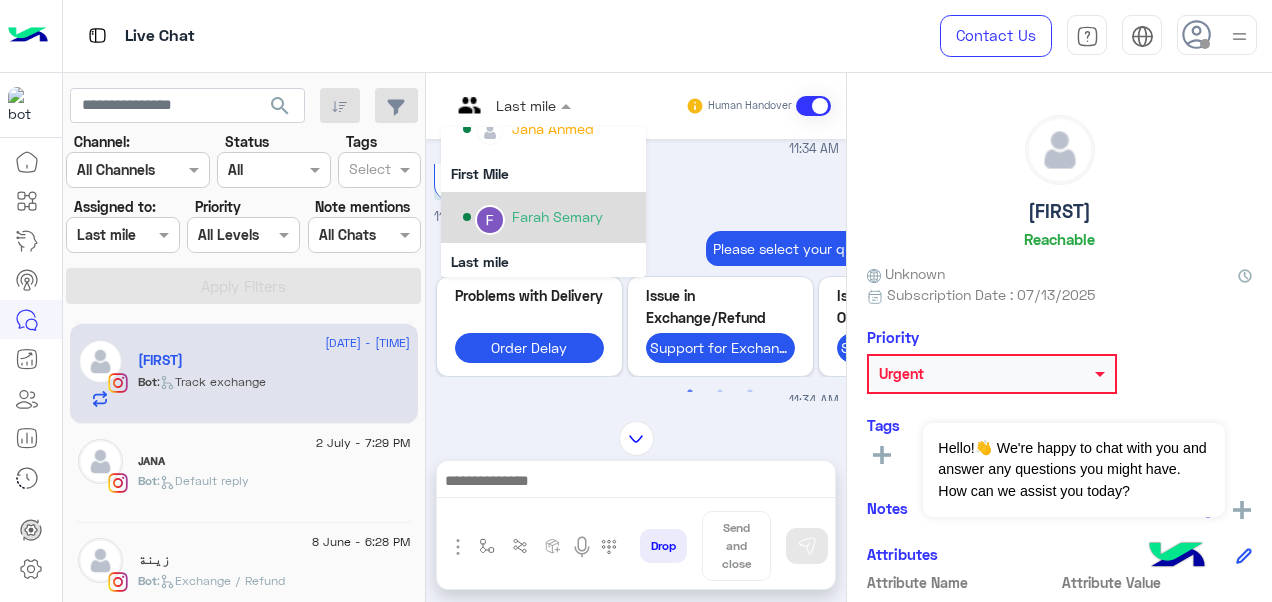 click on "Farah Semary" at bounding box center [557, 216] 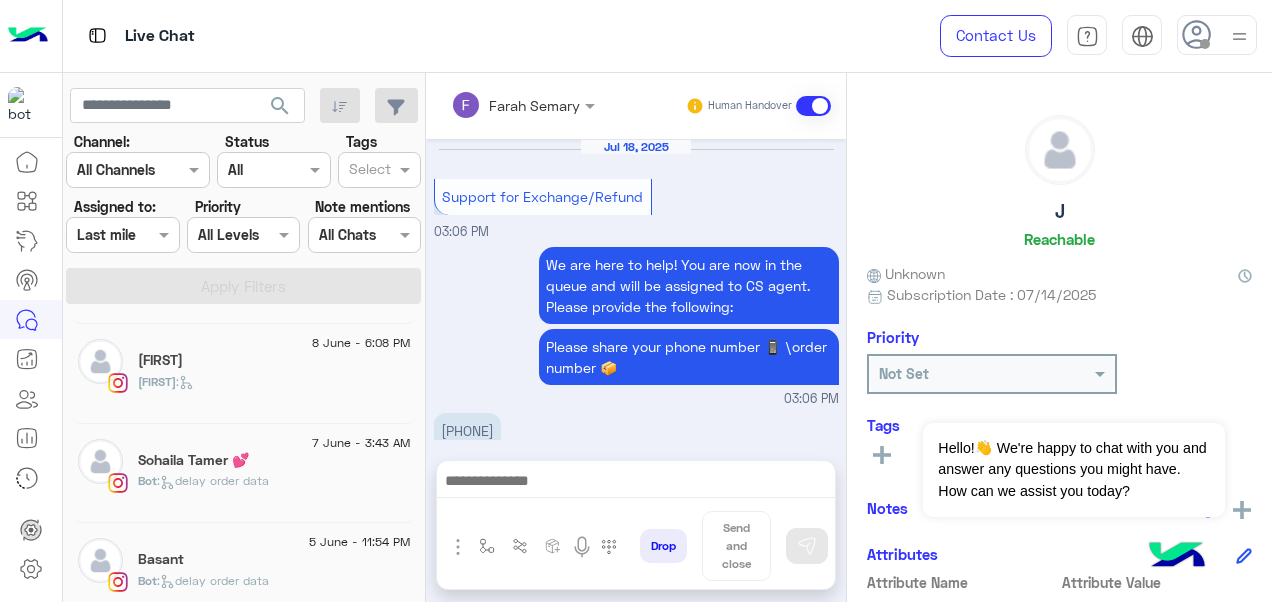scroll, scrollTop: 678, scrollLeft: 0, axis: vertical 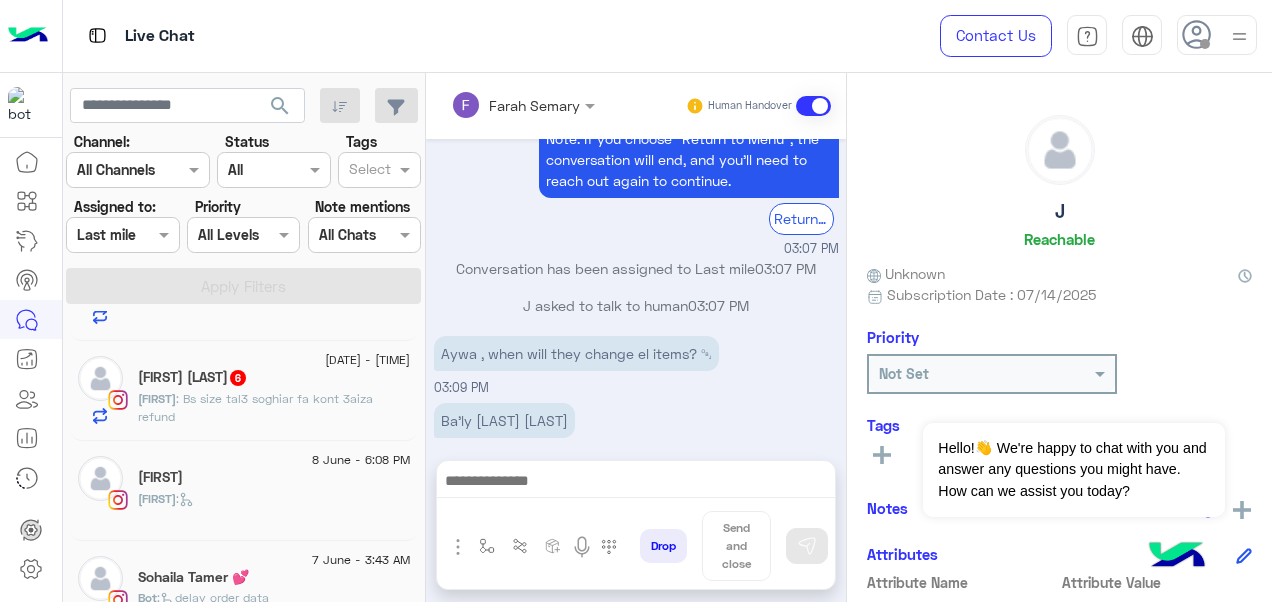 click on "[DATE] - [TIME]" 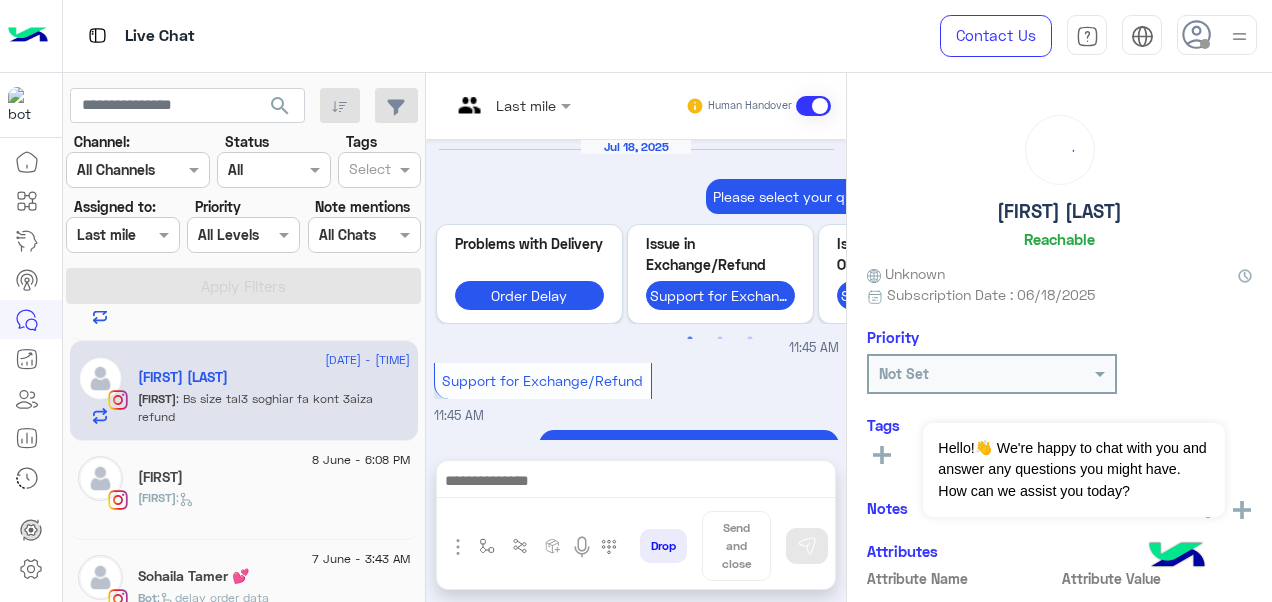 scroll, scrollTop: 794, scrollLeft: 0, axis: vertical 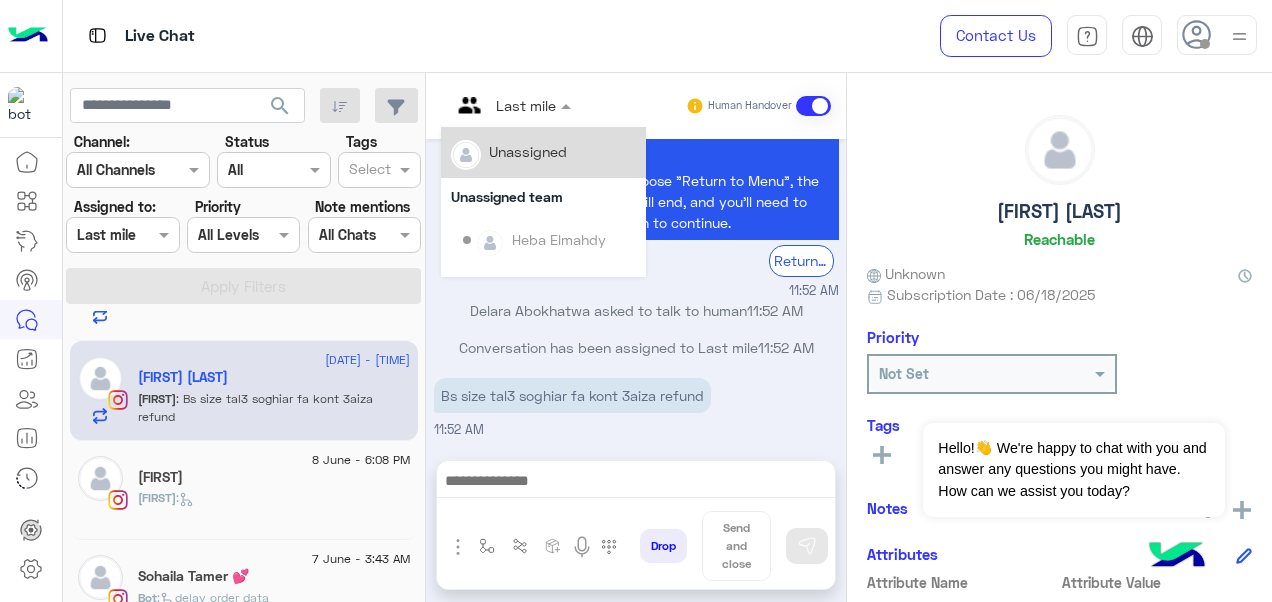 click at bounding box center (511, 104) 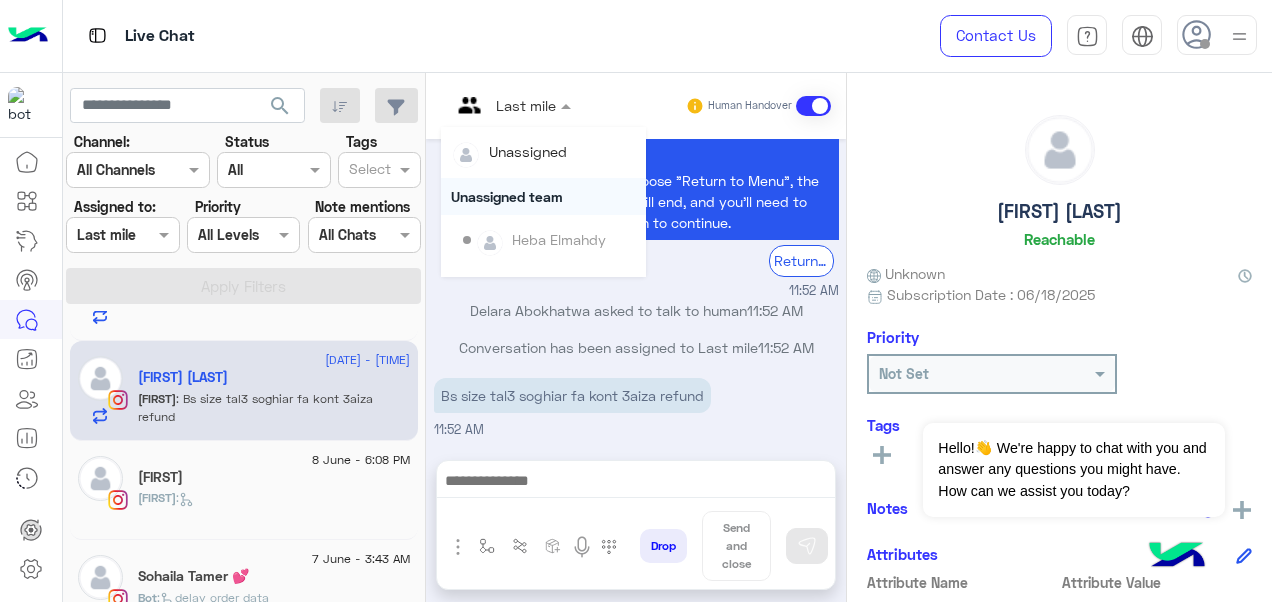 scroll, scrollTop: 354, scrollLeft: 0, axis: vertical 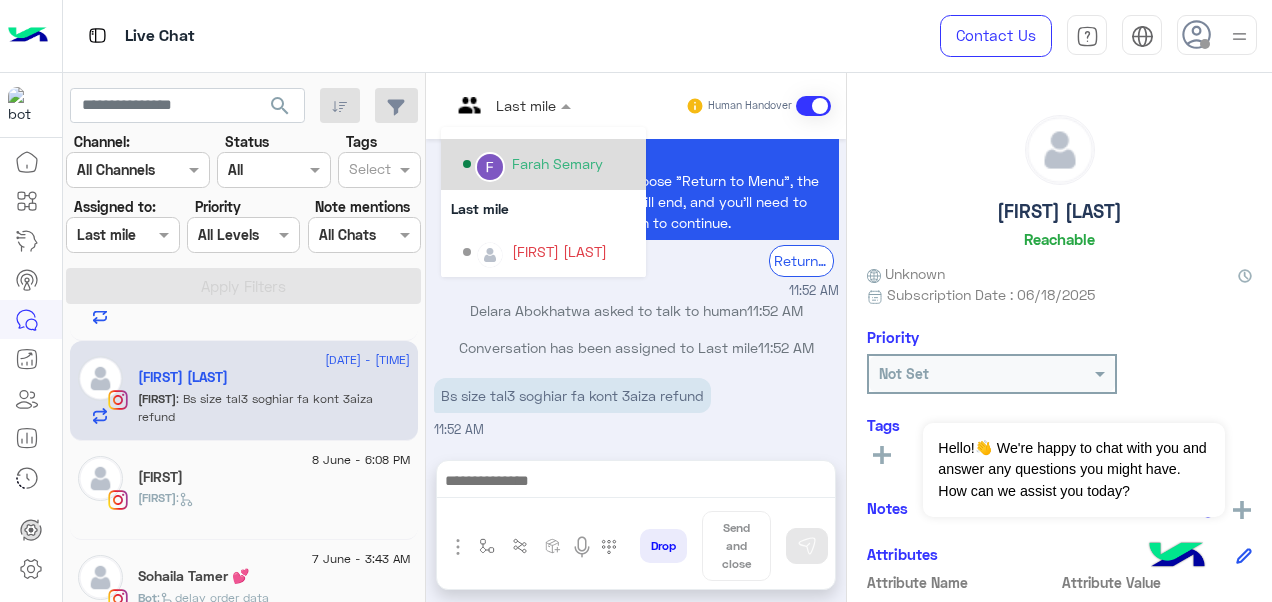 click on "Farah Semary" at bounding box center (549, 164) 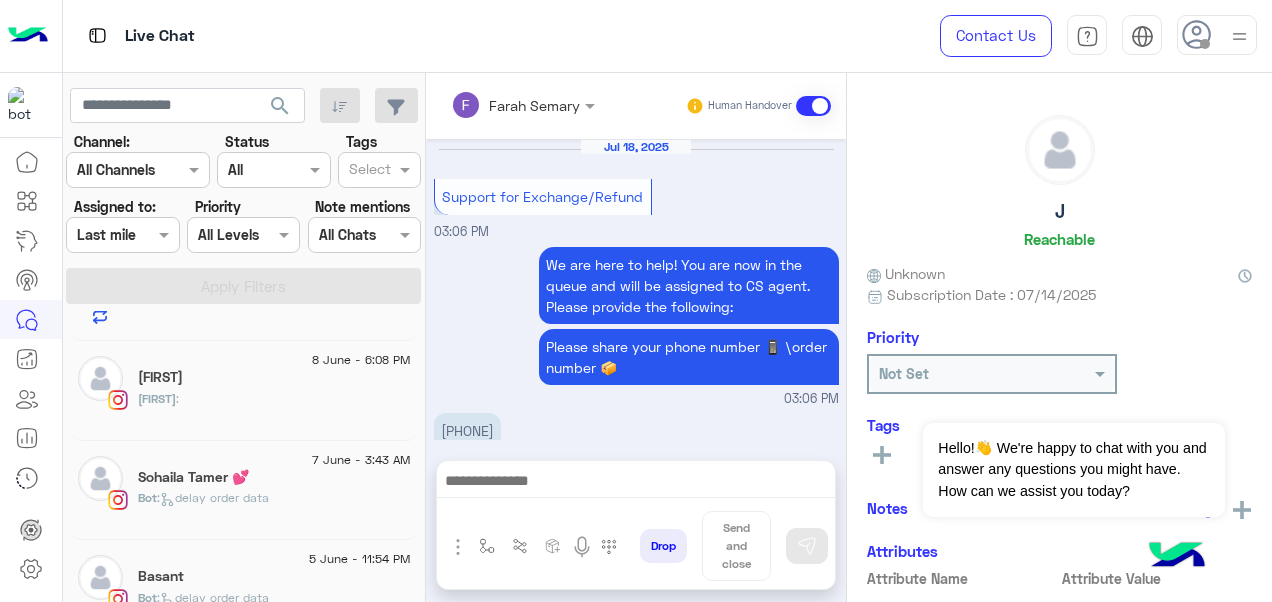 scroll, scrollTop: 678, scrollLeft: 0, axis: vertical 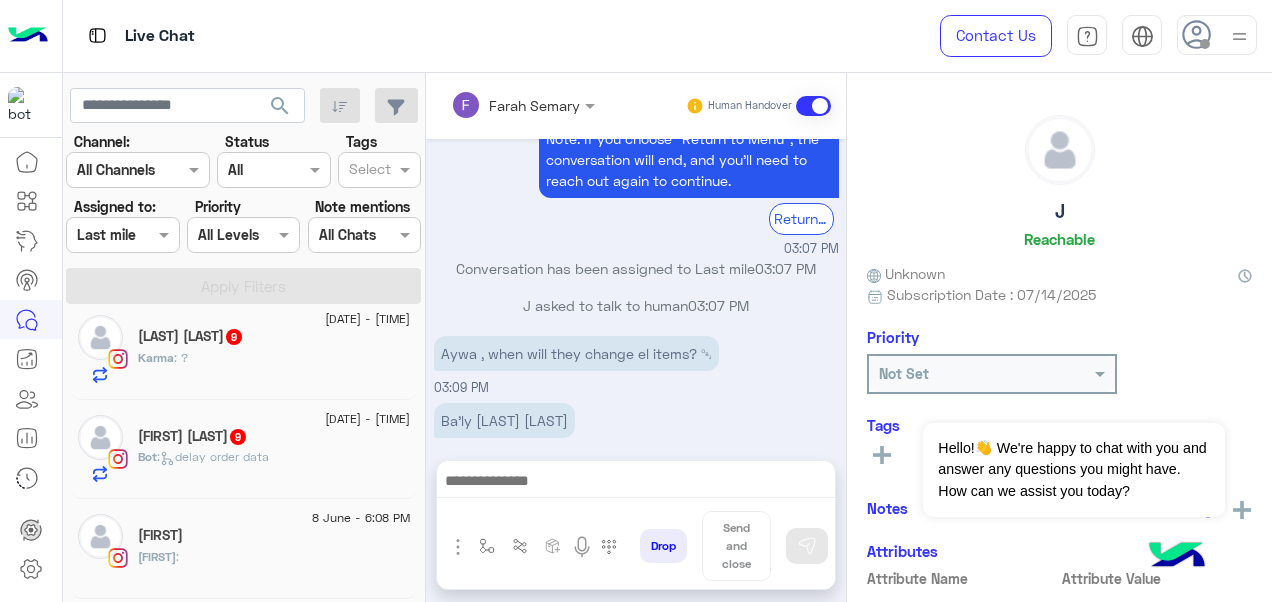 click on "[DATE] - [TIME]" 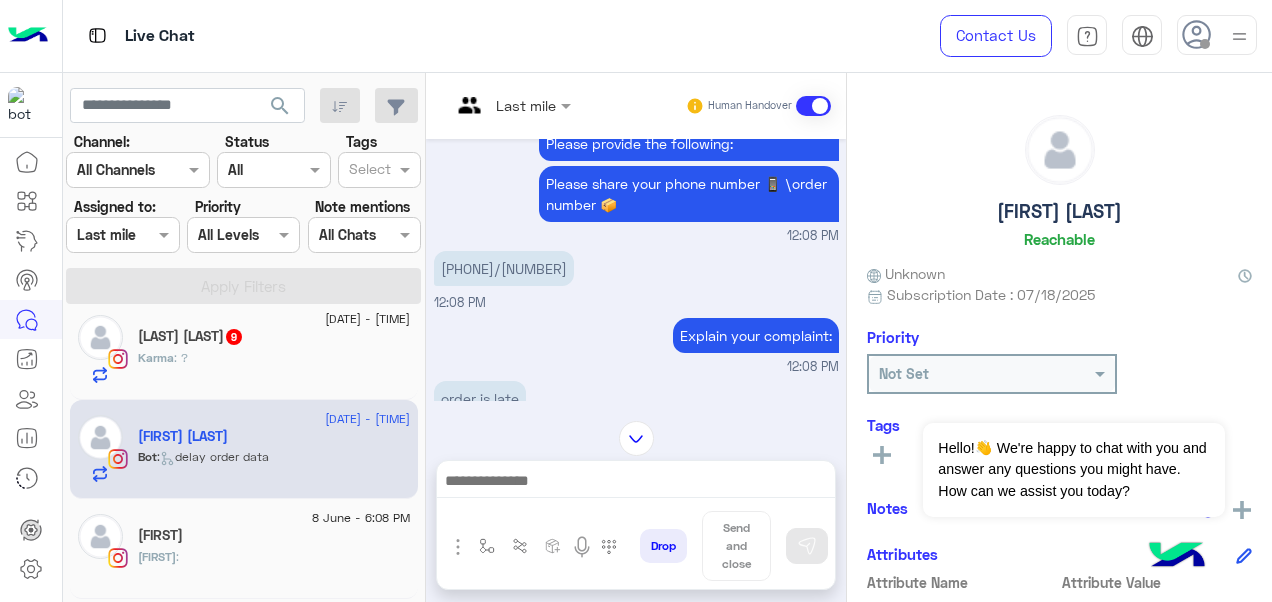 scroll, scrollTop: 552, scrollLeft: 0, axis: vertical 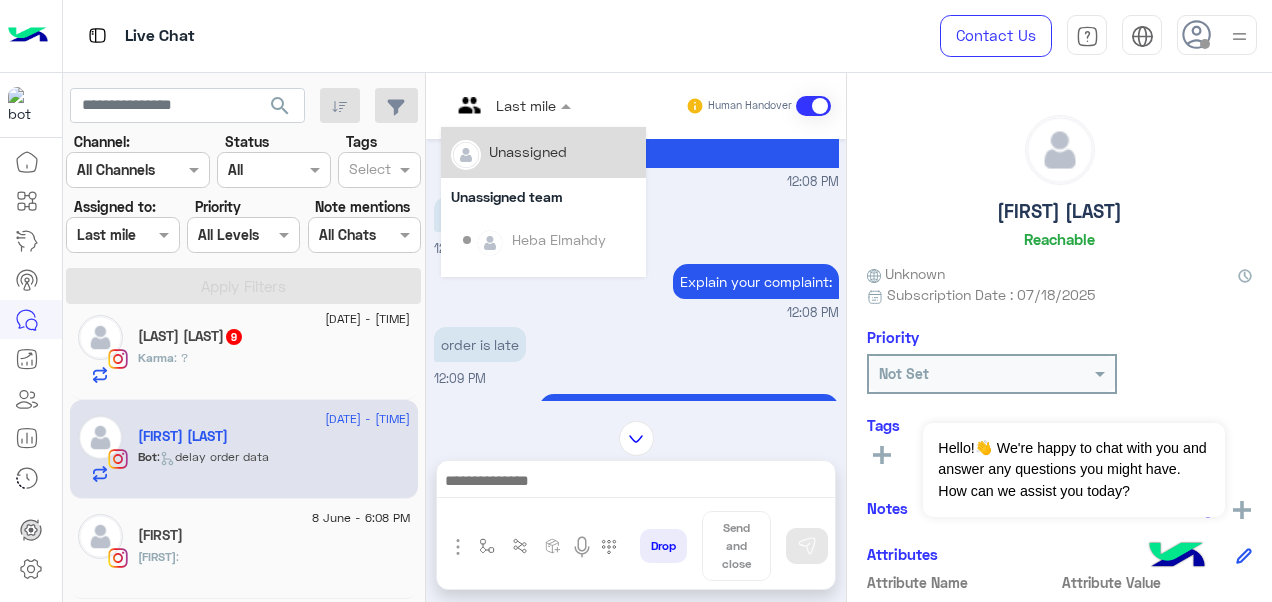 click at bounding box center [511, 104] 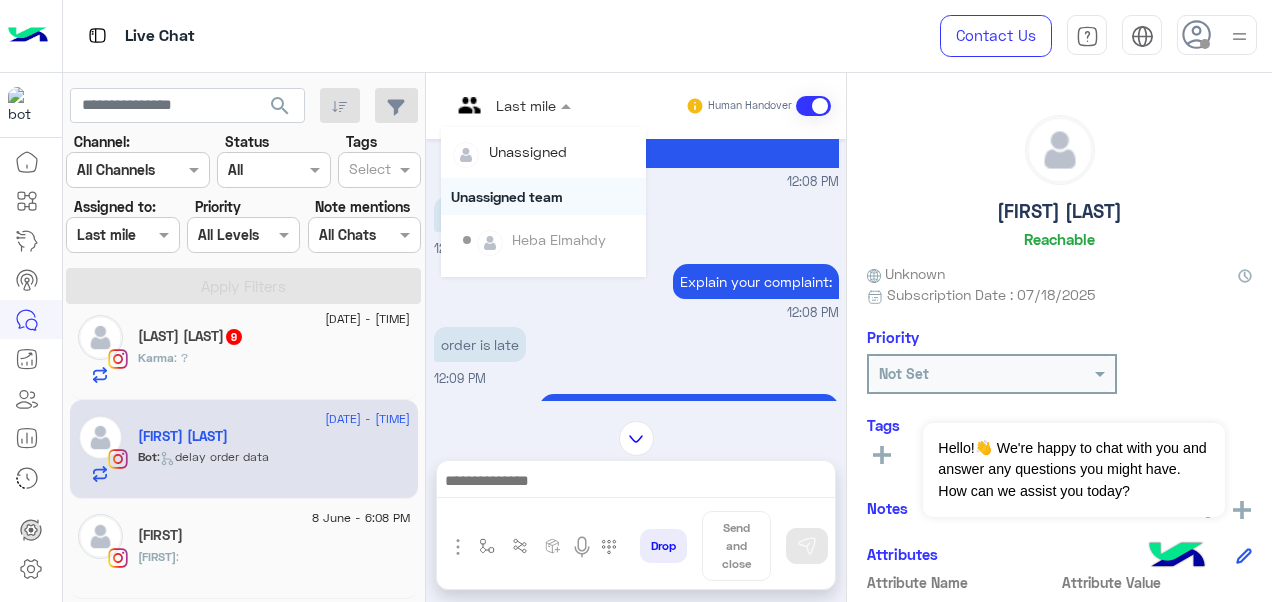scroll, scrollTop: 354, scrollLeft: 0, axis: vertical 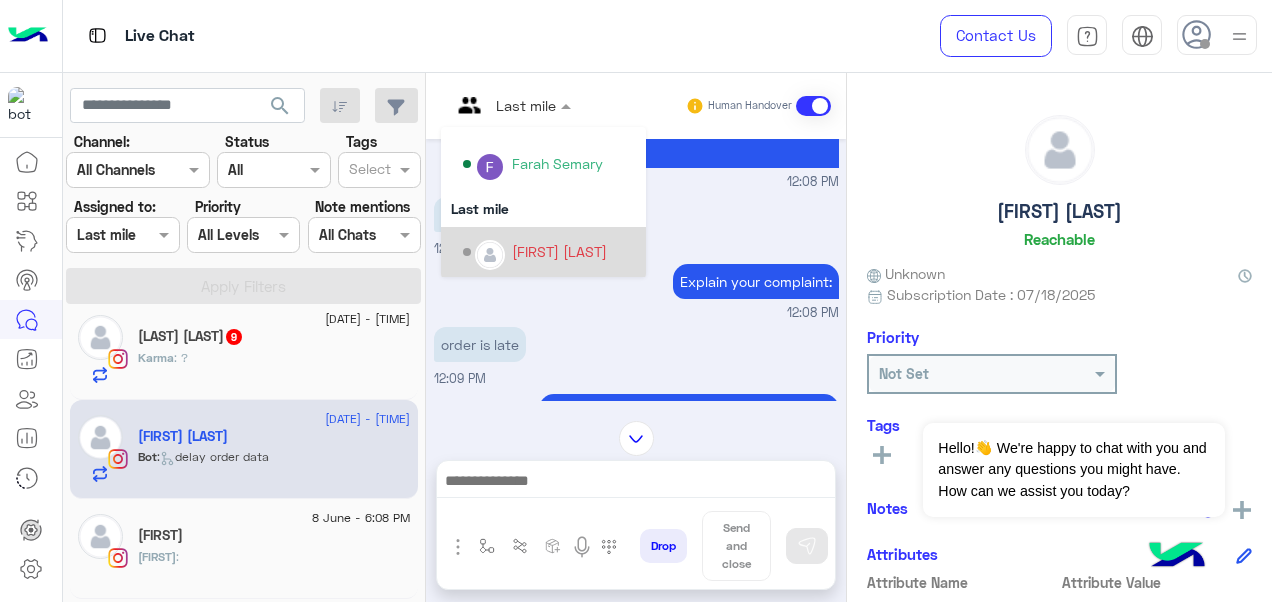 click on "[FIRST] [LAST]" at bounding box center (543, 252) 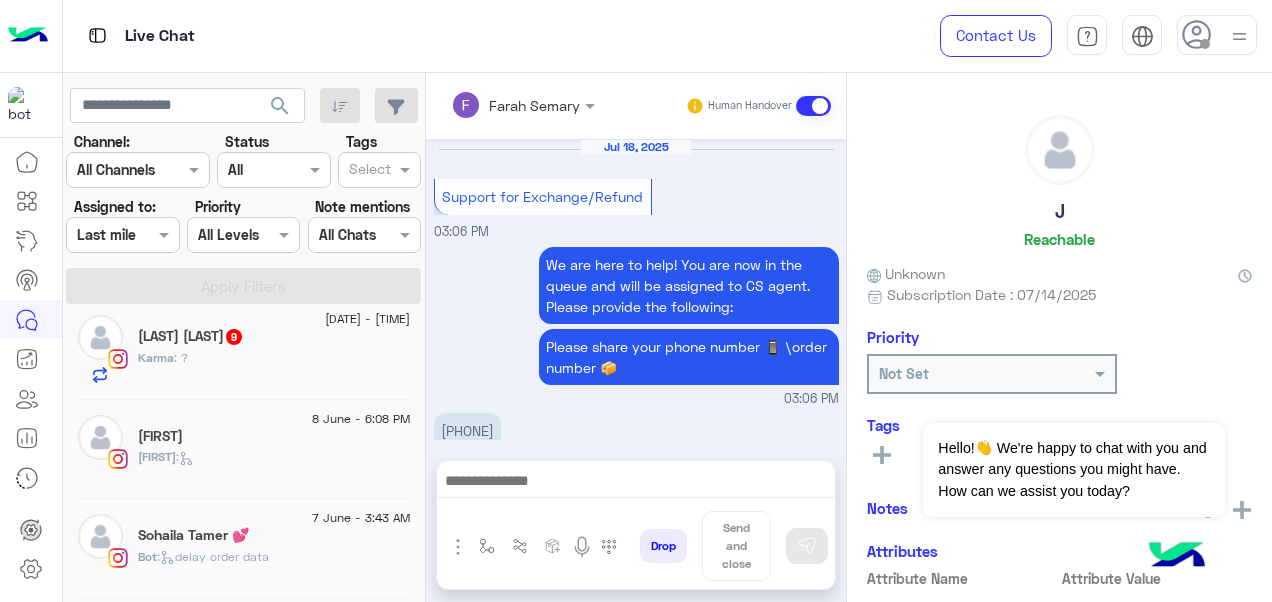 scroll, scrollTop: 678, scrollLeft: 0, axis: vertical 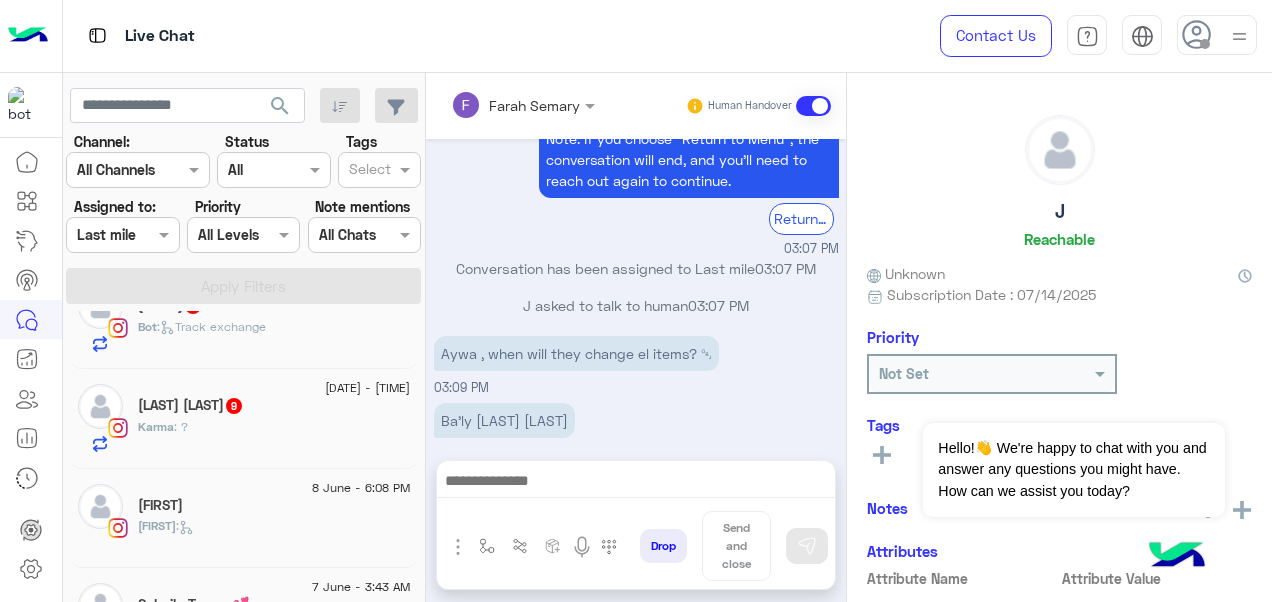 click on "[FIRST] [LAST]  [NUMBER]" 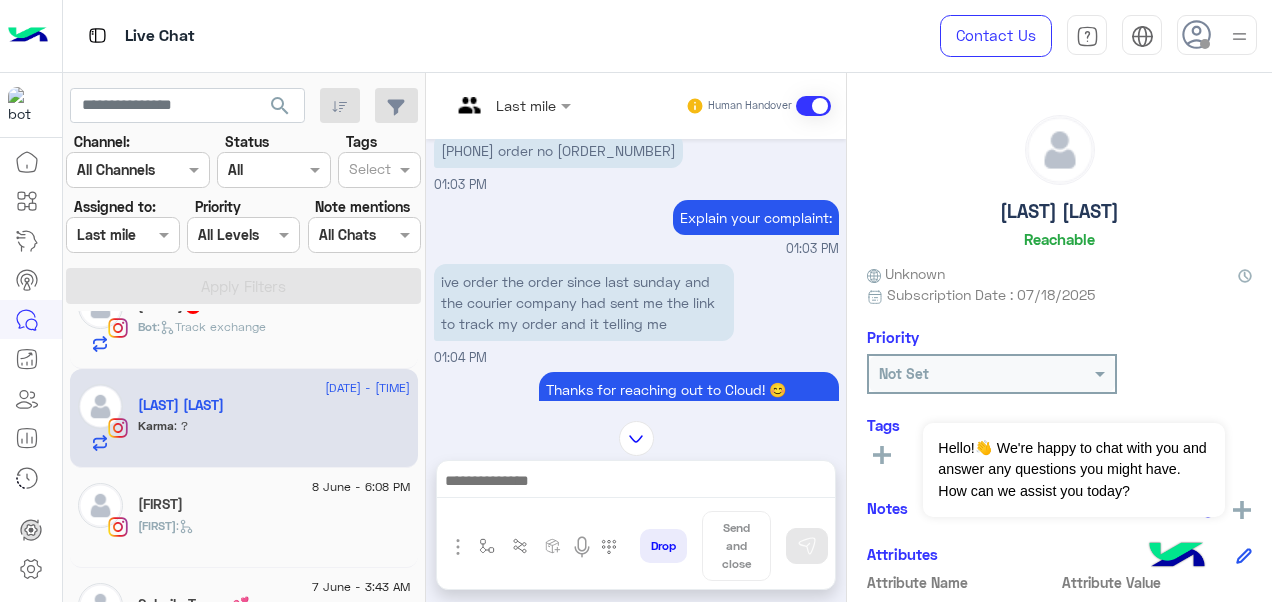scroll, scrollTop: 348, scrollLeft: 0, axis: vertical 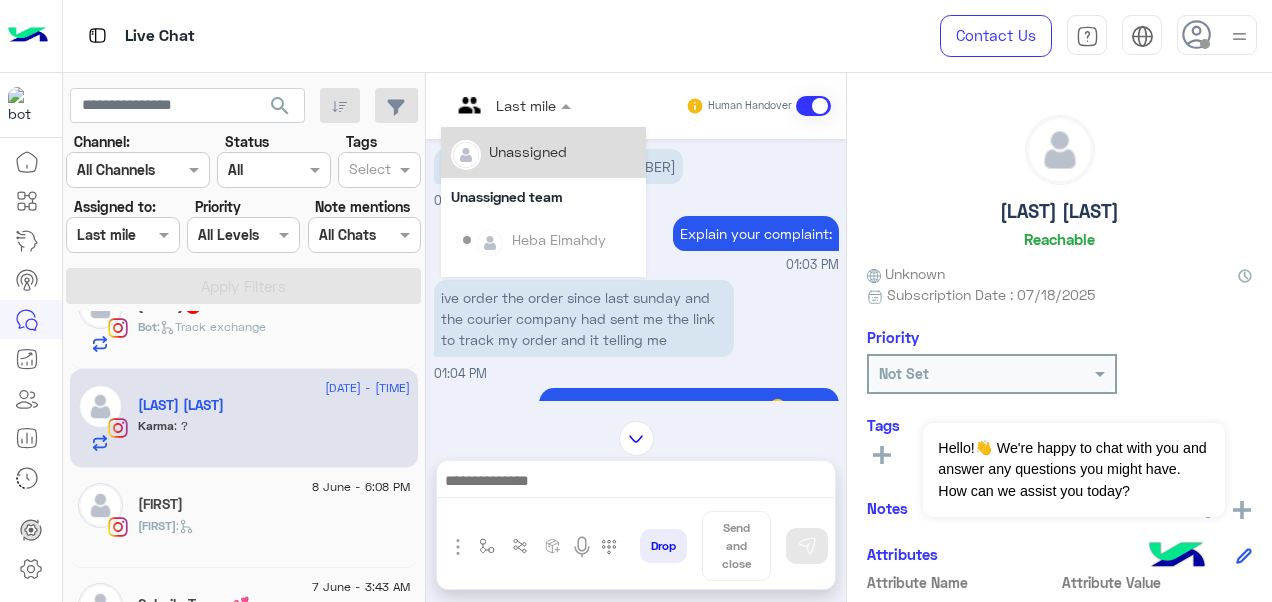 drag, startPoint x: 531, startPoint y: 104, endPoint x: 513, endPoint y: 177, distance: 75.18643 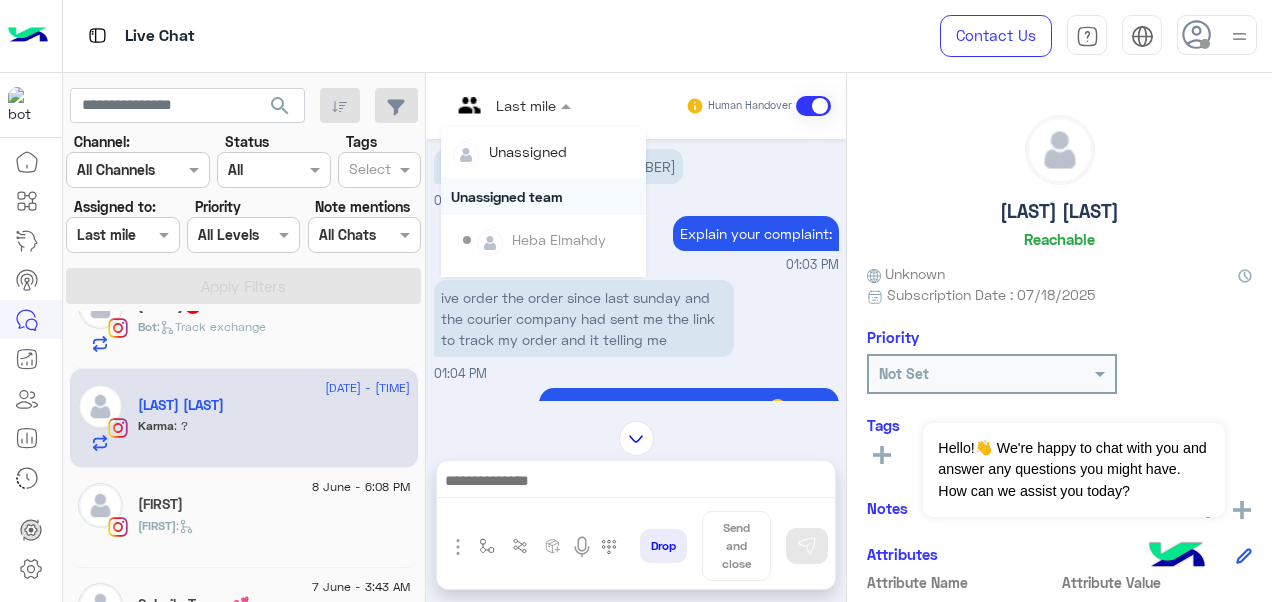 scroll, scrollTop: 354, scrollLeft: 0, axis: vertical 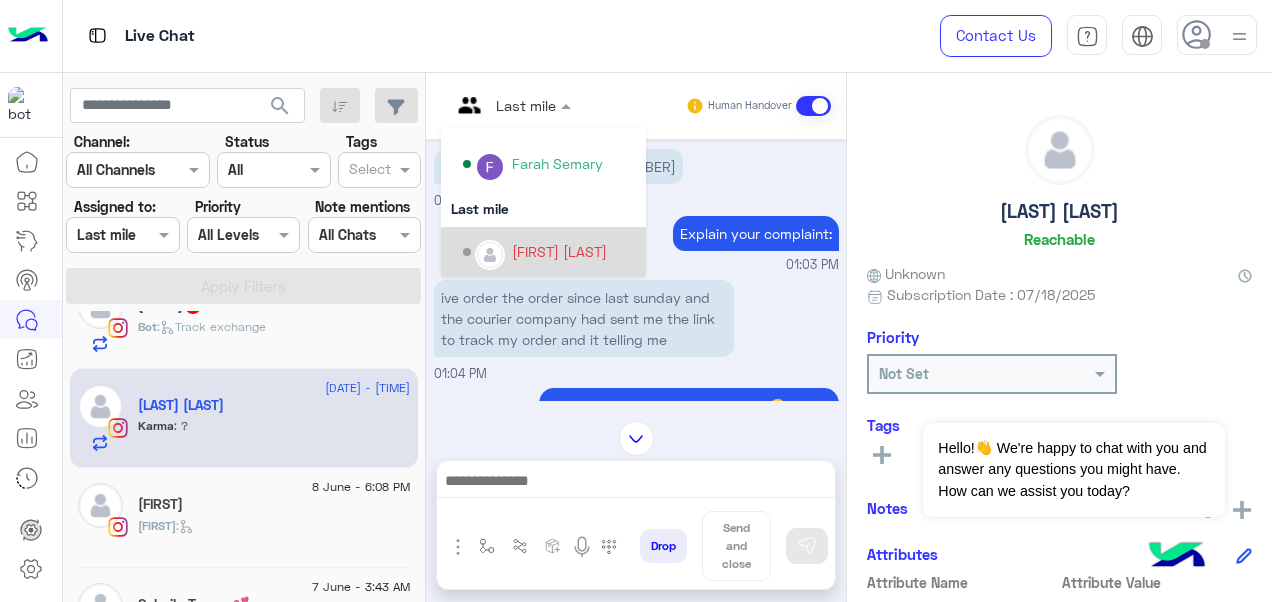 click on "[FIRST] [LAST]" at bounding box center (549, 252) 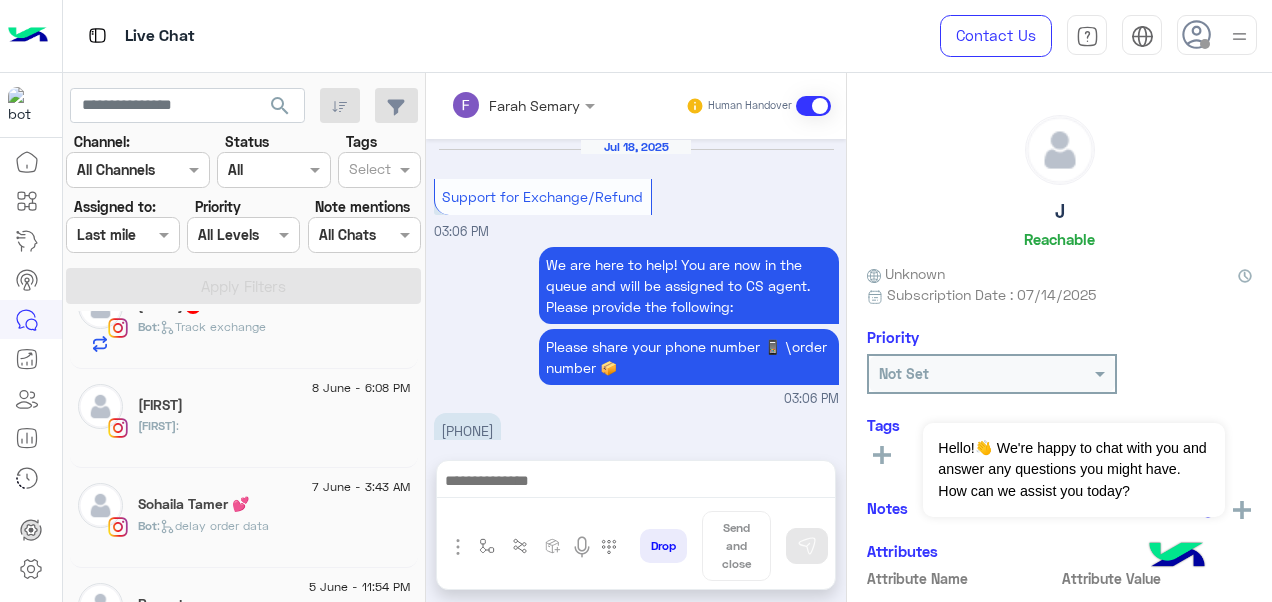 scroll, scrollTop: 678, scrollLeft: 0, axis: vertical 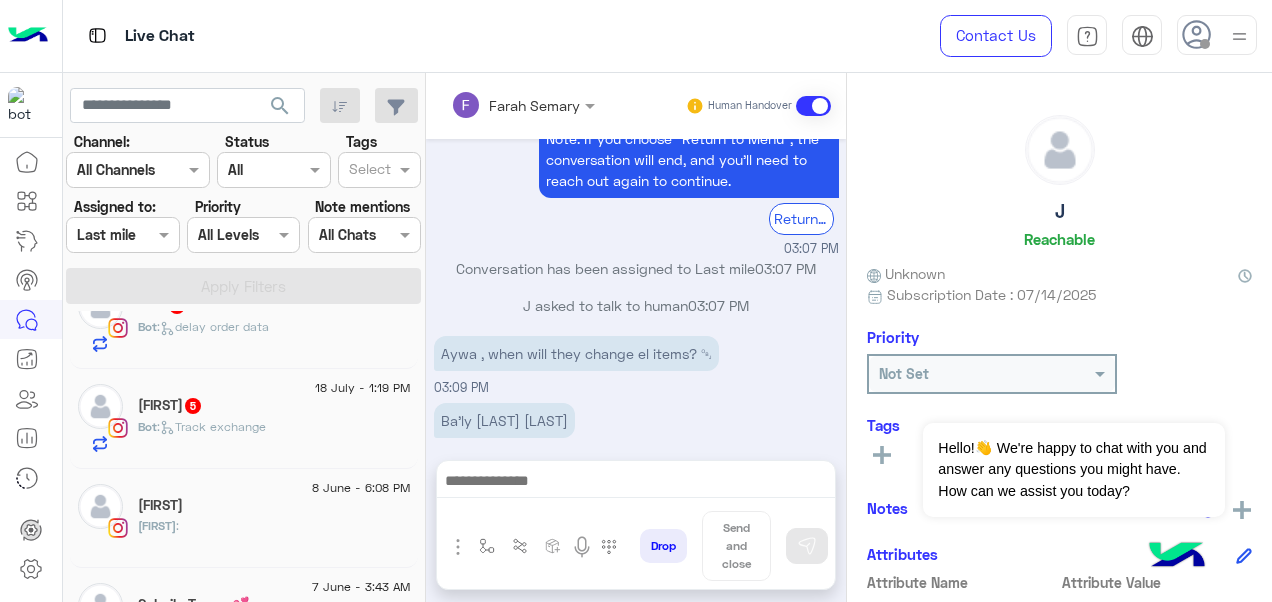 click on ":   Track exchange" 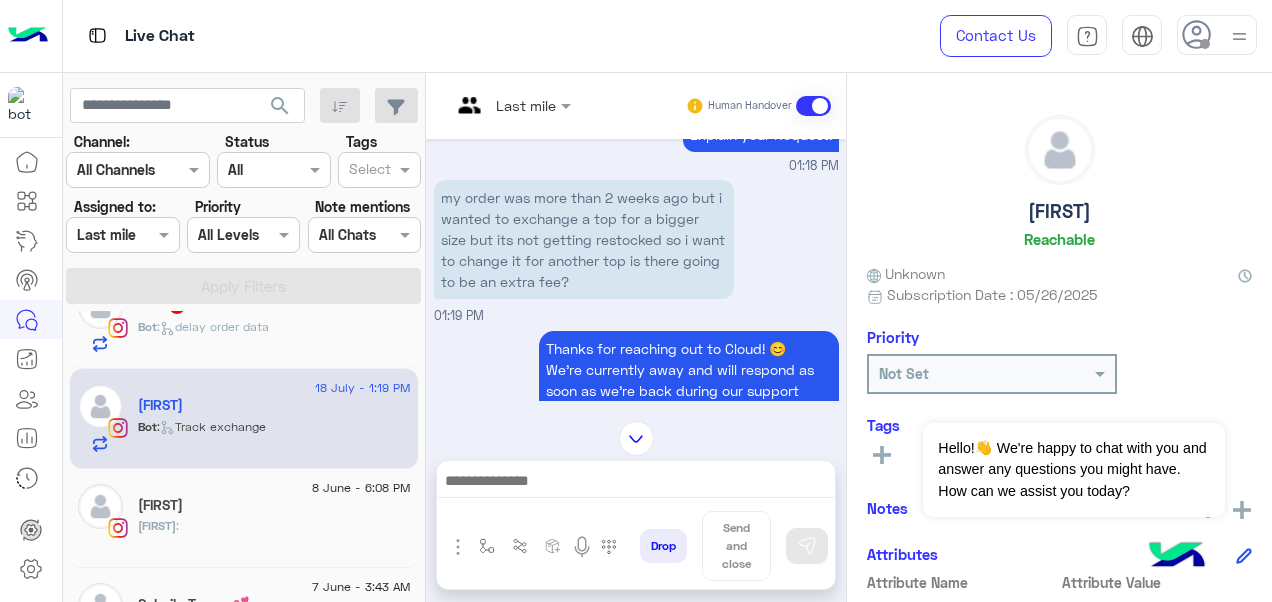 scroll, scrollTop: 630, scrollLeft: 0, axis: vertical 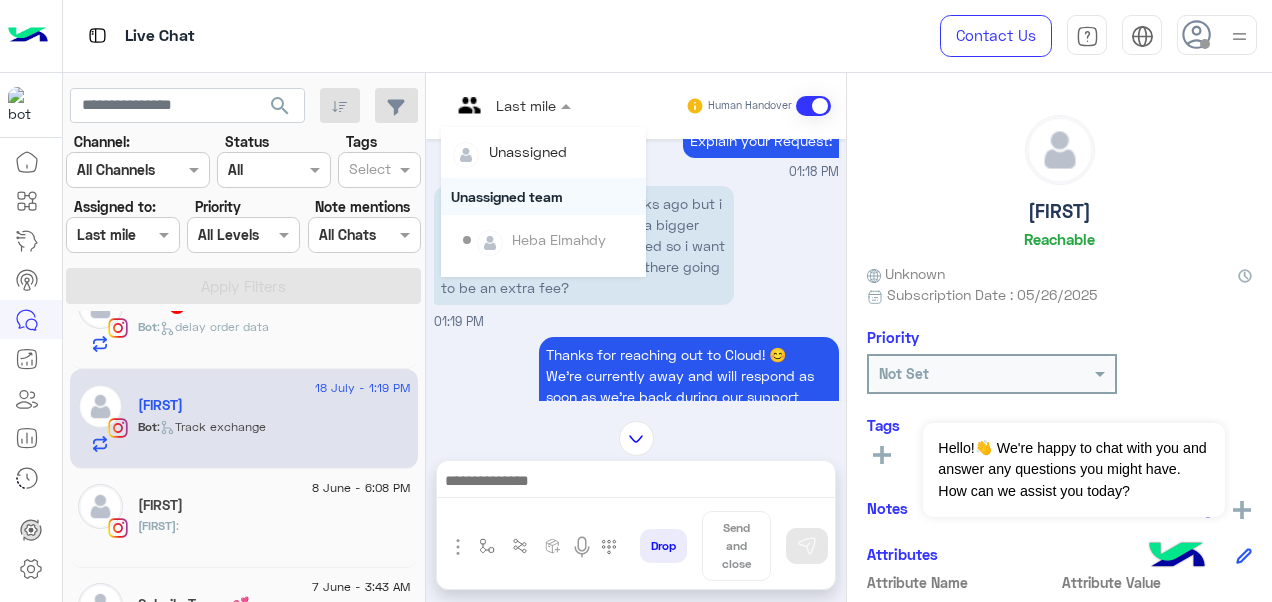 drag, startPoint x: 532, startPoint y: 105, endPoint x: 537, endPoint y: 209, distance: 104.120125 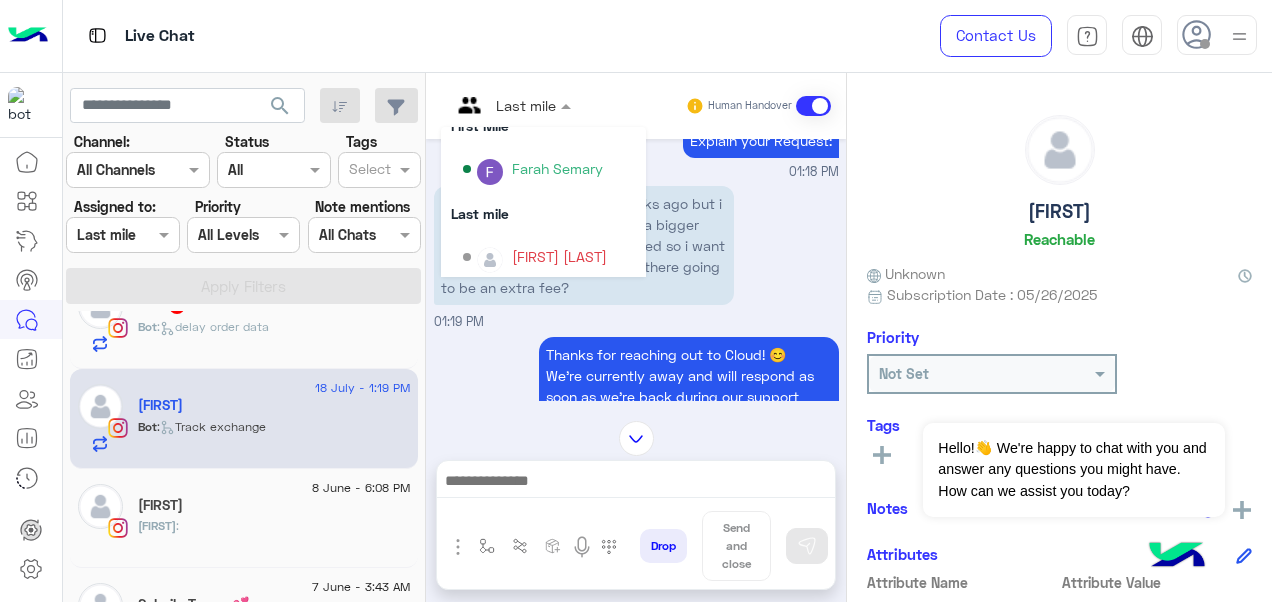 scroll, scrollTop: 354, scrollLeft: 0, axis: vertical 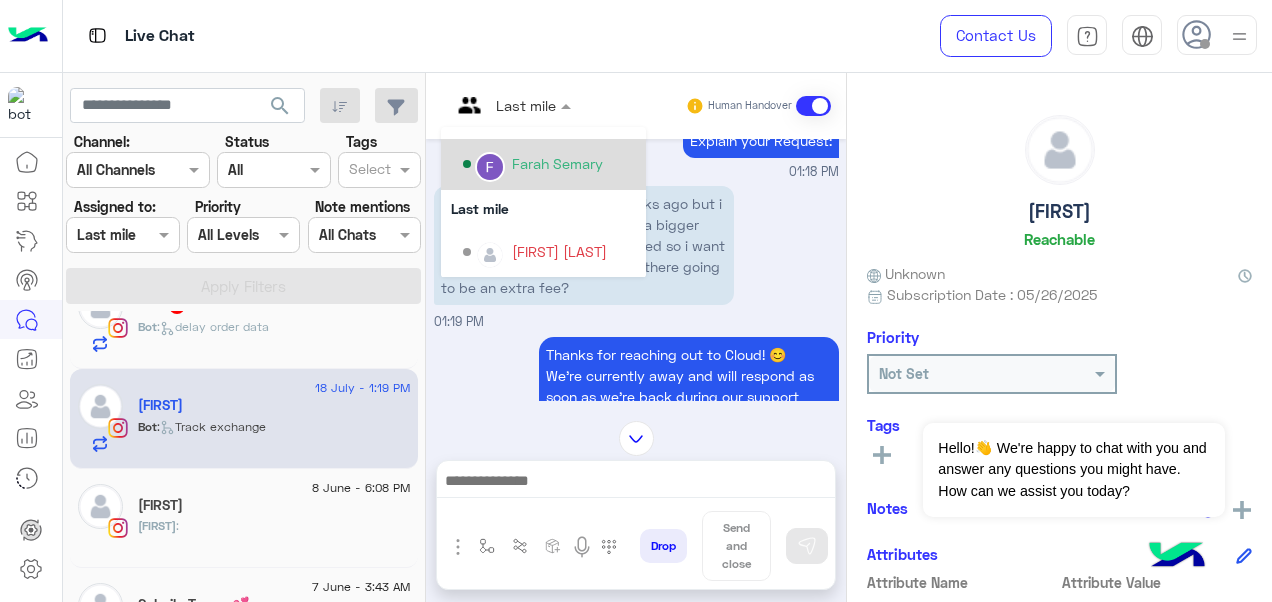 click on "Farah Semary" at bounding box center [557, 163] 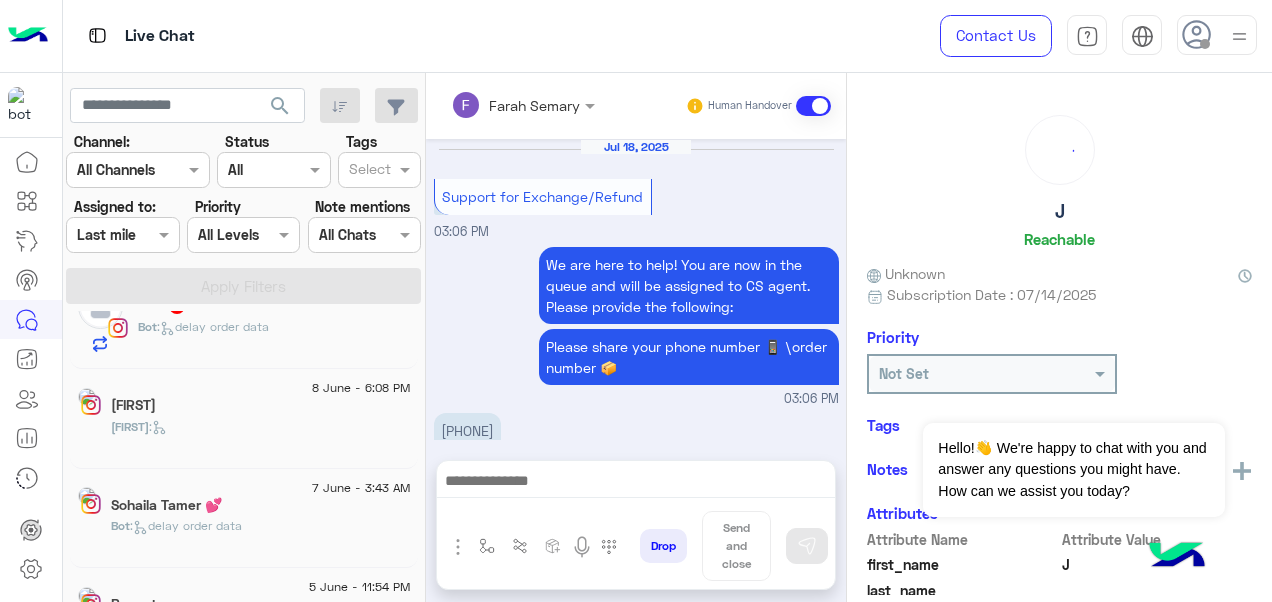 scroll, scrollTop: 678, scrollLeft: 0, axis: vertical 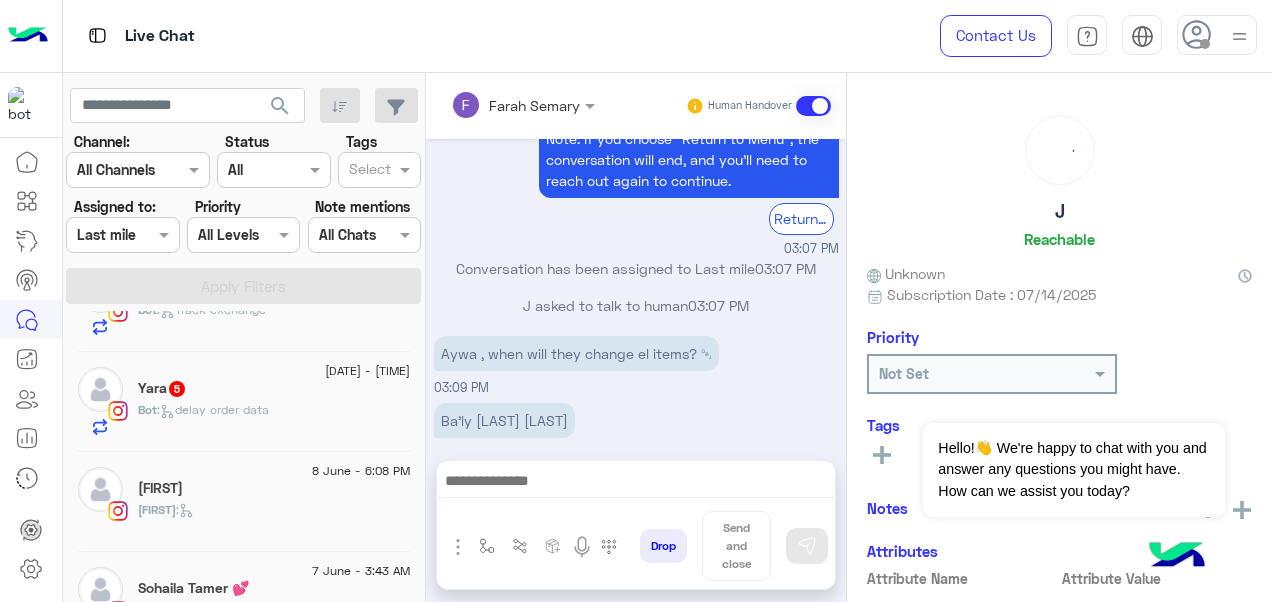 click on "[NAME]   [NUMBER]" 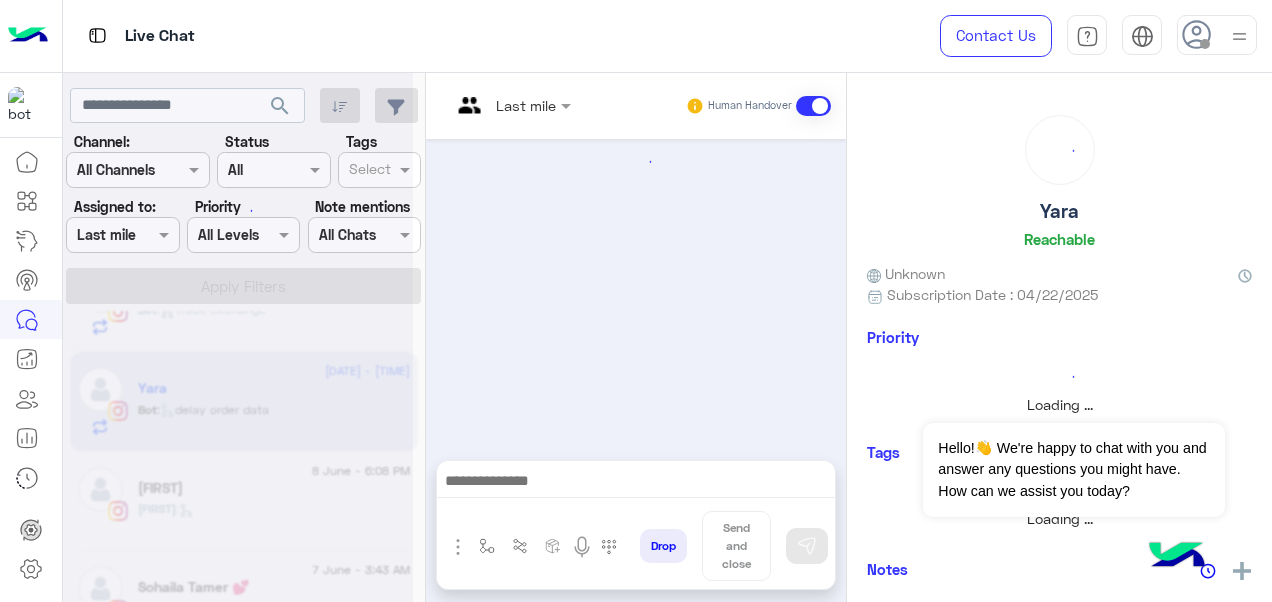 scroll, scrollTop: 462, scrollLeft: 0, axis: vertical 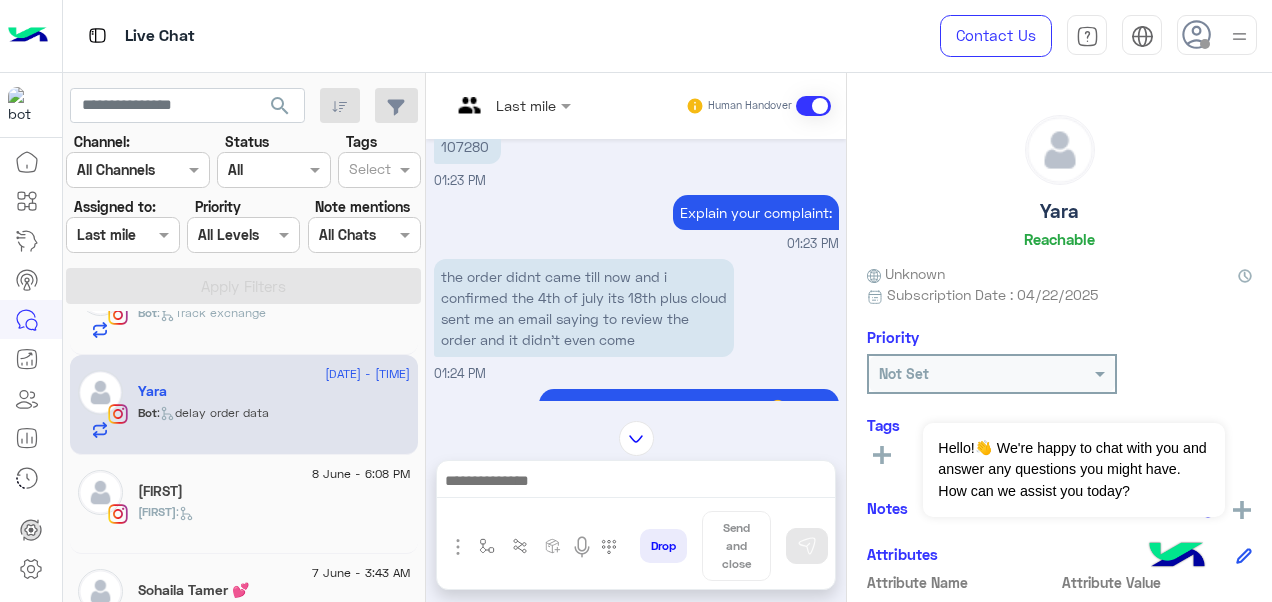 click at bounding box center (511, 104) 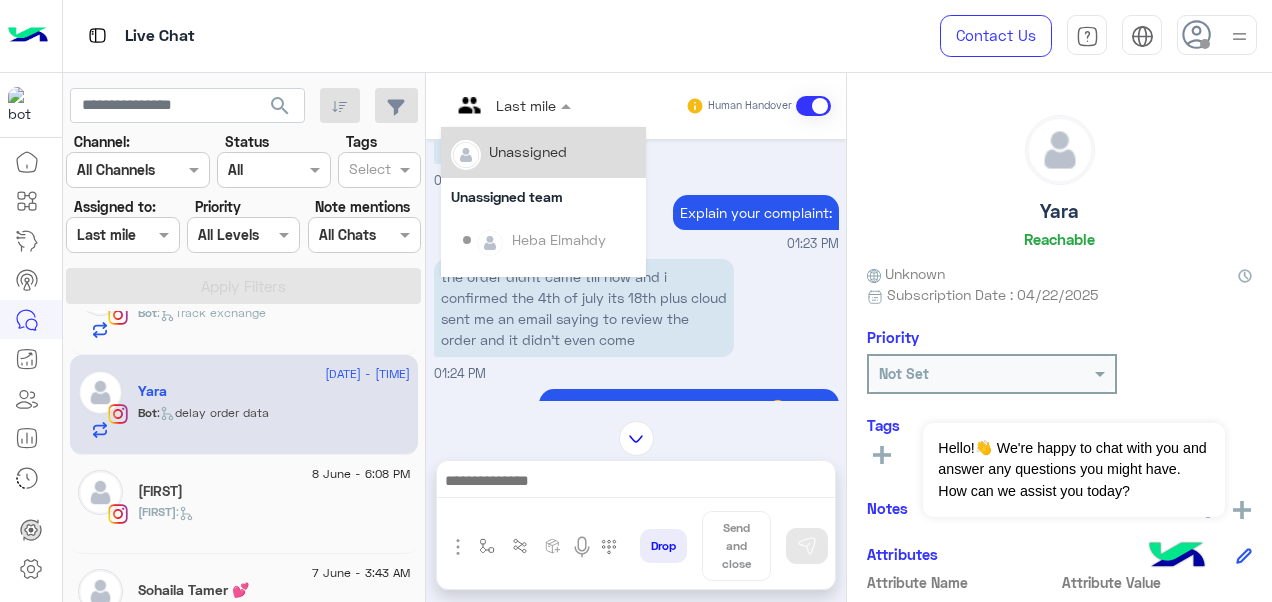 scroll, scrollTop: 354, scrollLeft: 0, axis: vertical 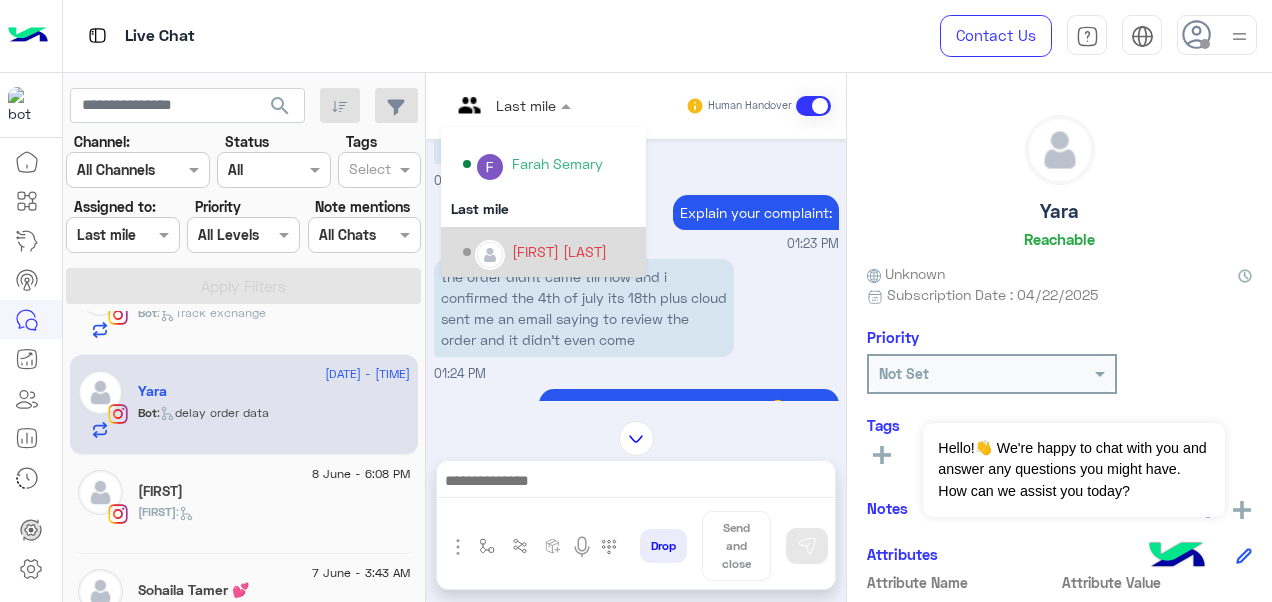 click on "[FIRST] [LAST]" at bounding box center (559, 251) 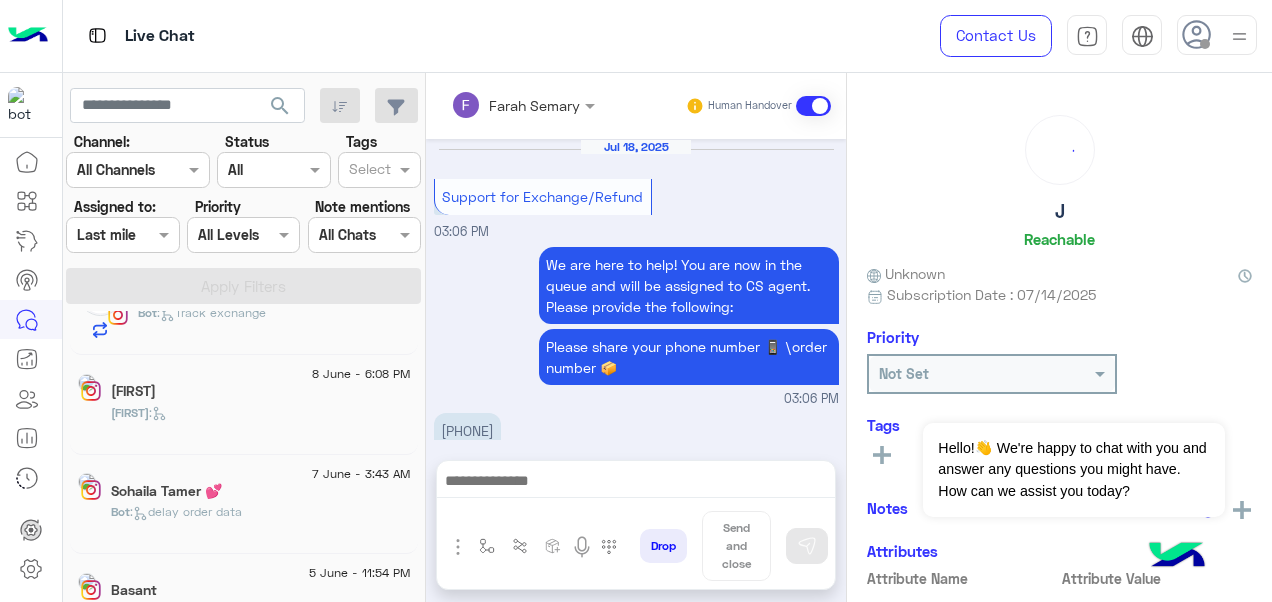 scroll, scrollTop: 678, scrollLeft: 0, axis: vertical 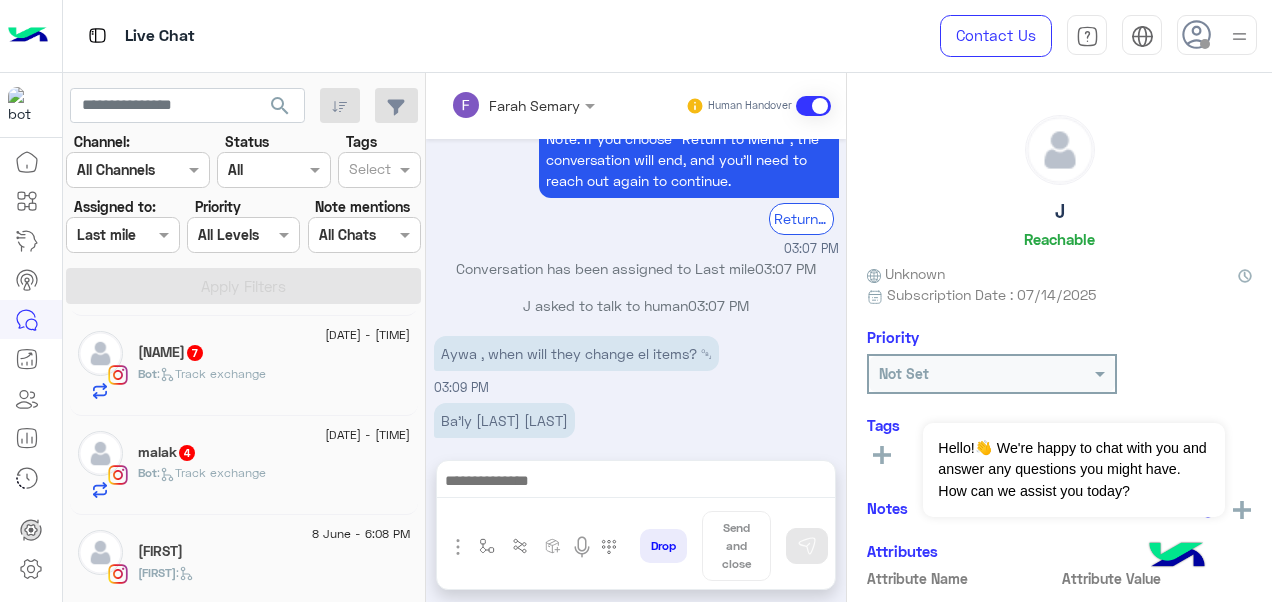 click on "Bot :   Track exchange" 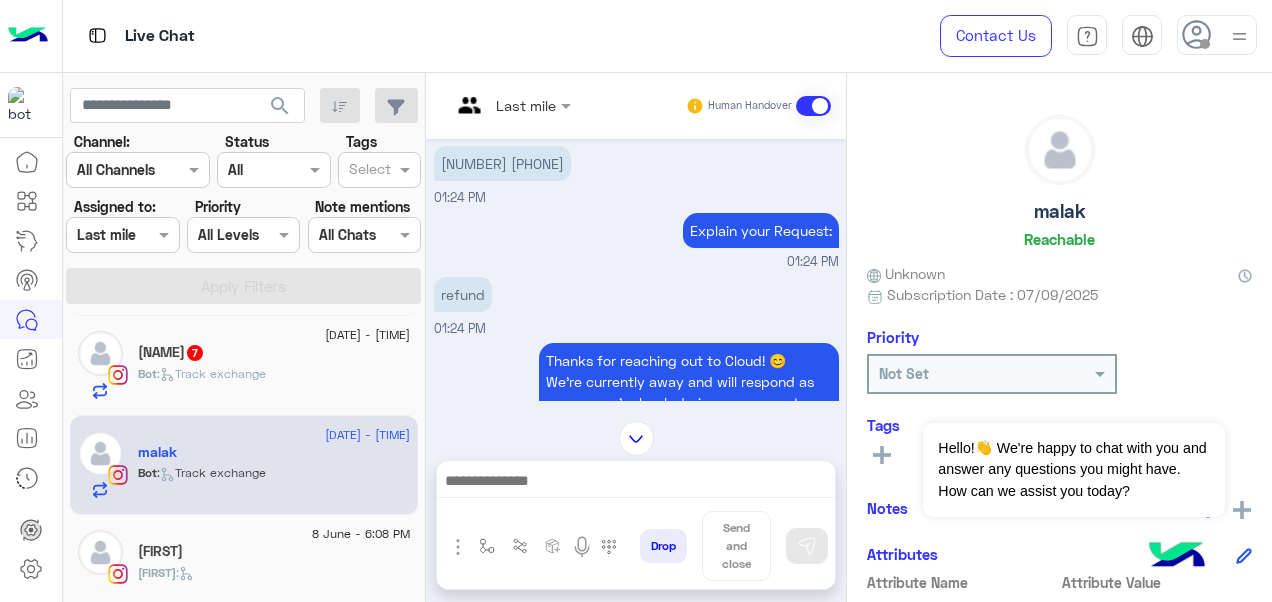 scroll, scrollTop: 334, scrollLeft: 0, axis: vertical 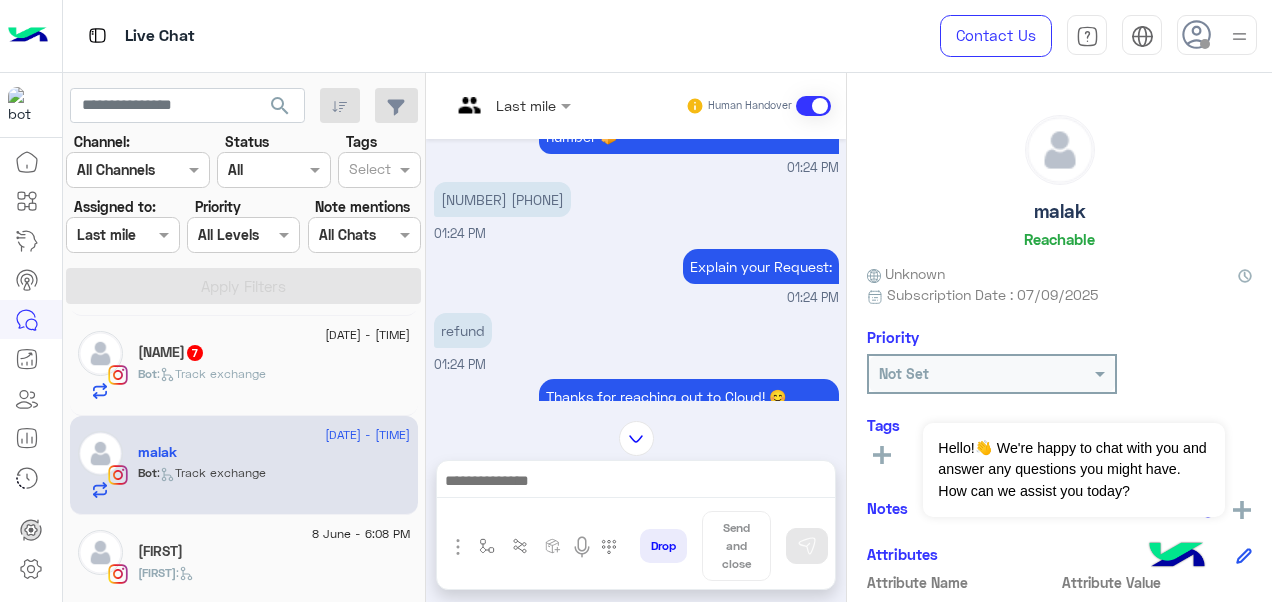 click at bounding box center (511, 104) 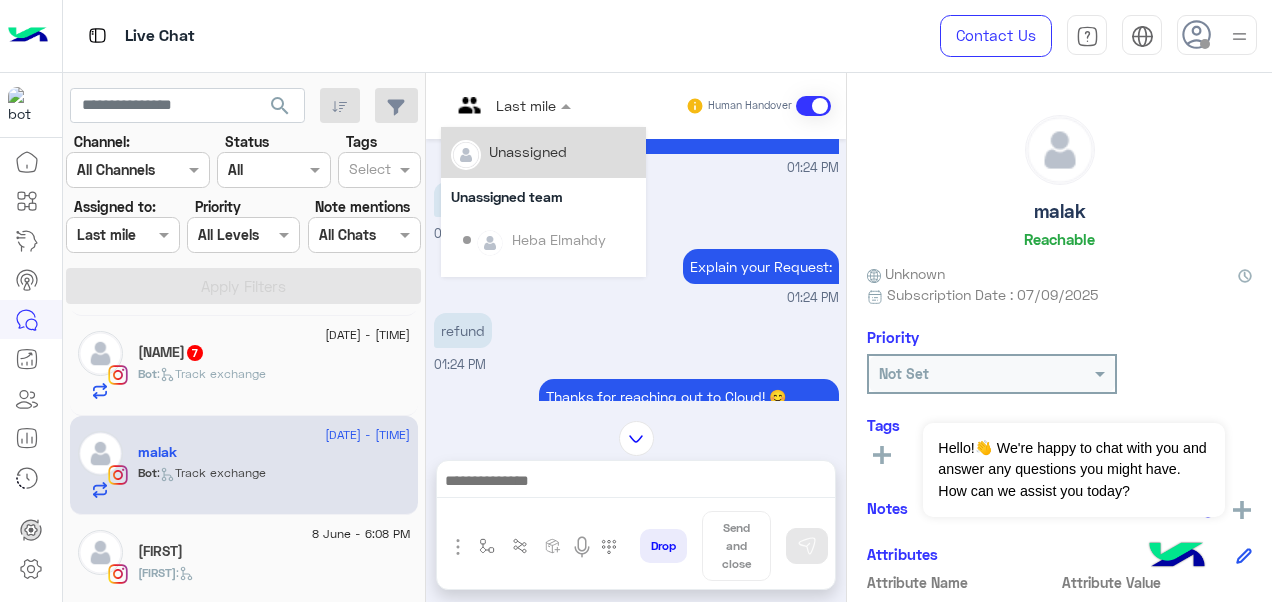 click on "01:24 PM" at bounding box center (636, 168) 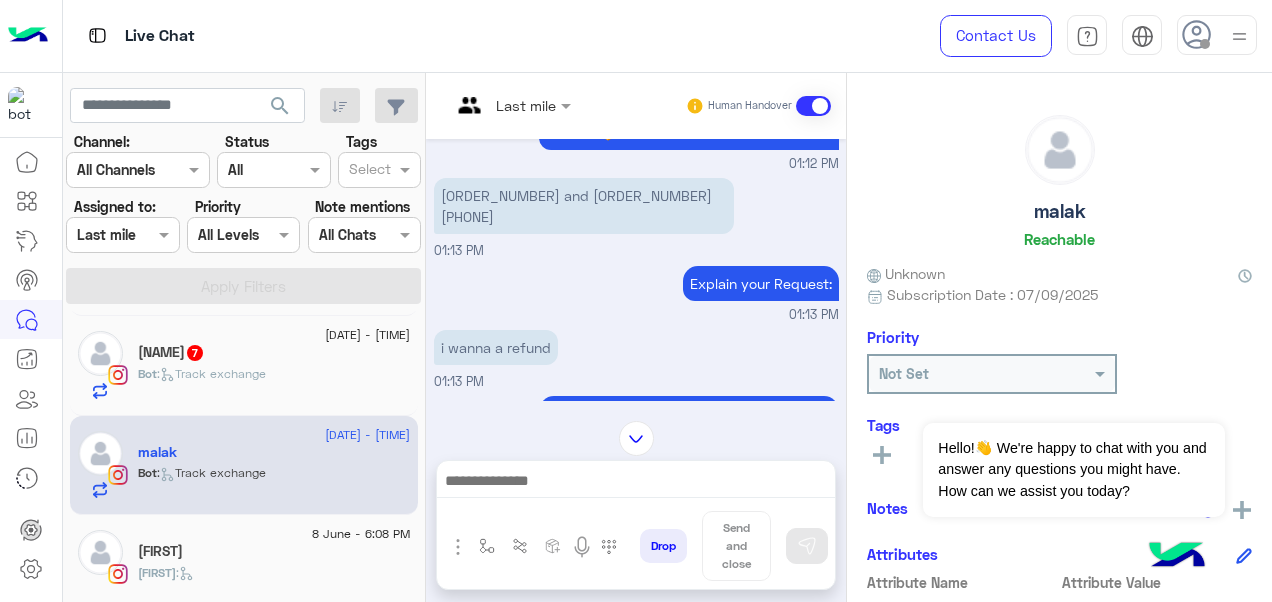 scroll, scrollTop: 231, scrollLeft: 0, axis: vertical 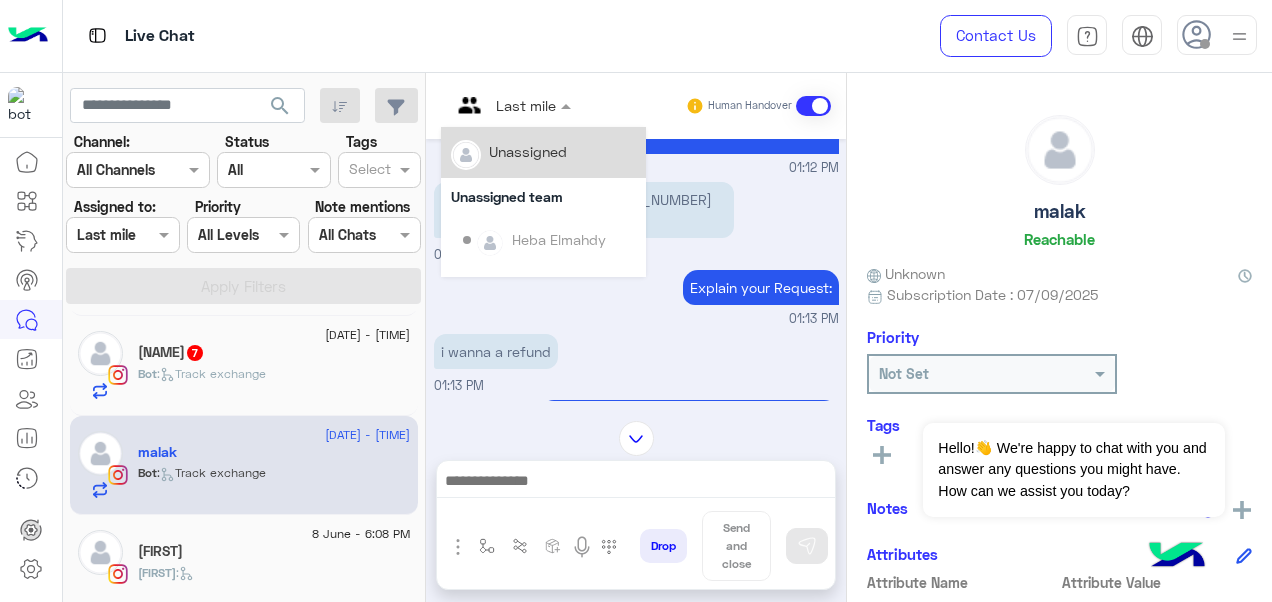click at bounding box center (487, 105) 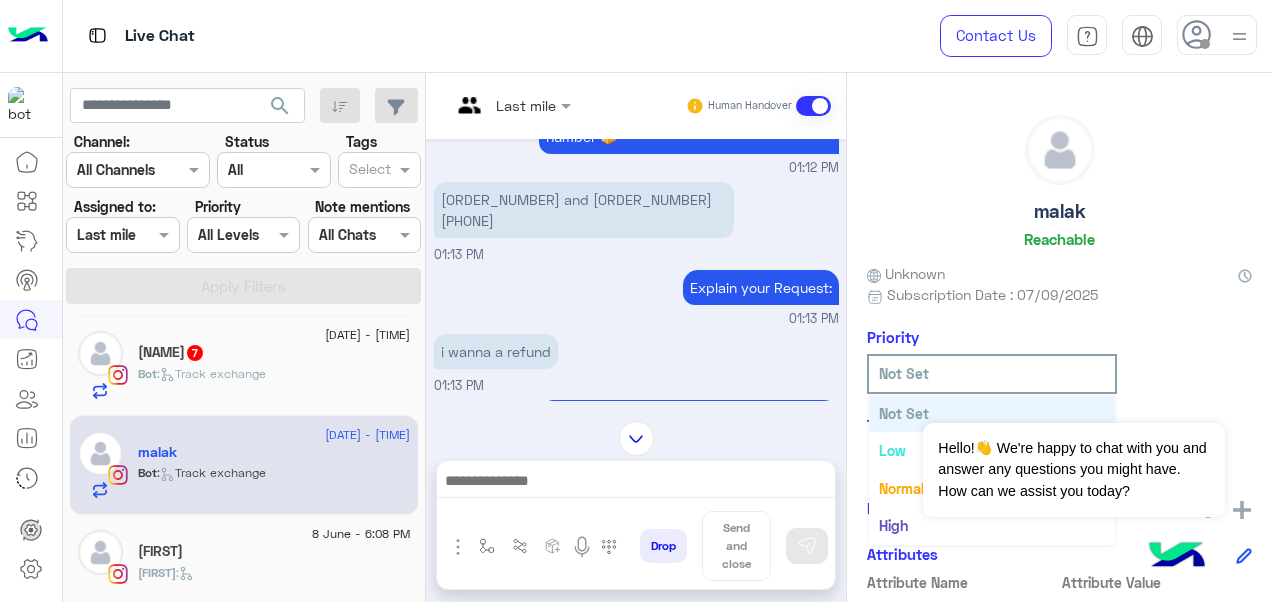 click 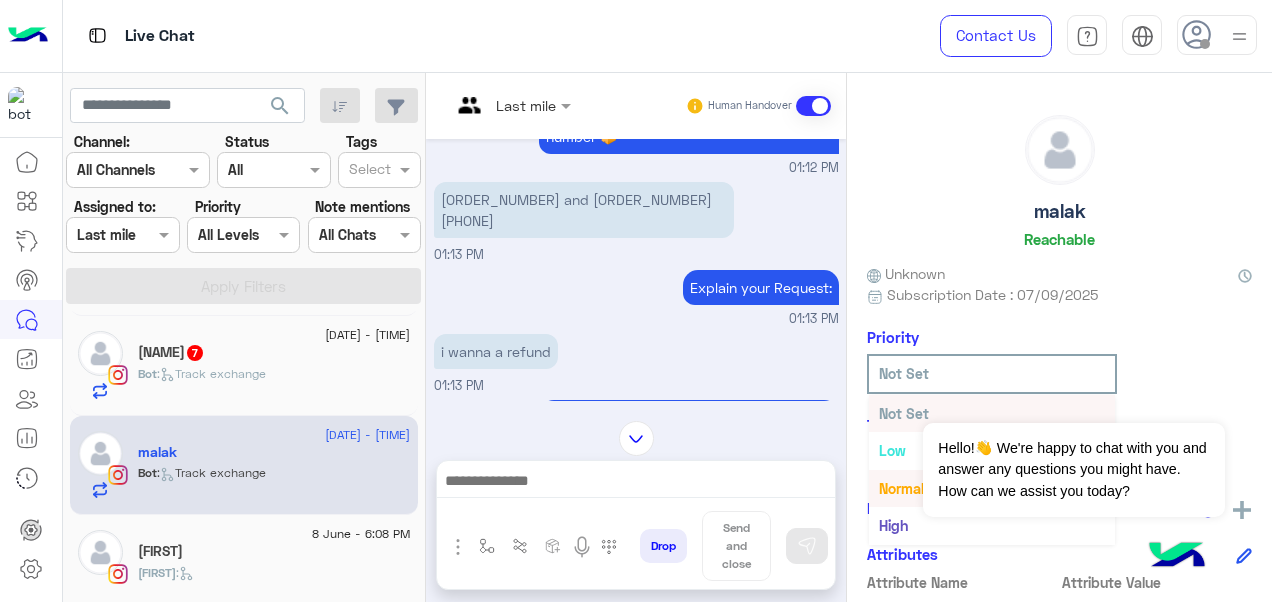 scroll, scrollTop: 36, scrollLeft: 0, axis: vertical 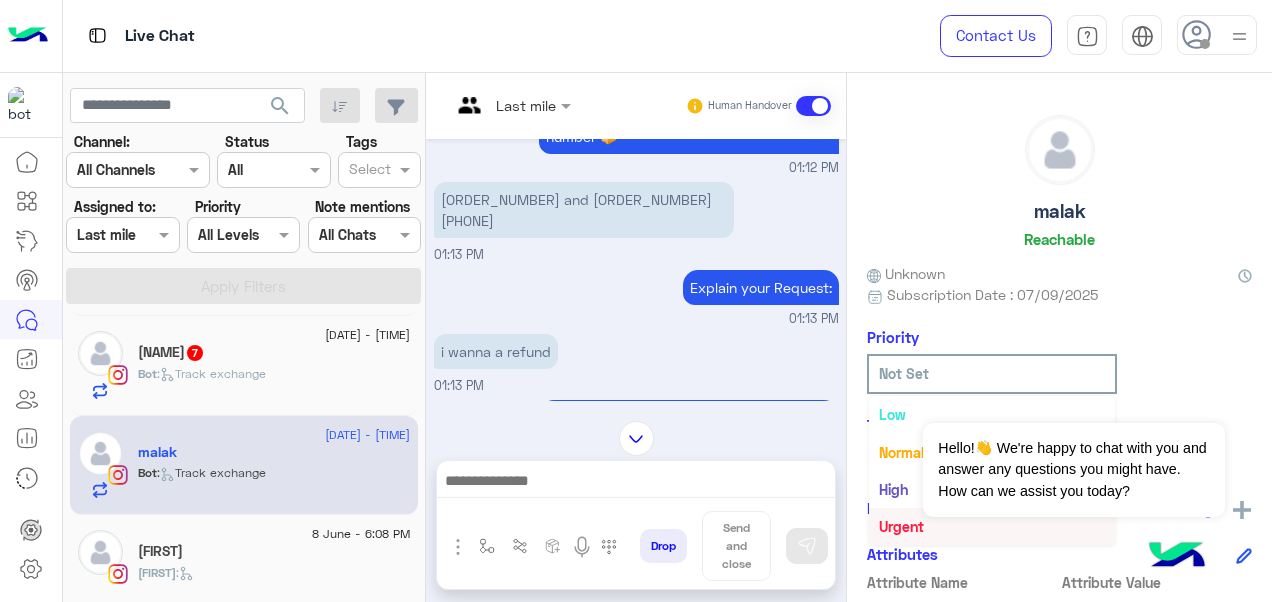 click on "Urgent" at bounding box center (901, 526) 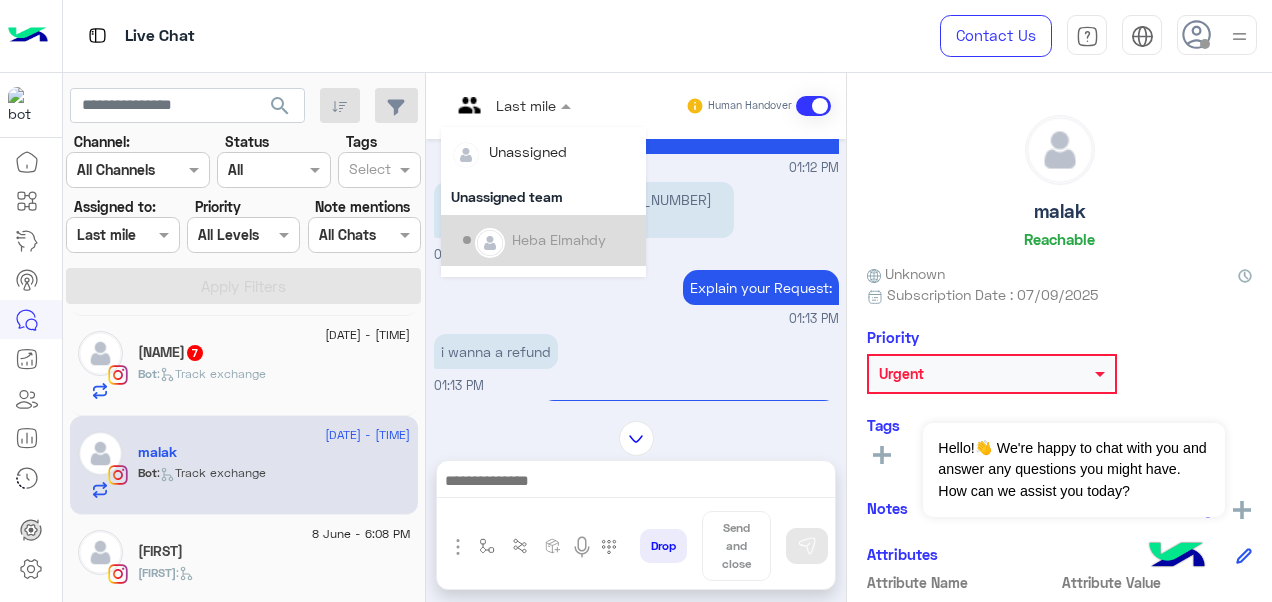 drag, startPoint x: 552, startPoint y: 122, endPoint x: 548, endPoint y: 267, distance: 145.05516 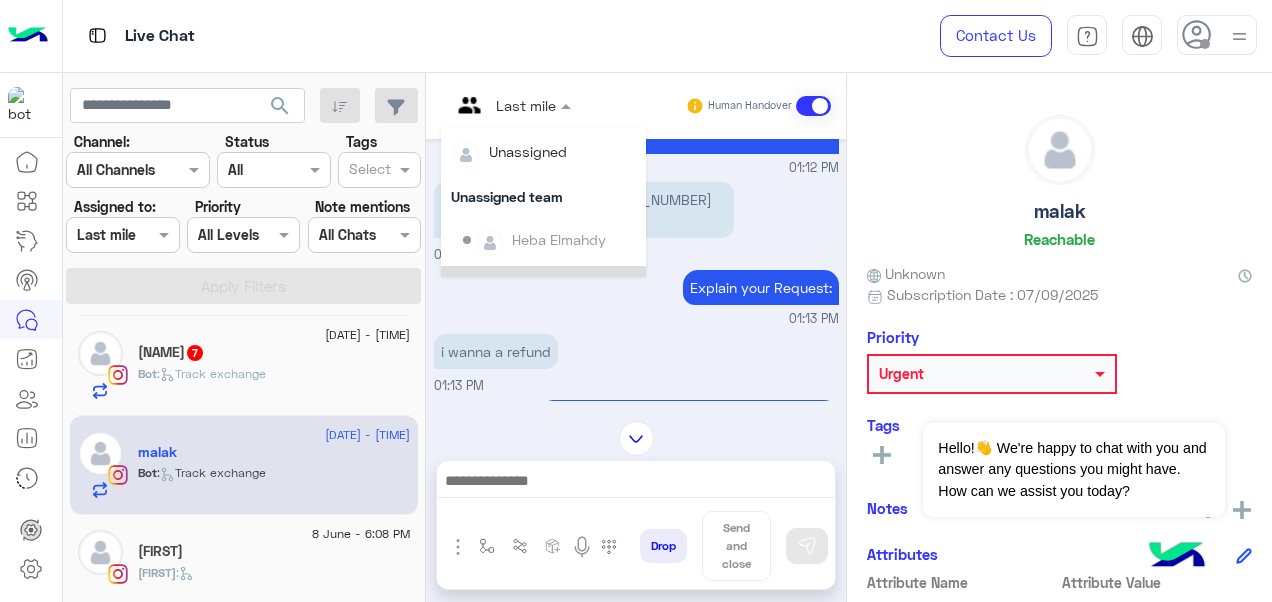 scroll, scrollTop: 354, scrollLeft: 0, axis: vertical 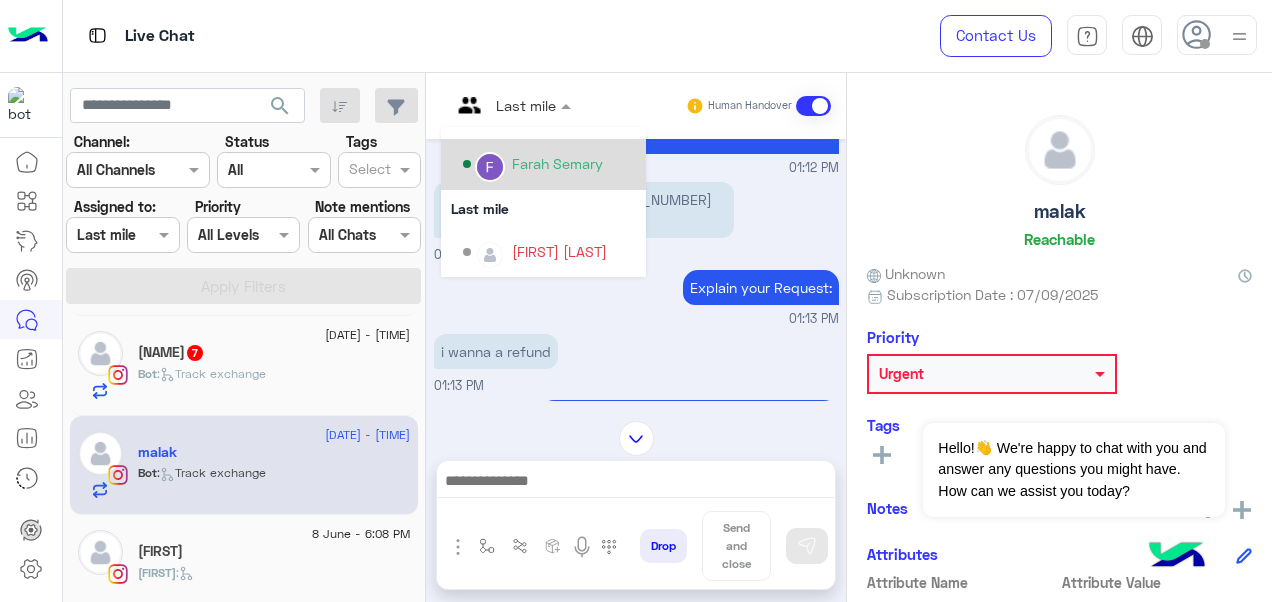click on "Farah Semary" at bounding box center [557, 163] 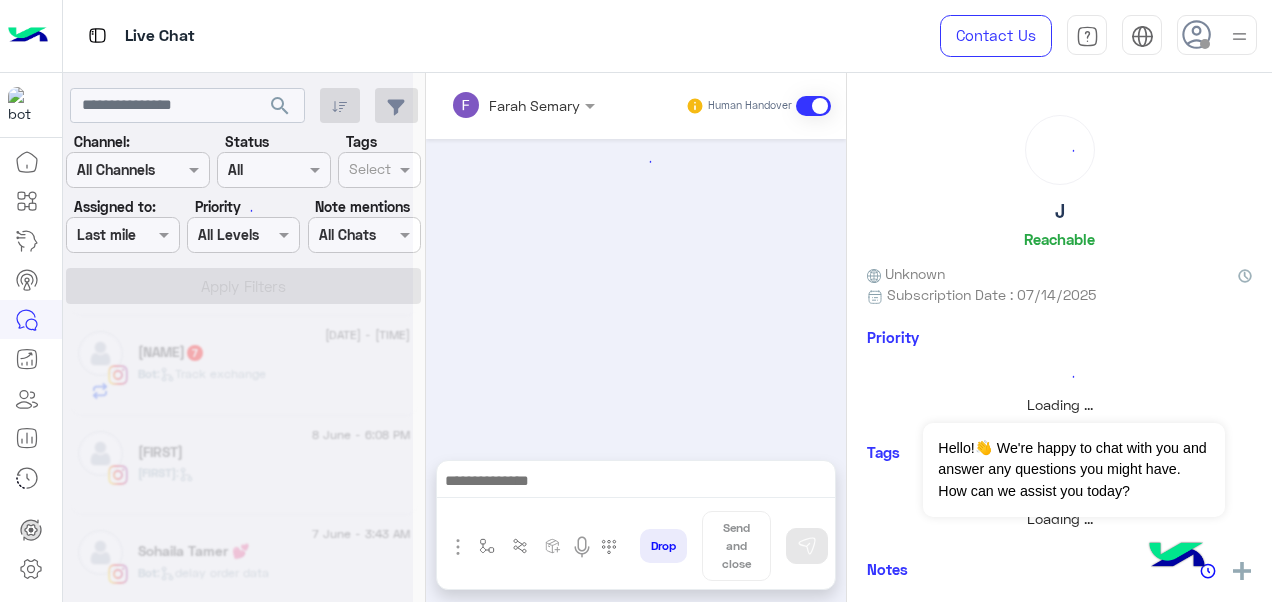 scroll, scrollTop: 678, scrollLeft: 0, axis: vertical 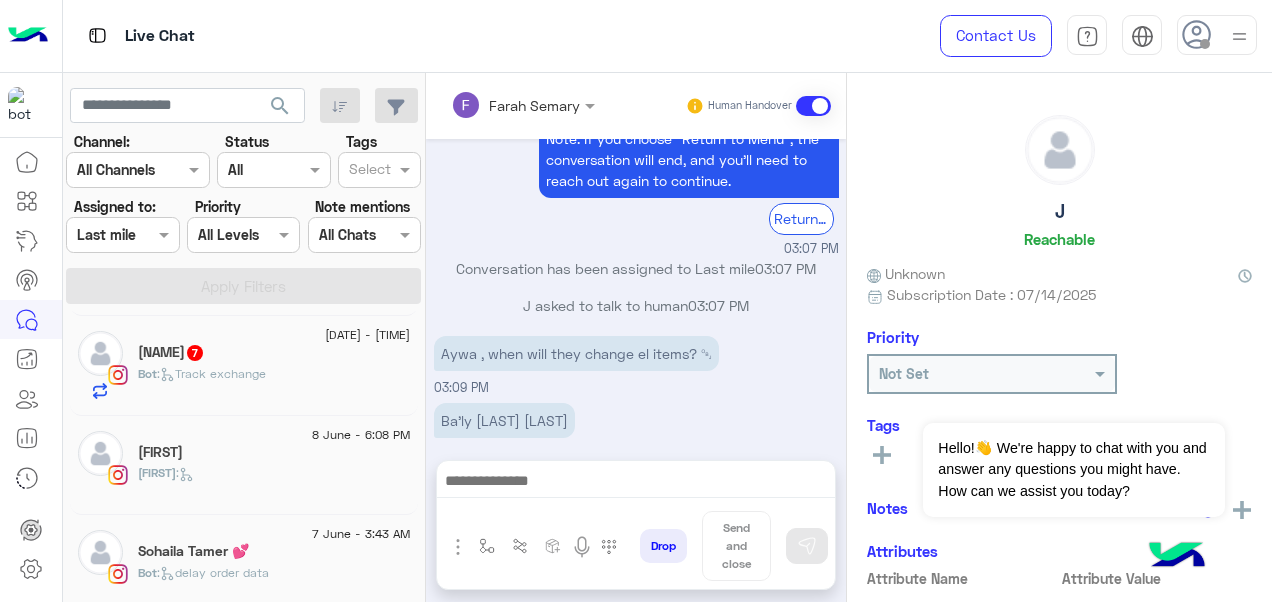 click on "[FIRST] [LAST] [NUMBER]" 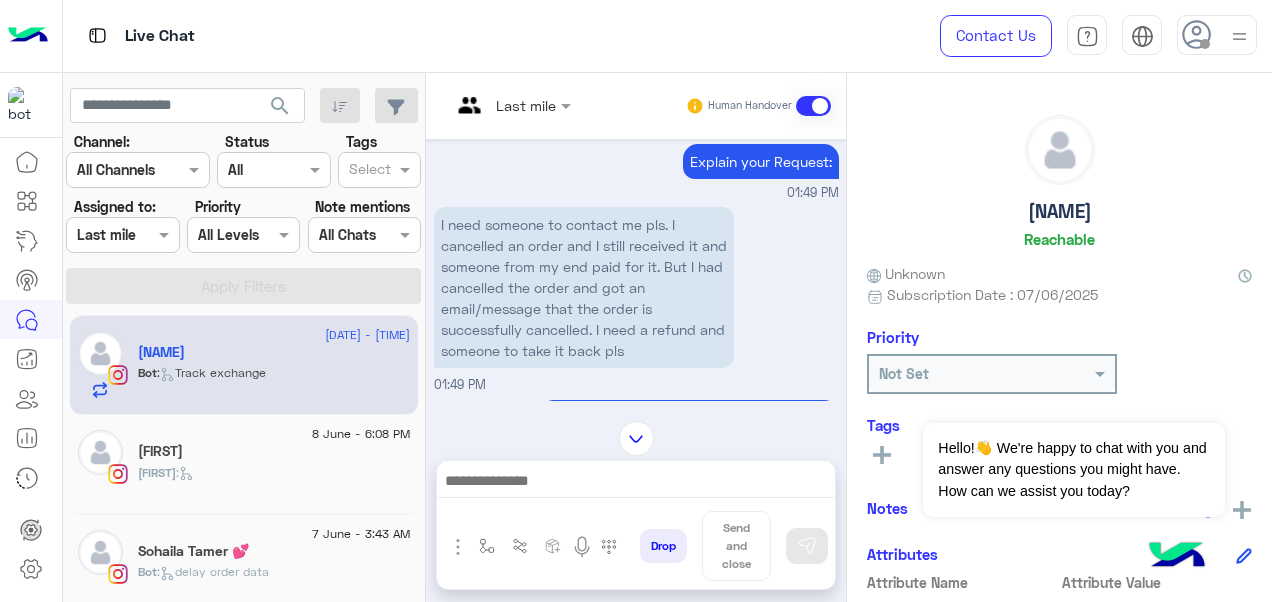 scroll, scrollTop: 580, scrollLeft: 0, axis: vertical 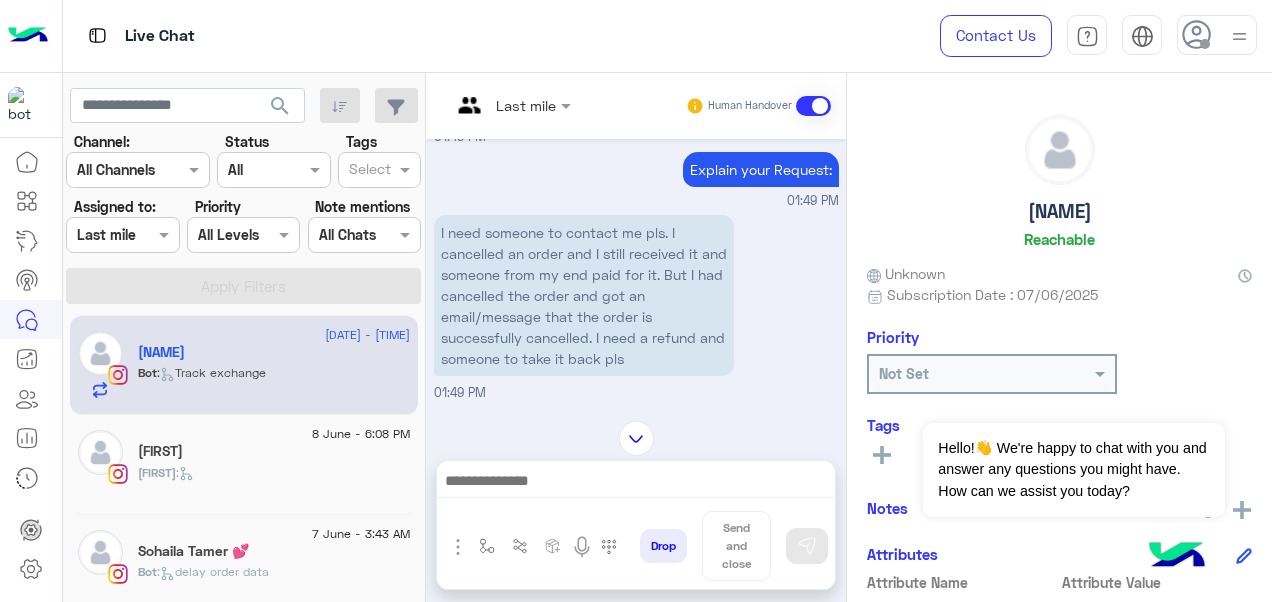 click on "Last mile" at bounding box center [503, 106] 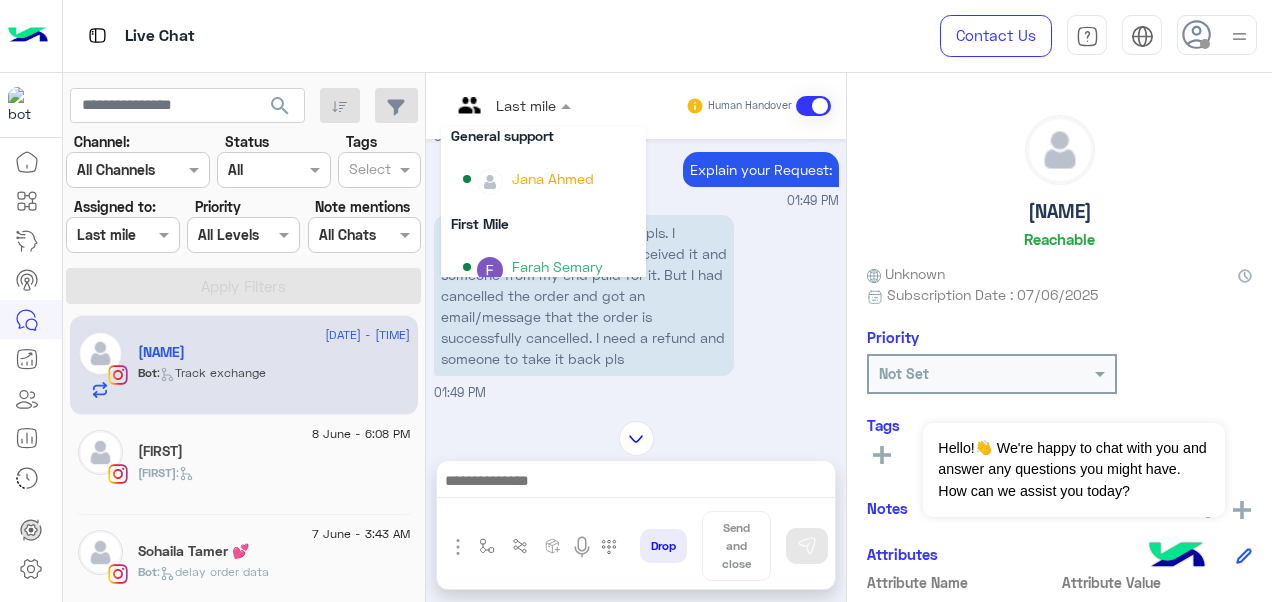 scroll, scrollTop: 253, scrollLeft: 0, axis: vertical 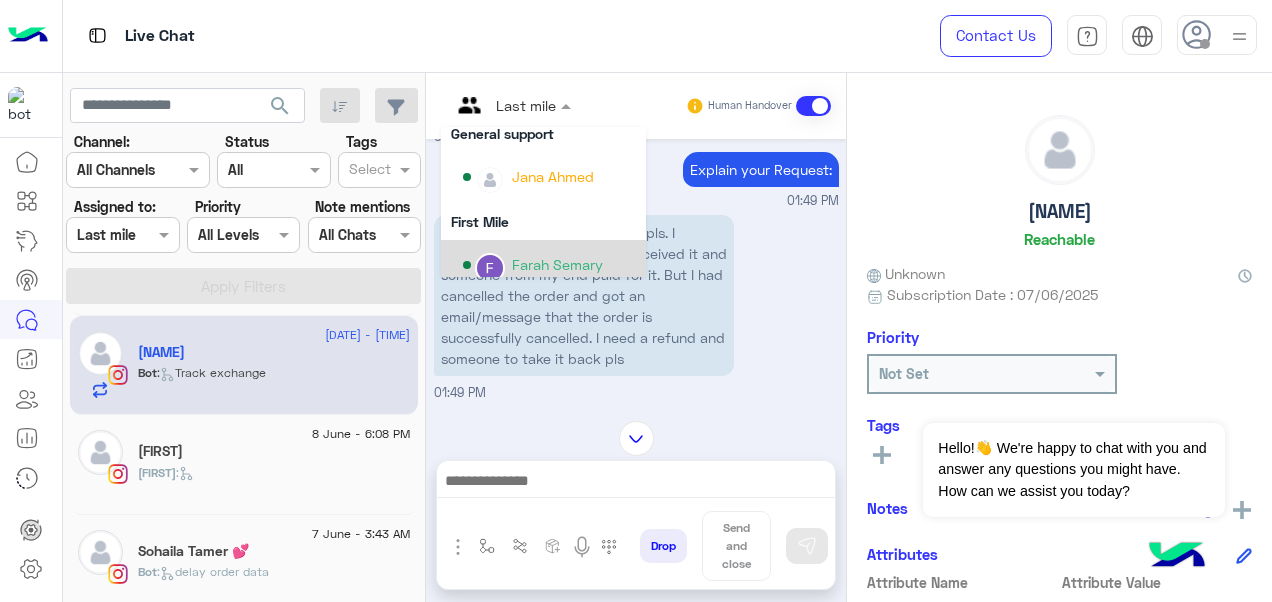click 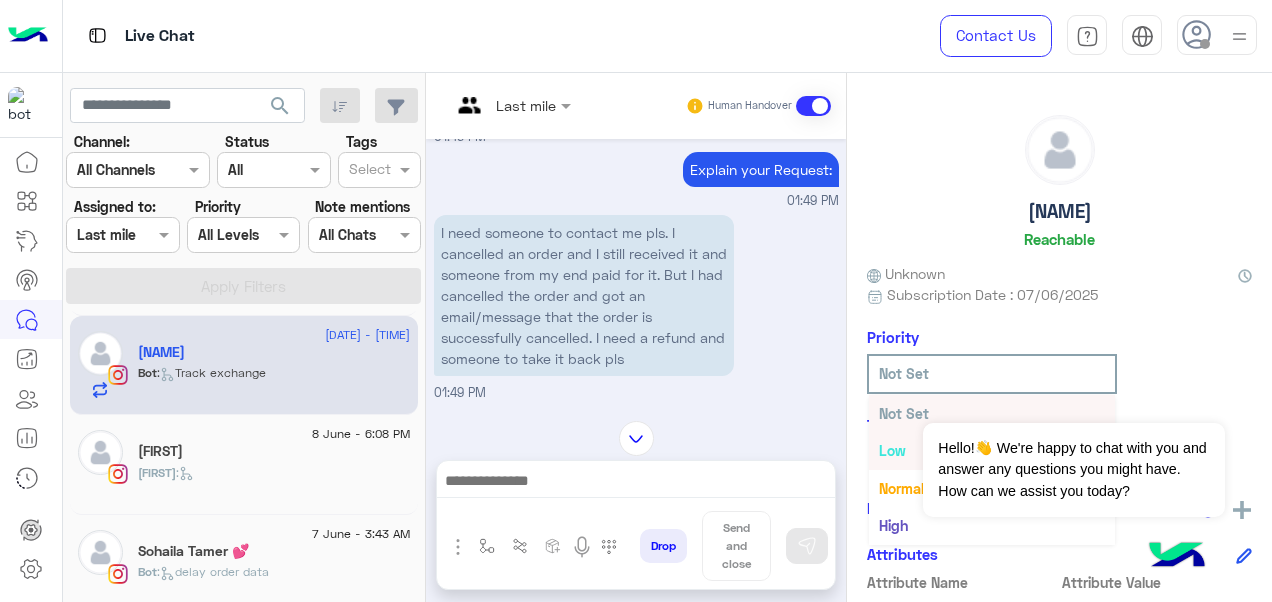 scroll, scrollTop: 36, scrollLeft: 0, axis: vertical 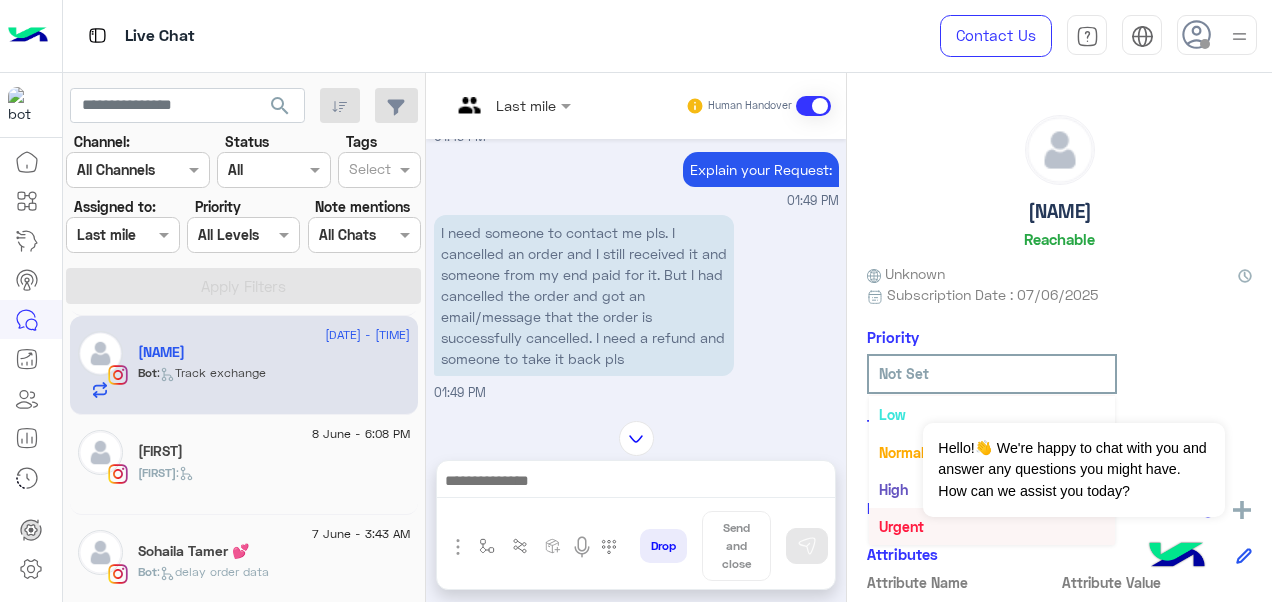 click on "Urgent" at bounding box center (901, 526) 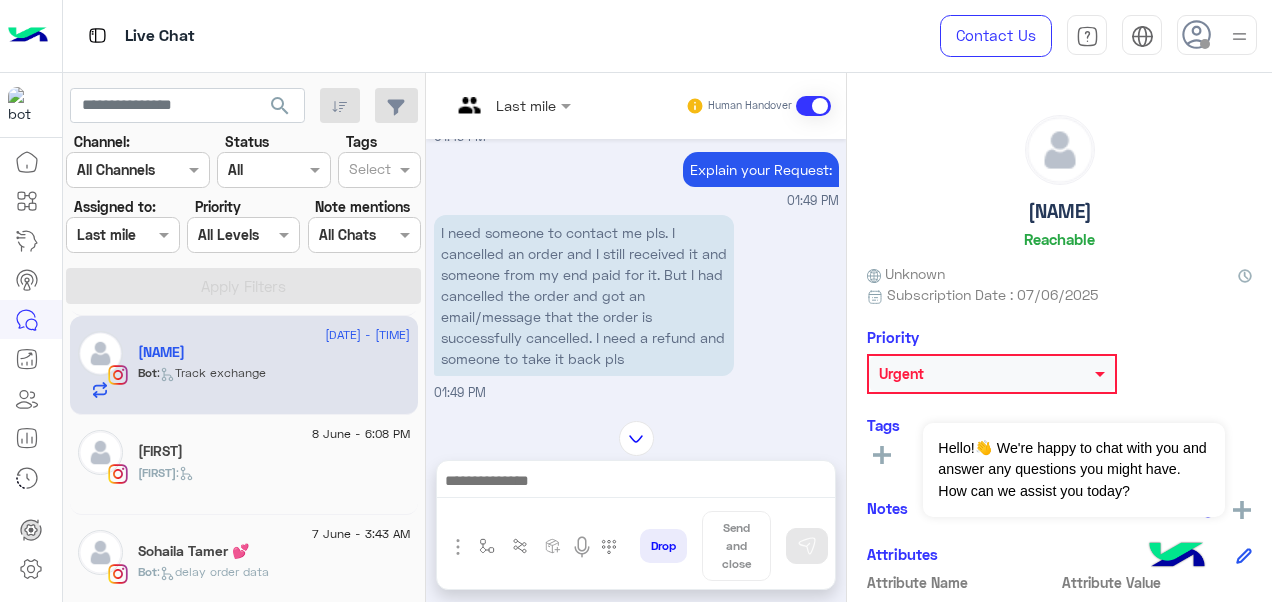 click at bounding box center [487, 105] 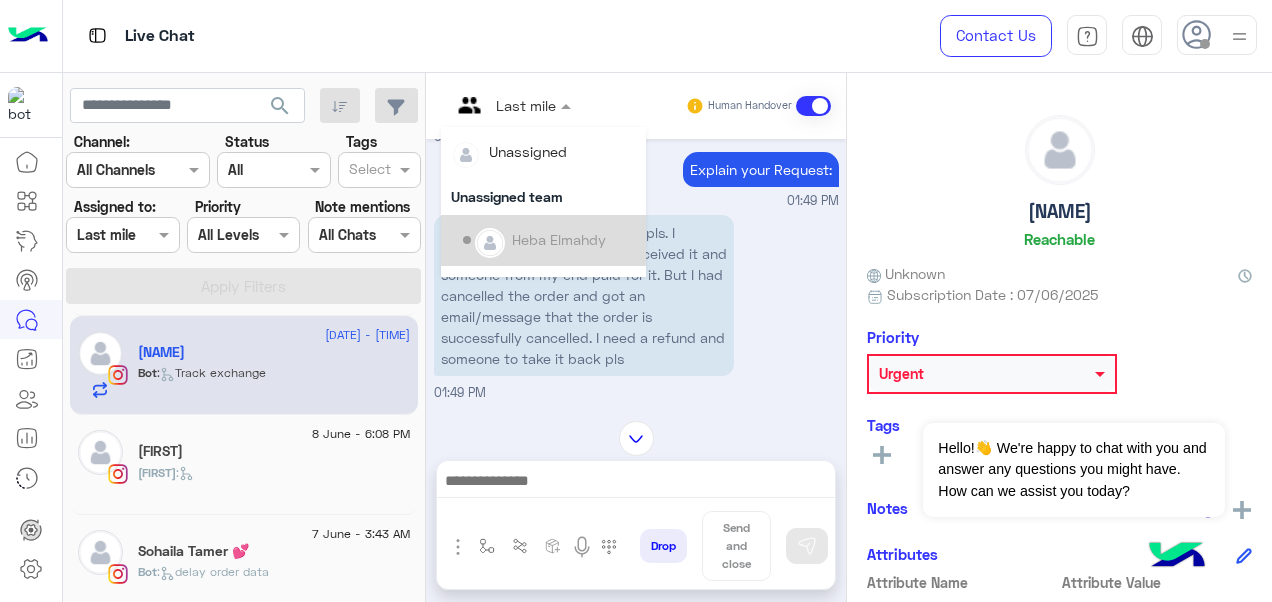 scroll, scrollTop: 354, scrollLeft: 0, axis: vertical 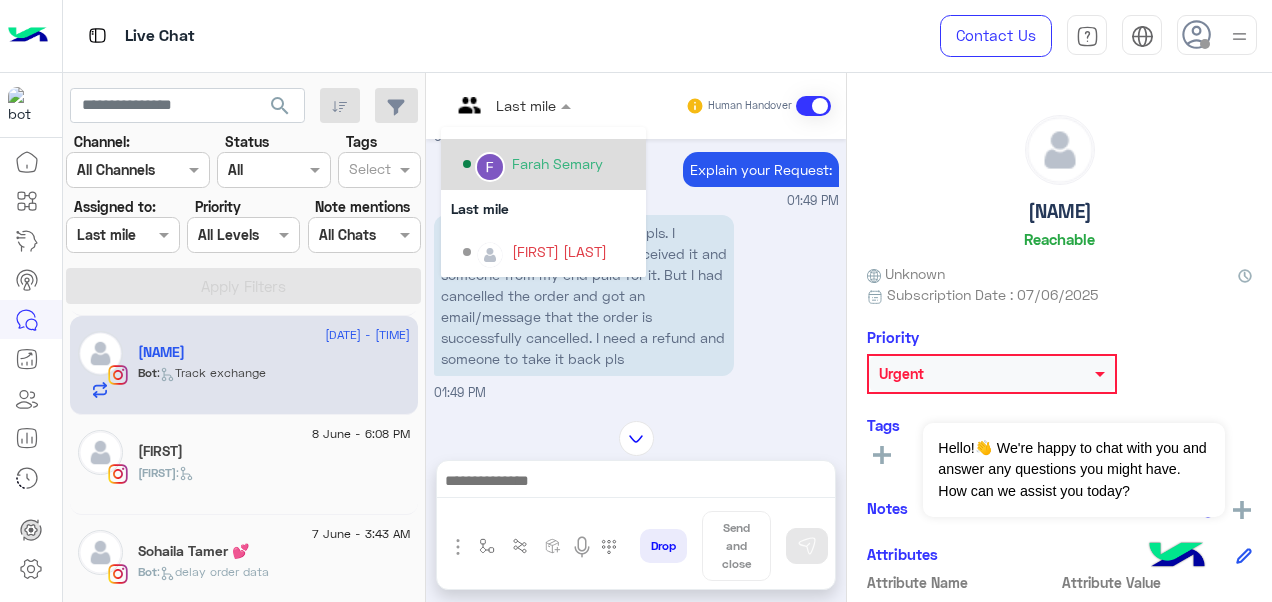 click on "Farah Semary" at bounding box center (557, 163) 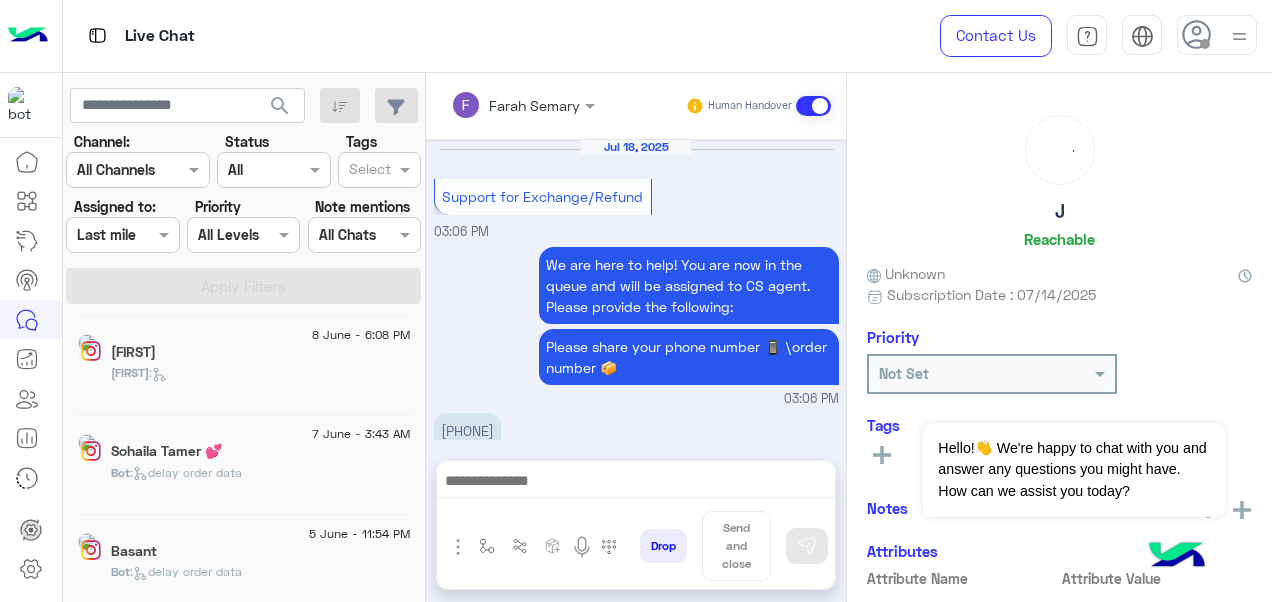 scroll, scrollTop: 678, scrollLeft: 0, axis: vertical 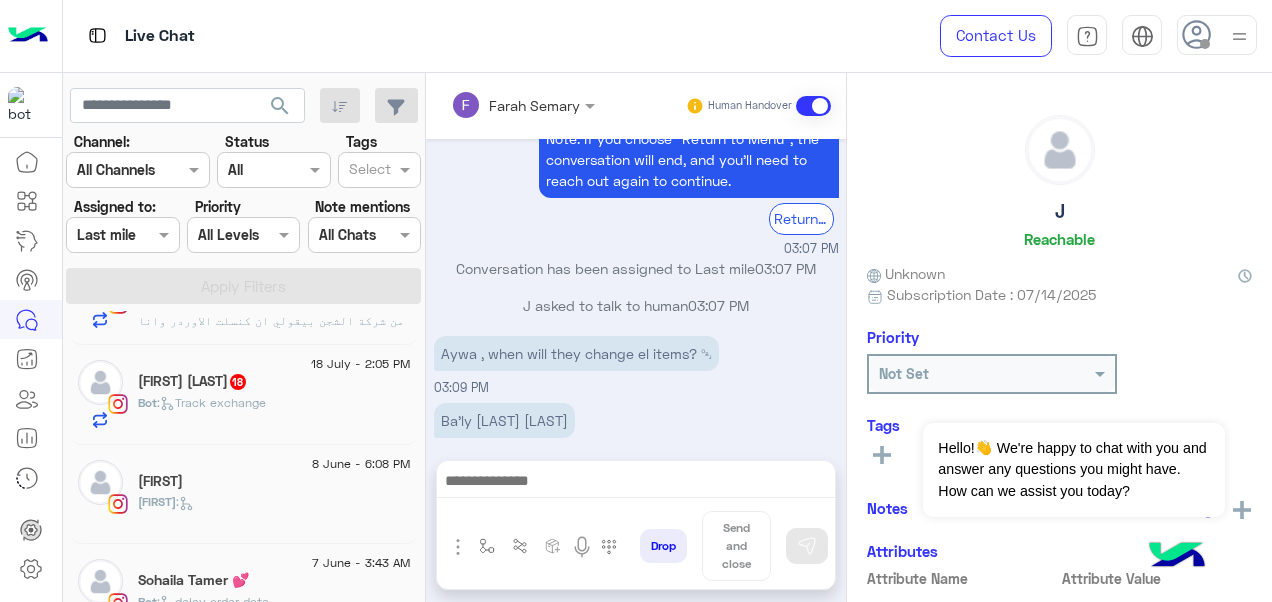 click on "Bot :   Track exchange" 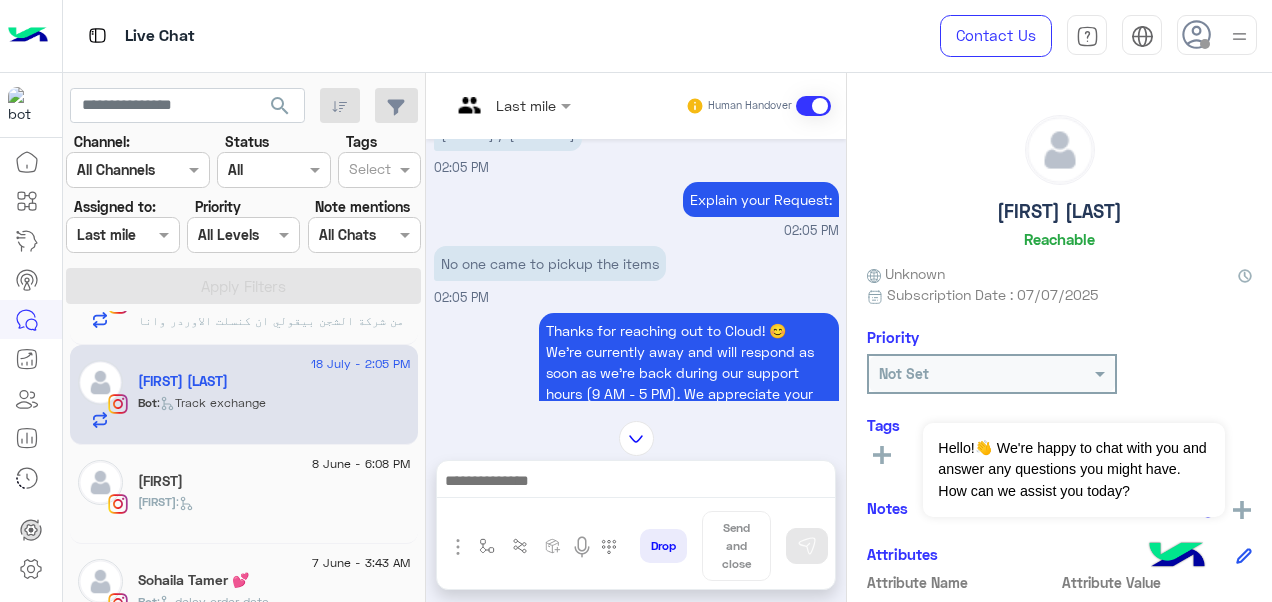 scroll, scrollTop: 515, scrollLeft: 0, axis: vertical 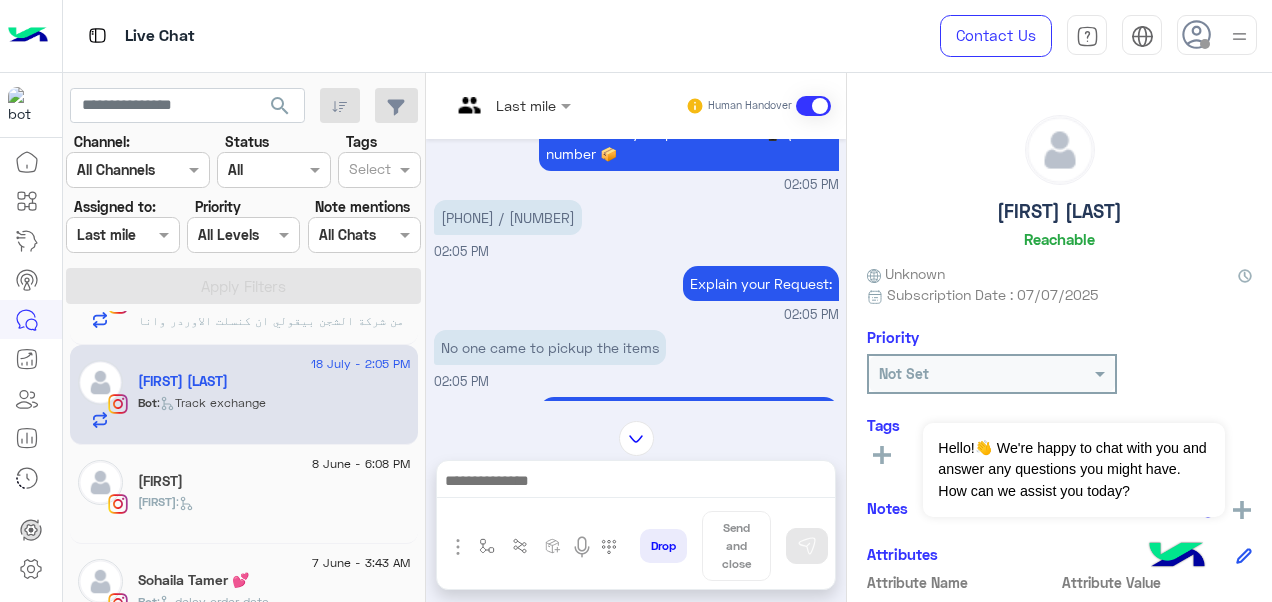 click on "Last mile" at bounding box center [526, 105] 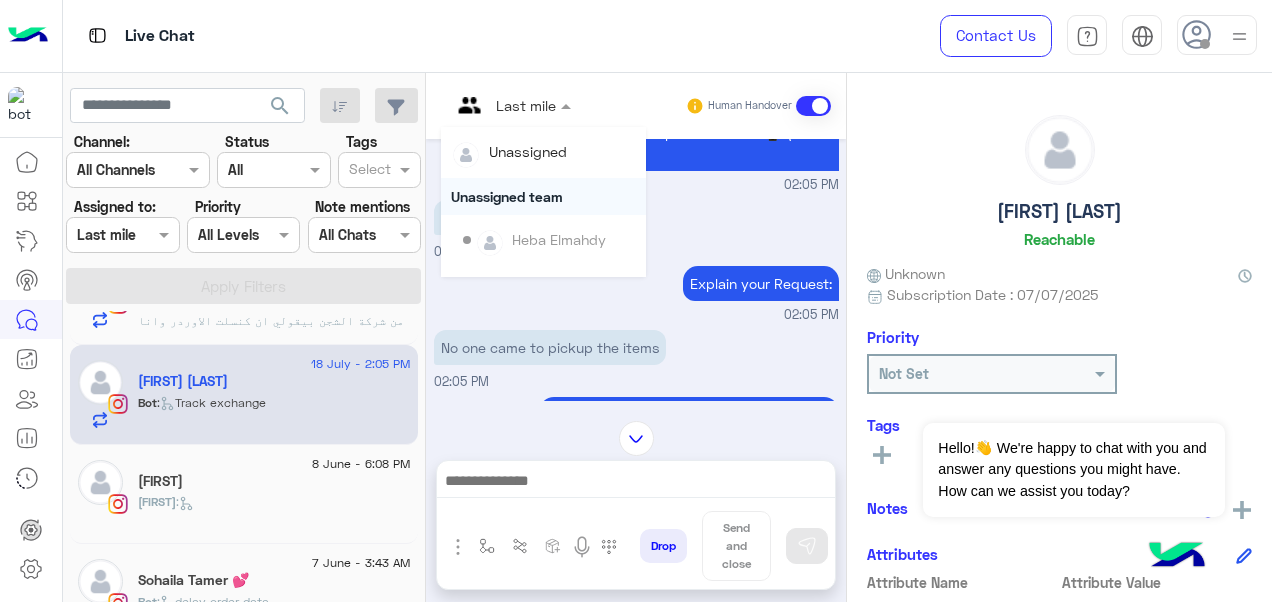 scroll, scrollTop: 354, scrollLeft: 0, axis: vertical 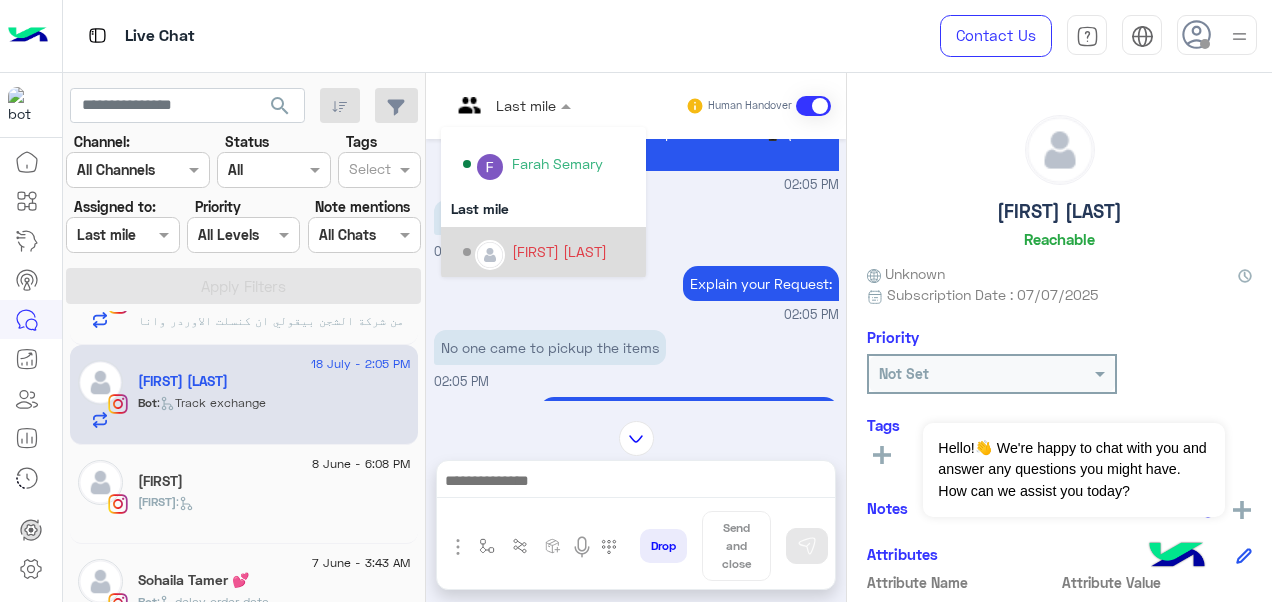 click on "[FIRST] [LAST]" at bounding box center (559, 251) 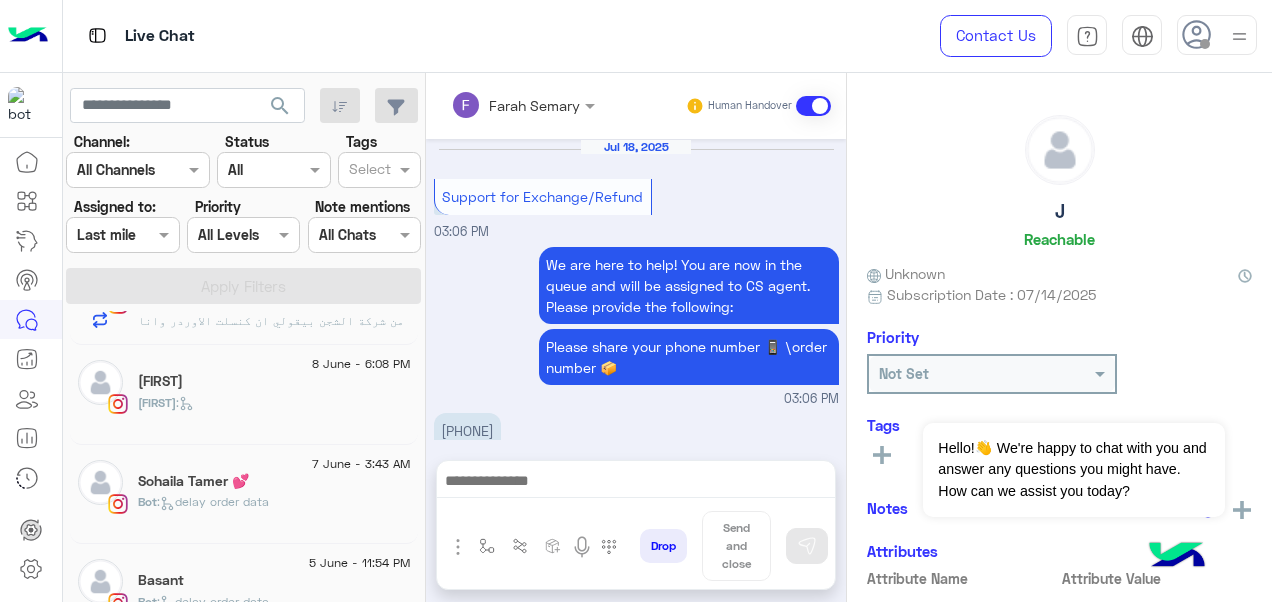 scroll, scrollTop: 678, scrollLeft: 0, axis: vertical 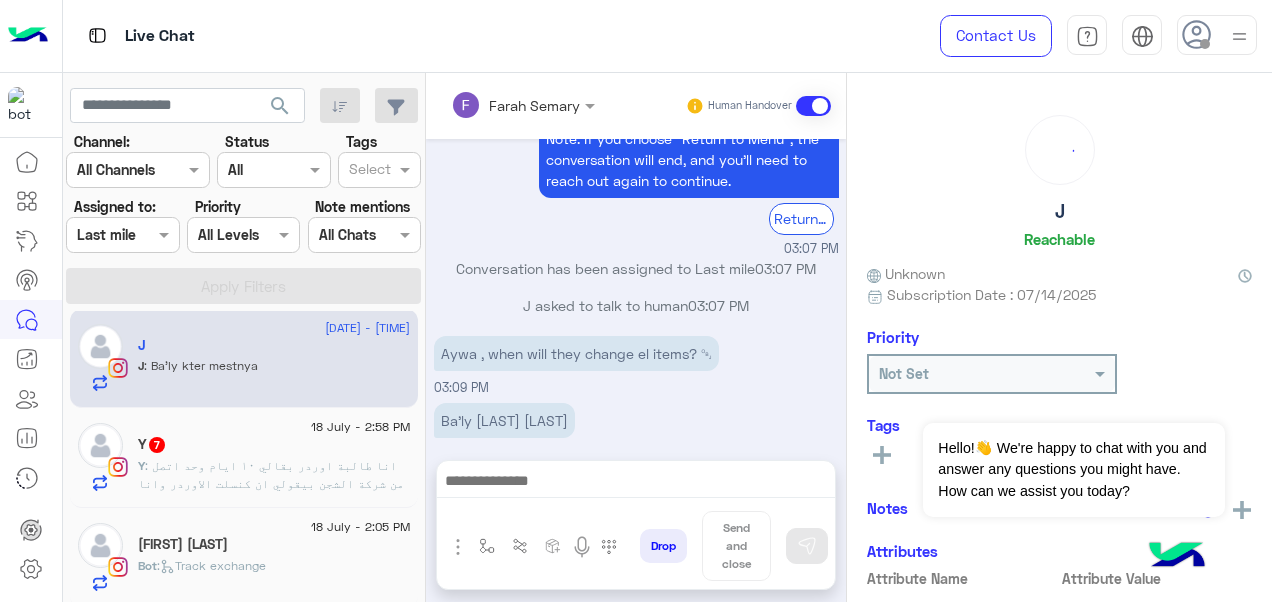 click on "Y : انا طالبة اوردر بقالي ١٠ ايام وحد اتصل من شركة الشجن بيقولي ان كنسلت الاوردر وانا محدش كلمتي اصلا" 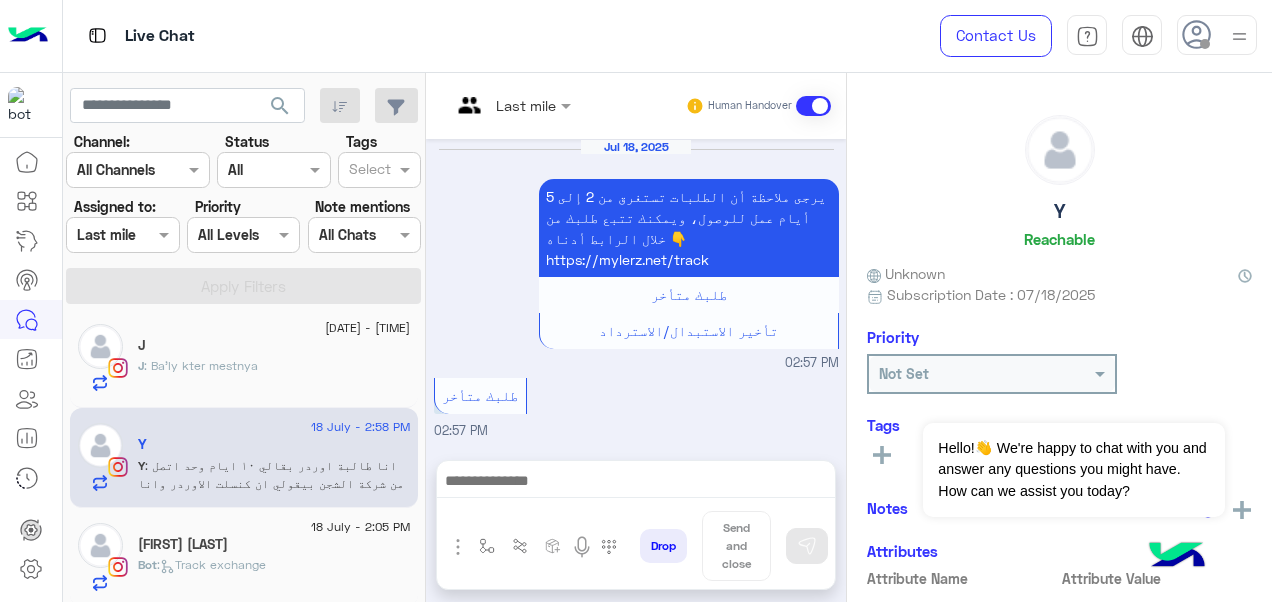 scroll, scrollTop: 1126, scrollLeft: 0, axis: vertical 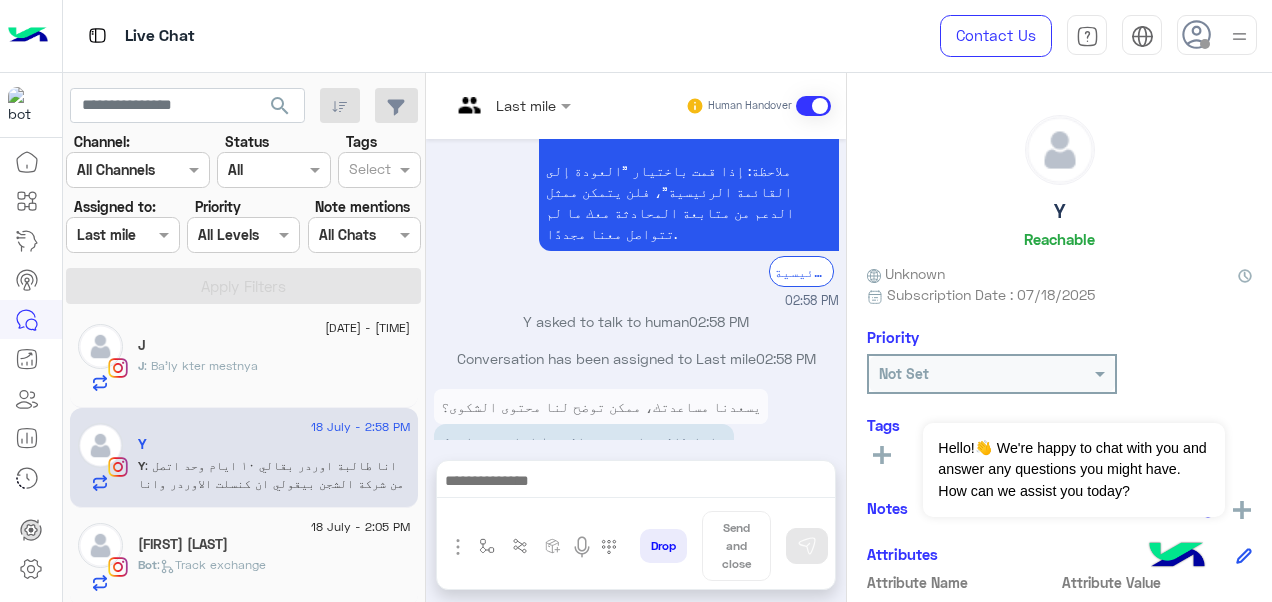 click at bounding box center [487, 105] 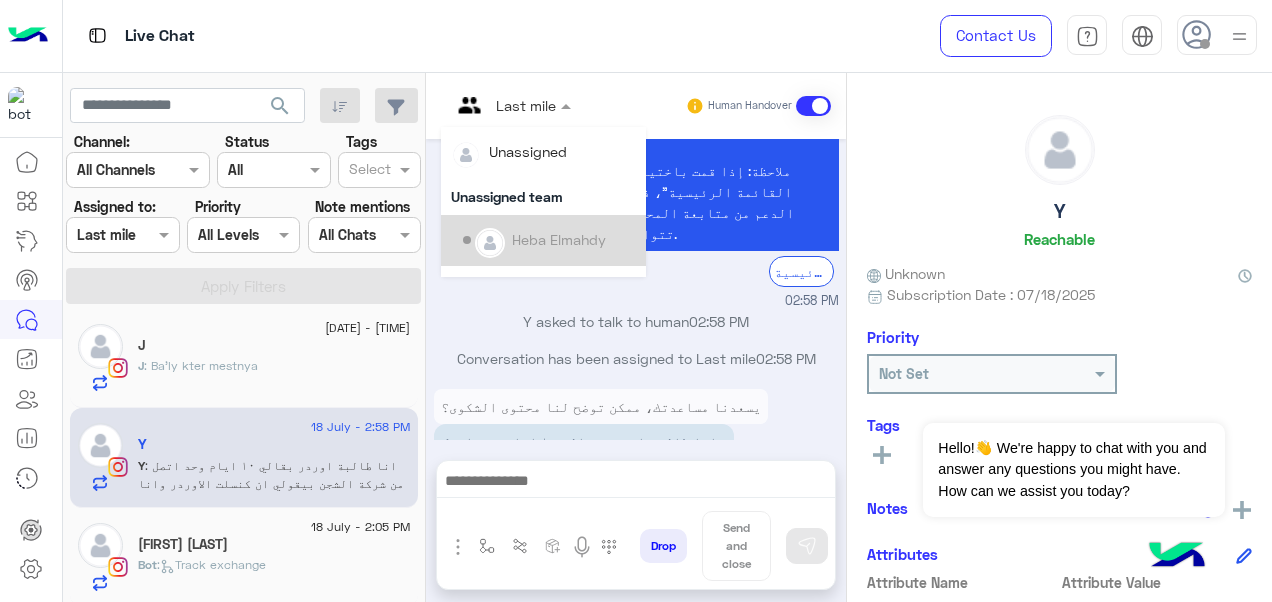 scroll, scrollTop: 354, scrollLeft: 0, axis: vertical 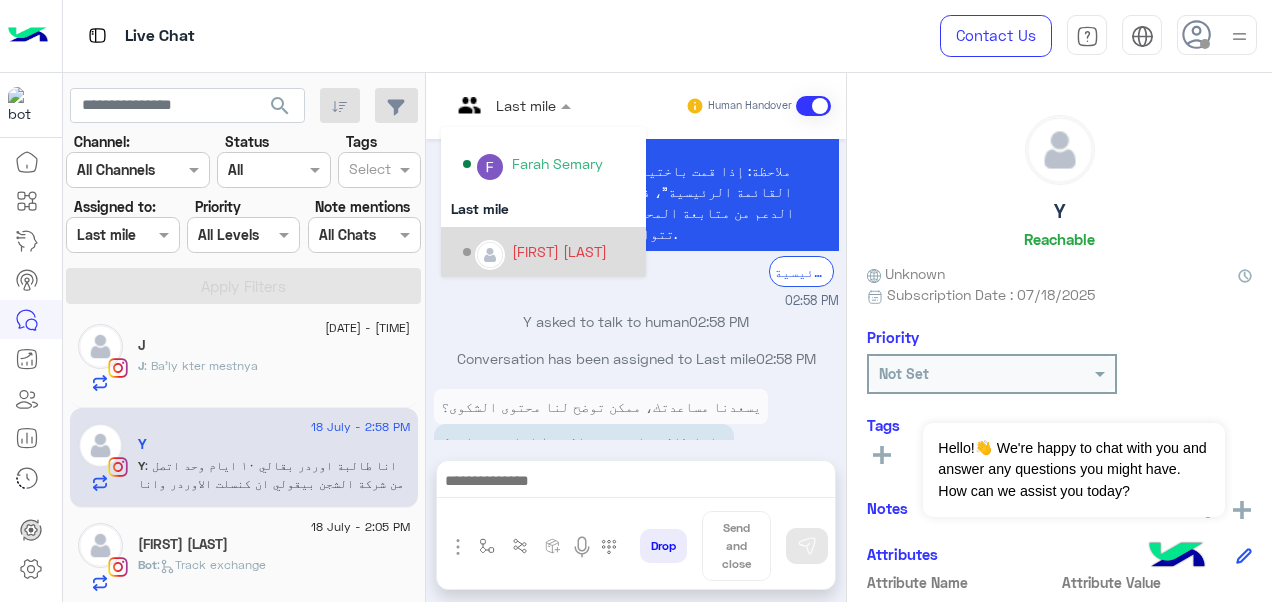 click on "[FIRST] [LAST]" at bounding box center [559, 251] 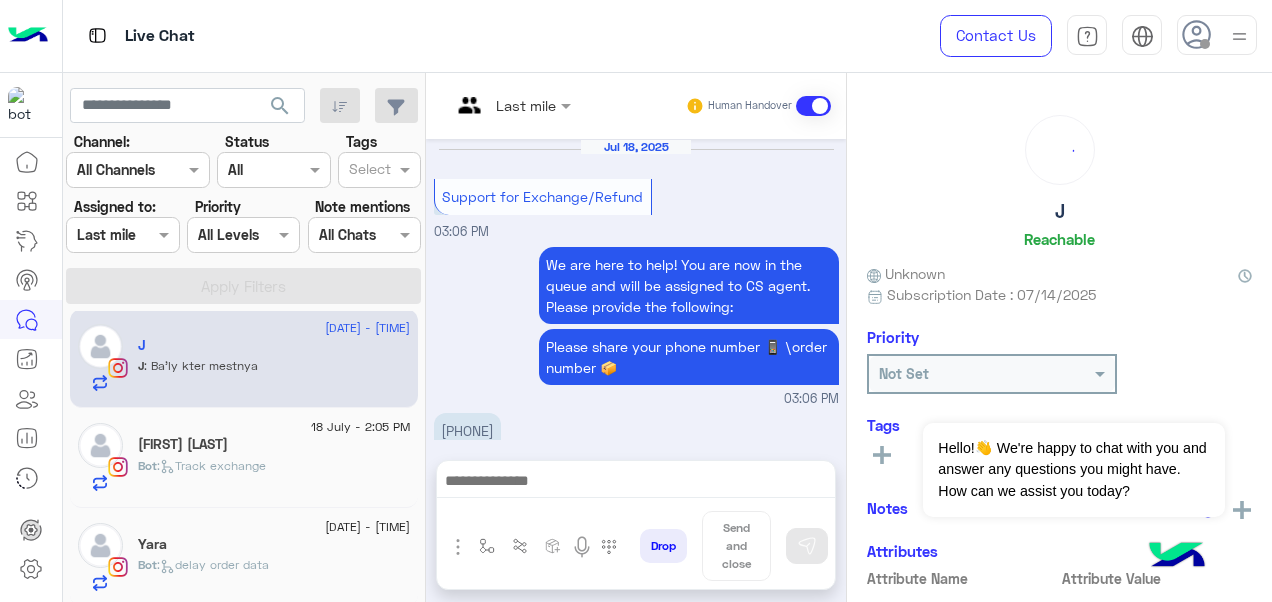 scroll, scrollTop: 678, scrollLeft: 0, axis: vertical 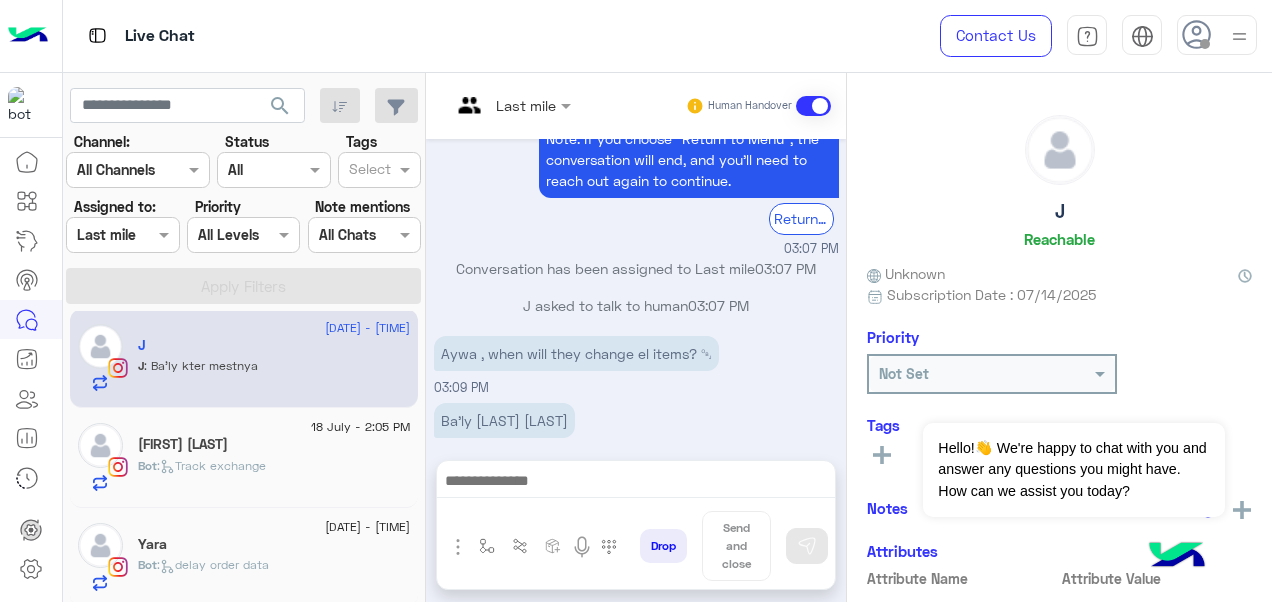 click at bounding box center [122, 234] 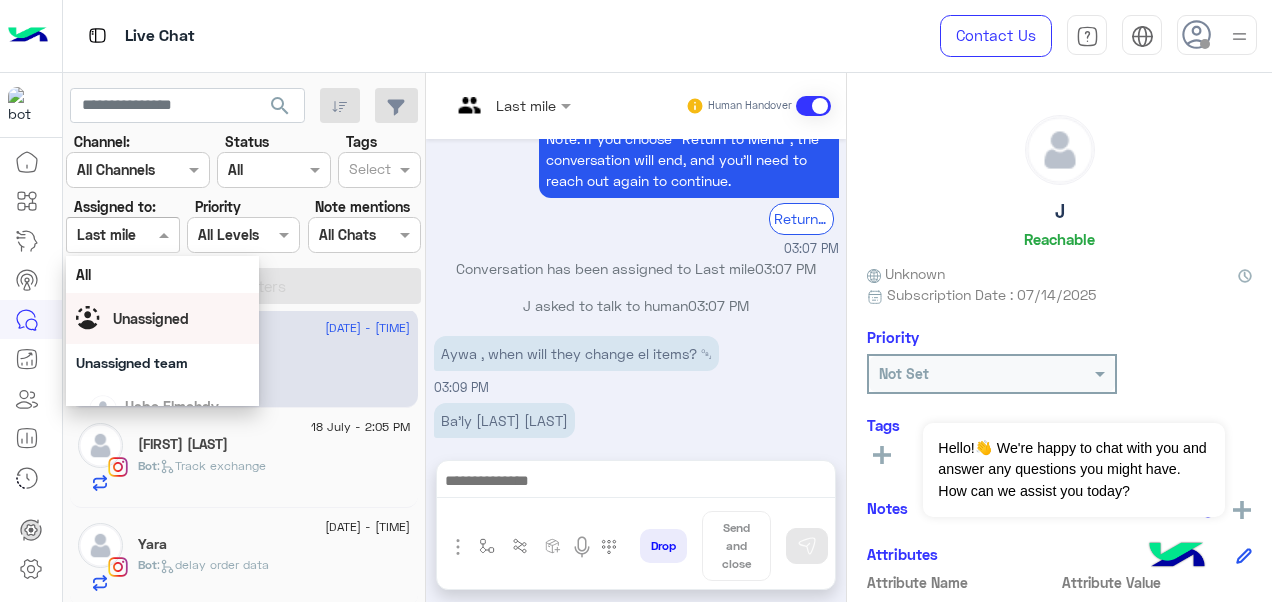 scroll, scrollTop: 392, scrollLeft: 0, axis: vertical 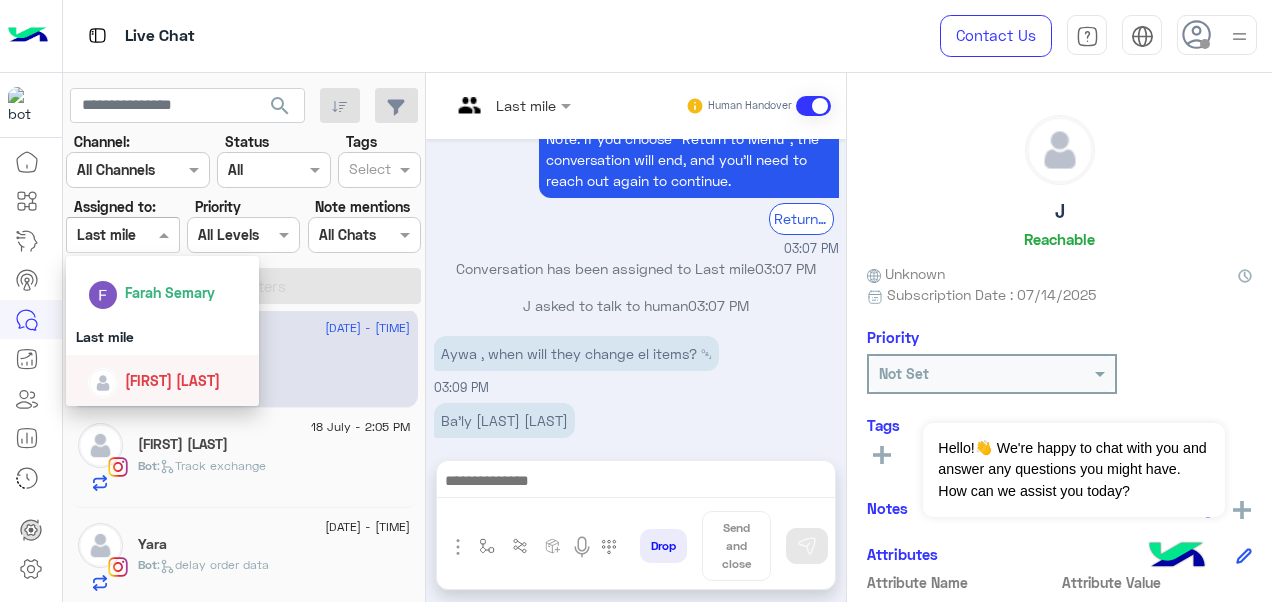 click on "[FIRST] [LAST]" at bounding box center (172, 380) 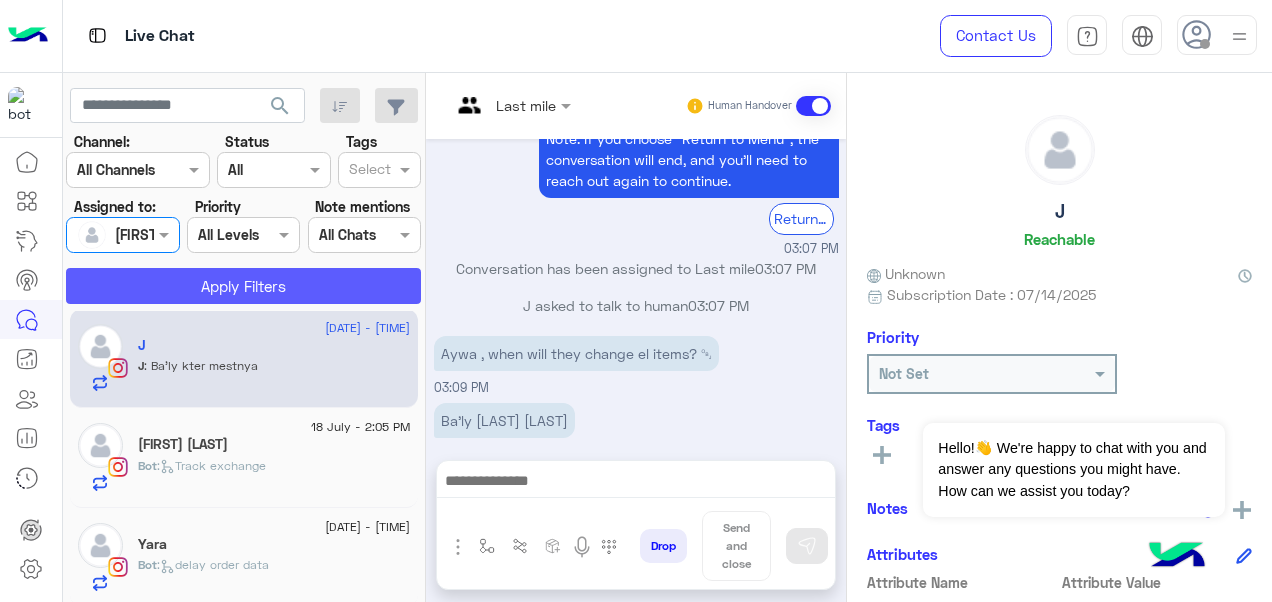 click on "Apply Filters" 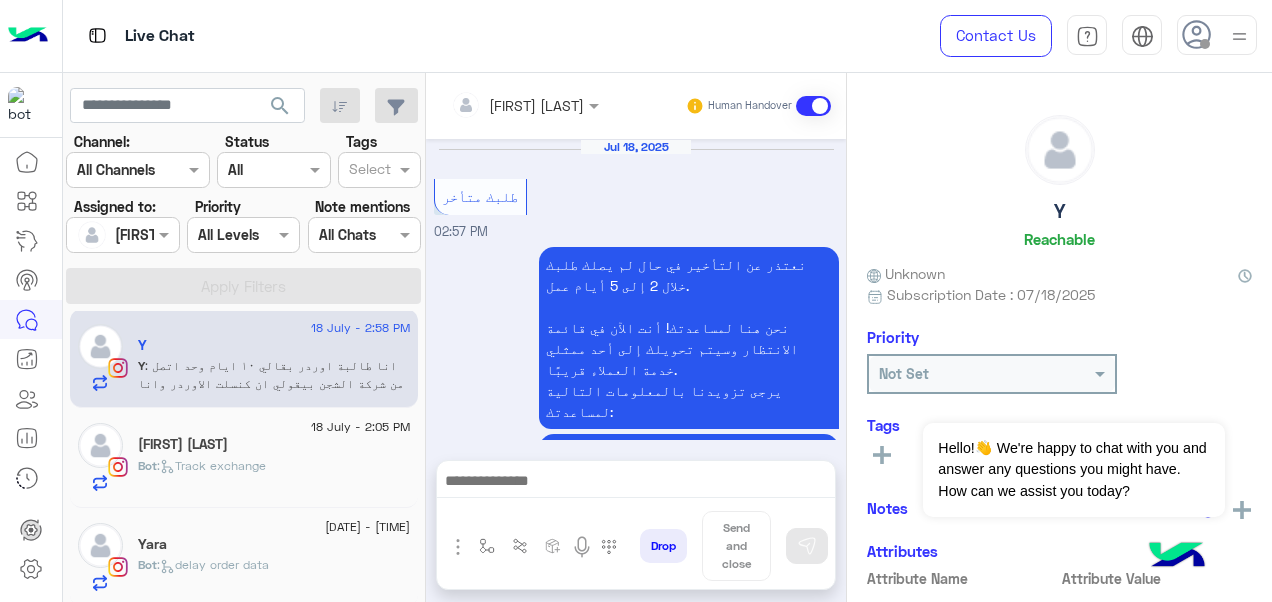 scroll, scrollTop: 1041, scrollLeft: 0, axis: vertical 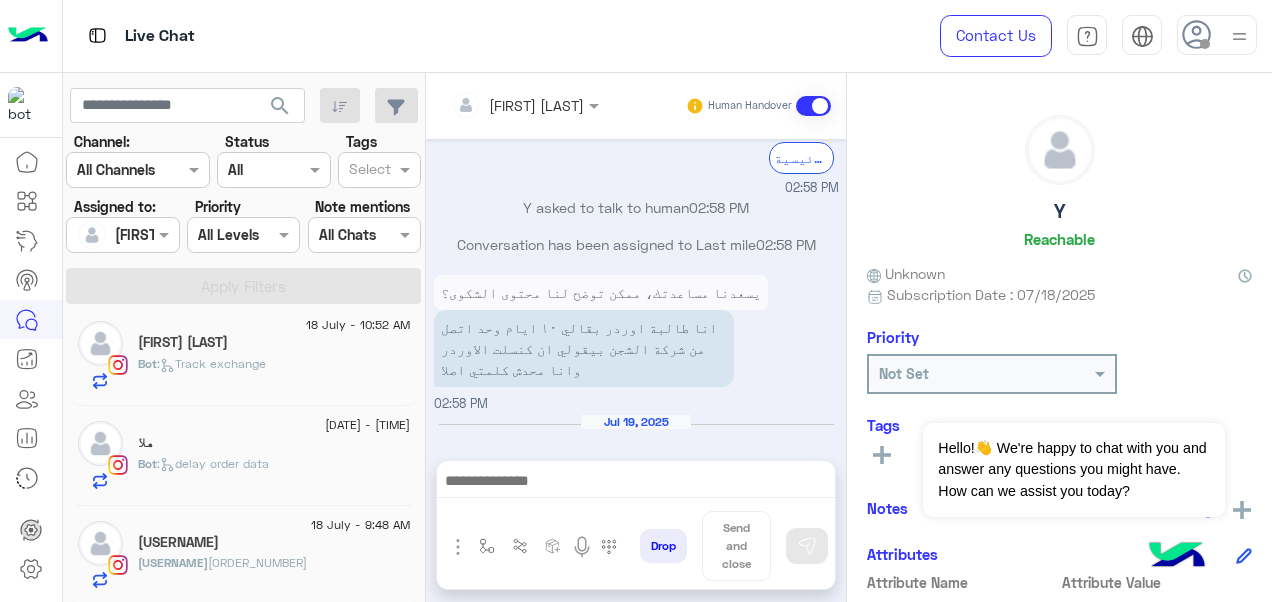 click on "[ORDER_NUMBER]" 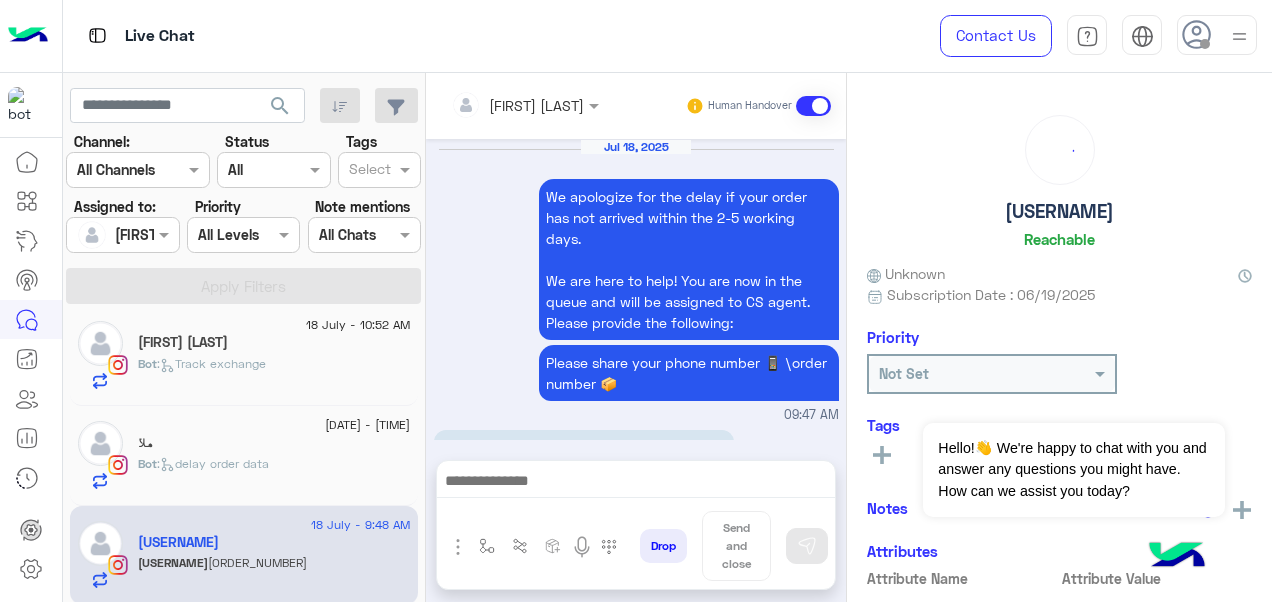 scroll, scrollTop: 808, scrollLeft: 0, axis: vertical 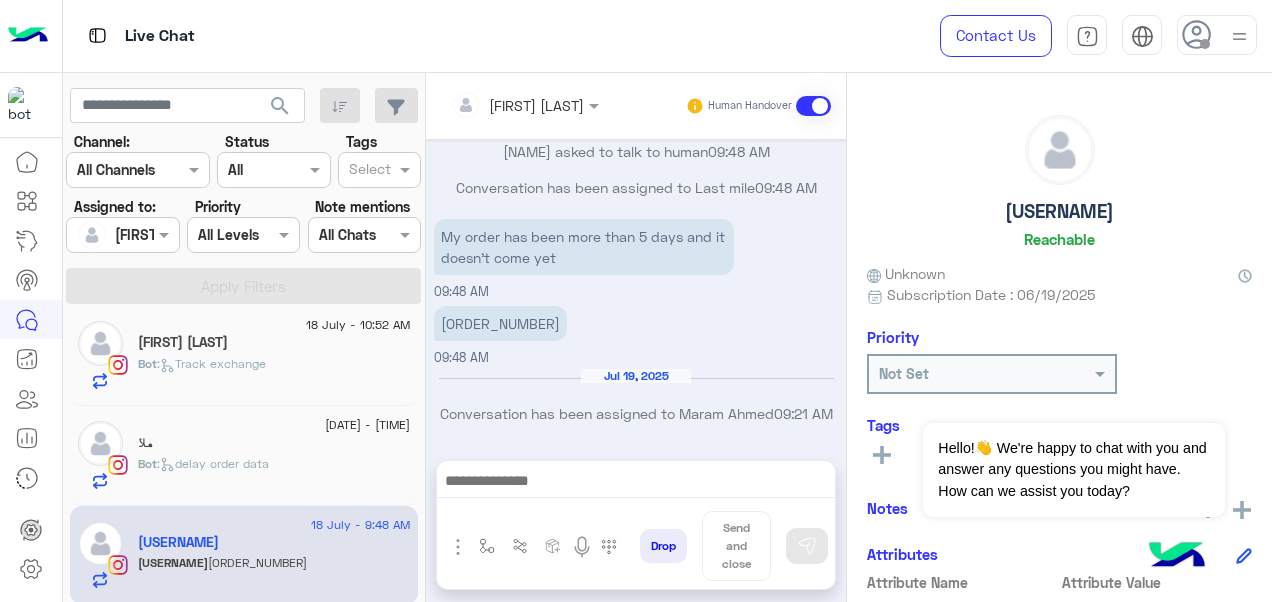 click on "[ORDER_NUMBER]" at bounding box center [500, 323] 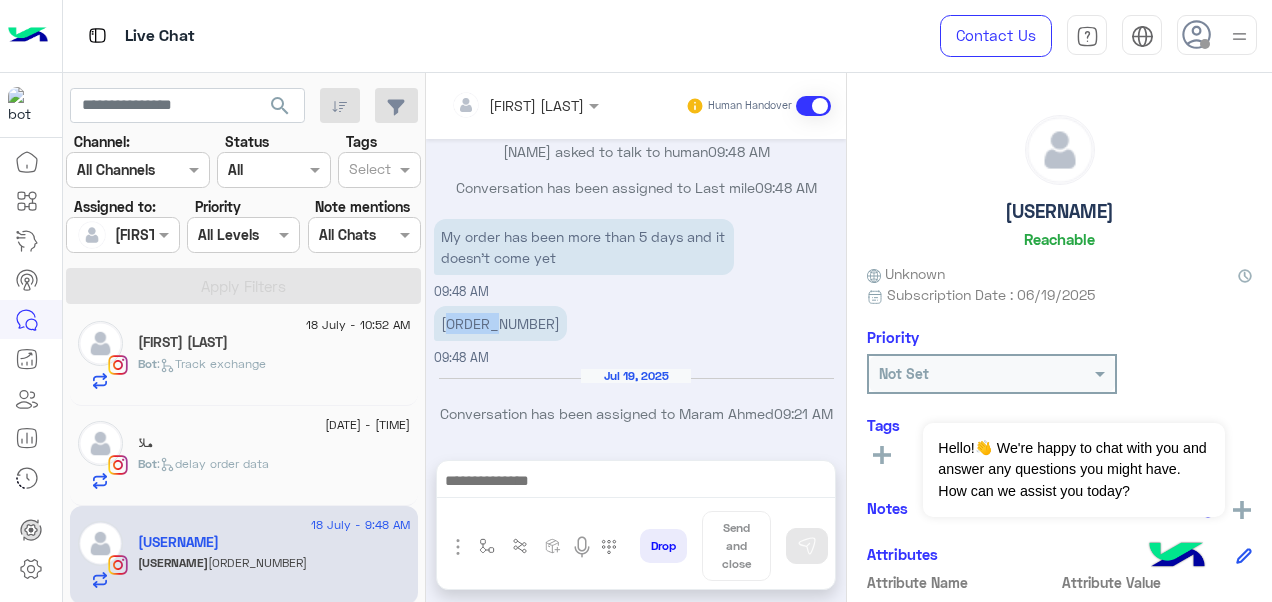 click on "[ORDER_NUMBER]" at bounding box center [500, 323] 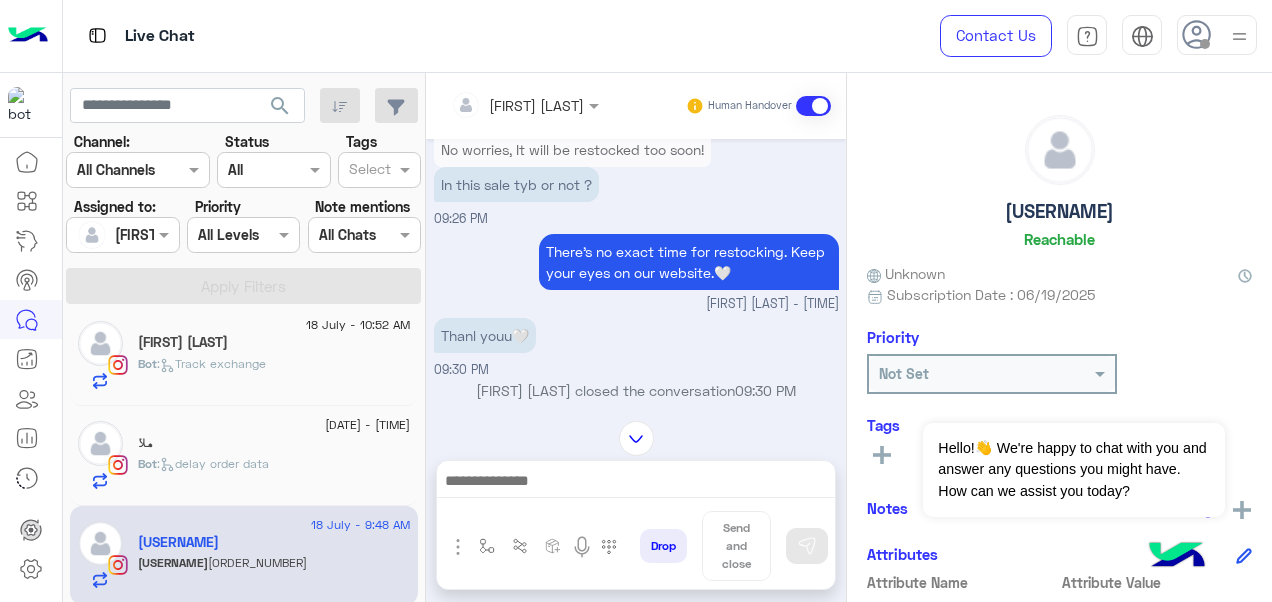 scroll, scrollTop: 134, scrollLeft: 0, axis: vertical 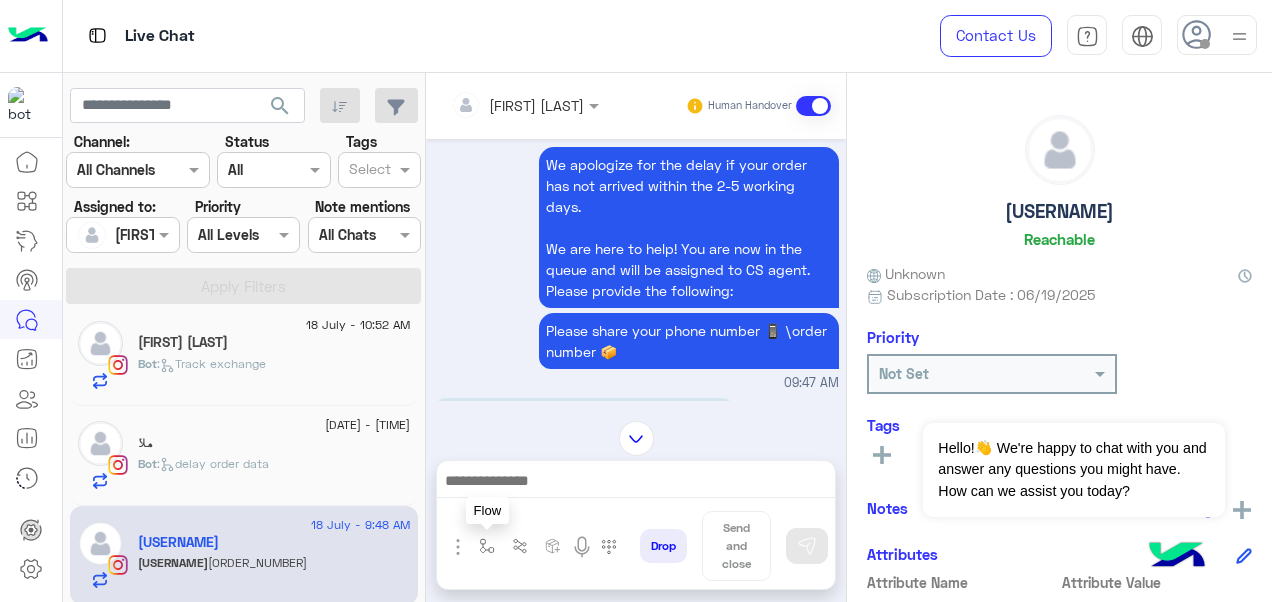 click at bounding box center [487, 546] 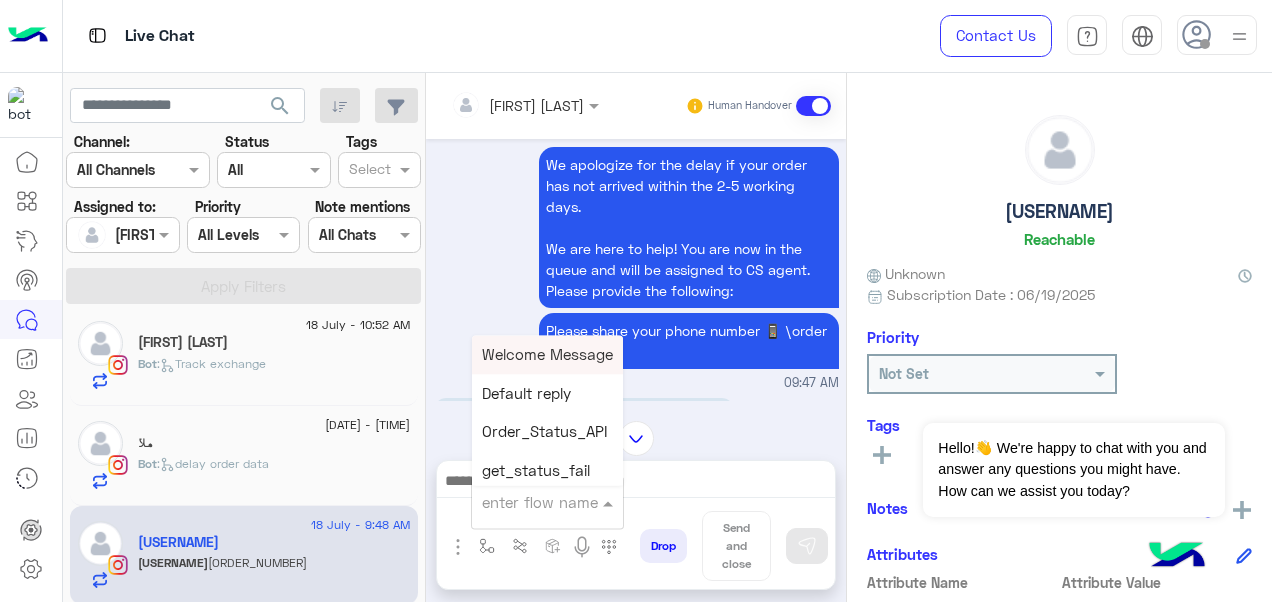 click at bounding box center [523, 502] 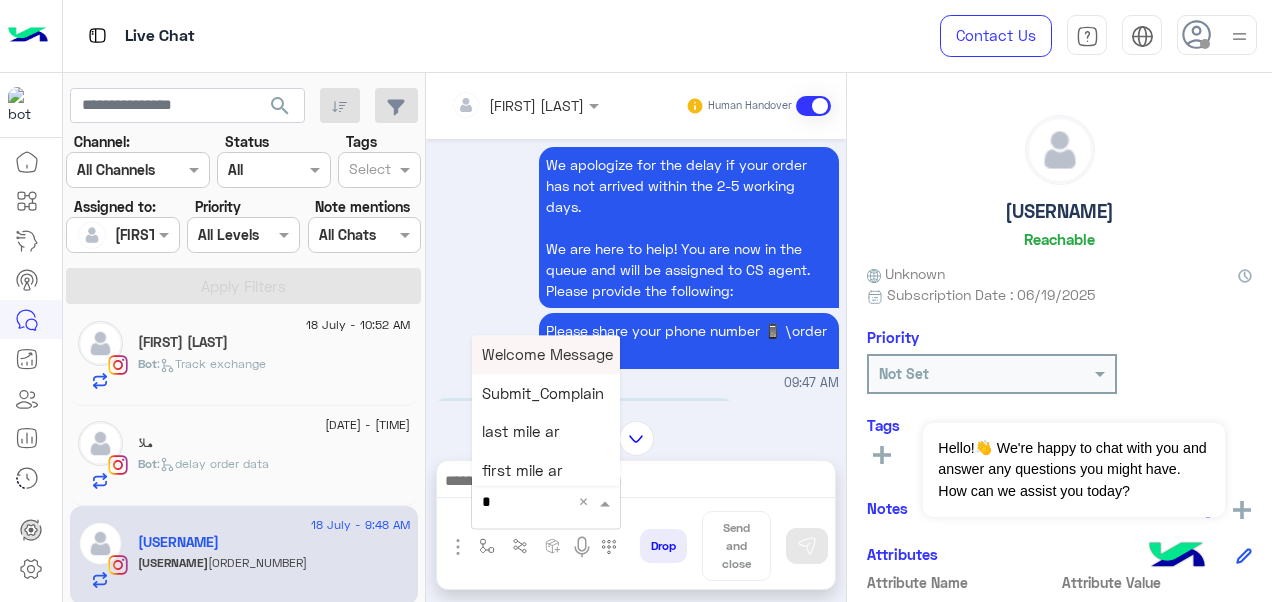 type on "*" 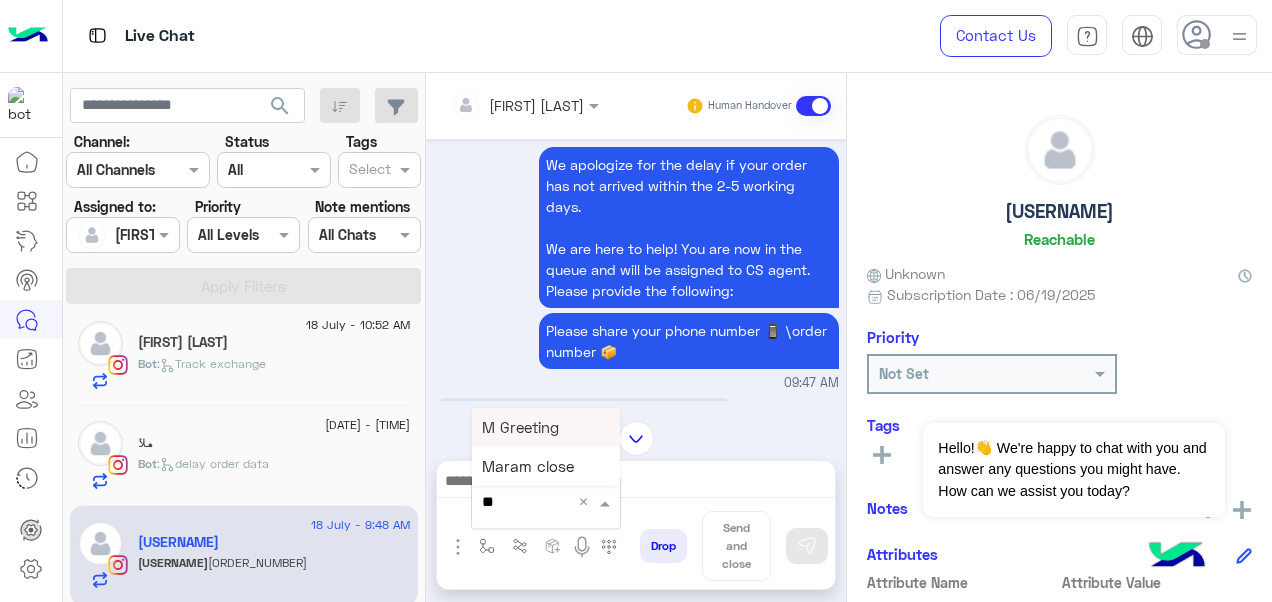 click on "M Greeting" at bounding box center (520, 427) 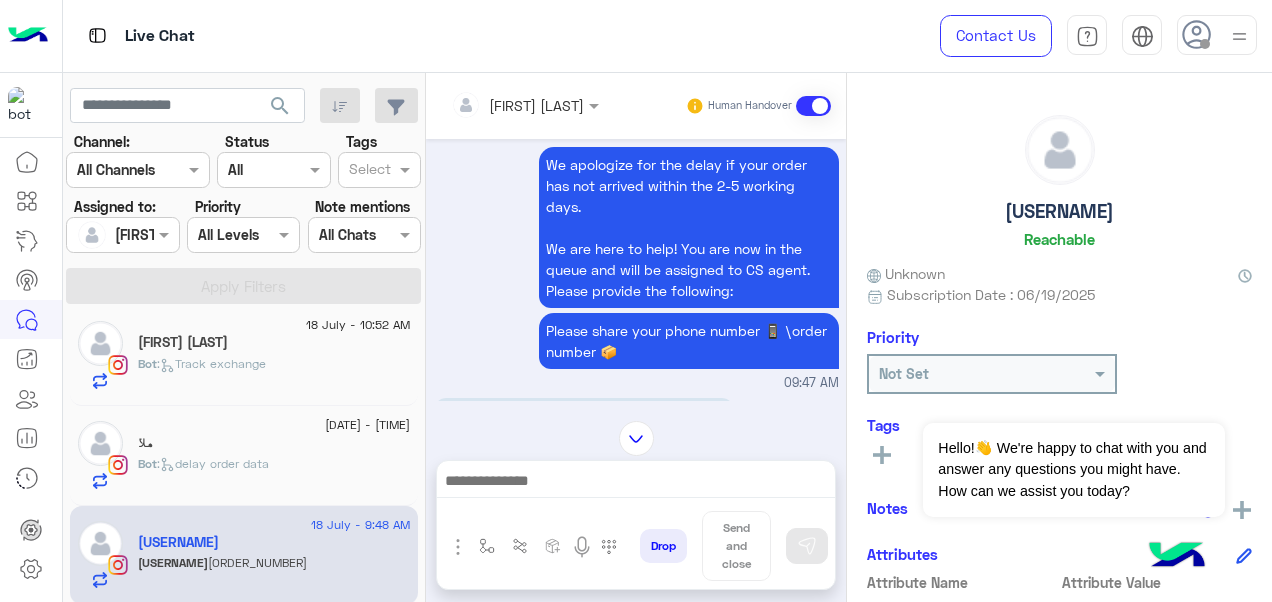 type on "**********" 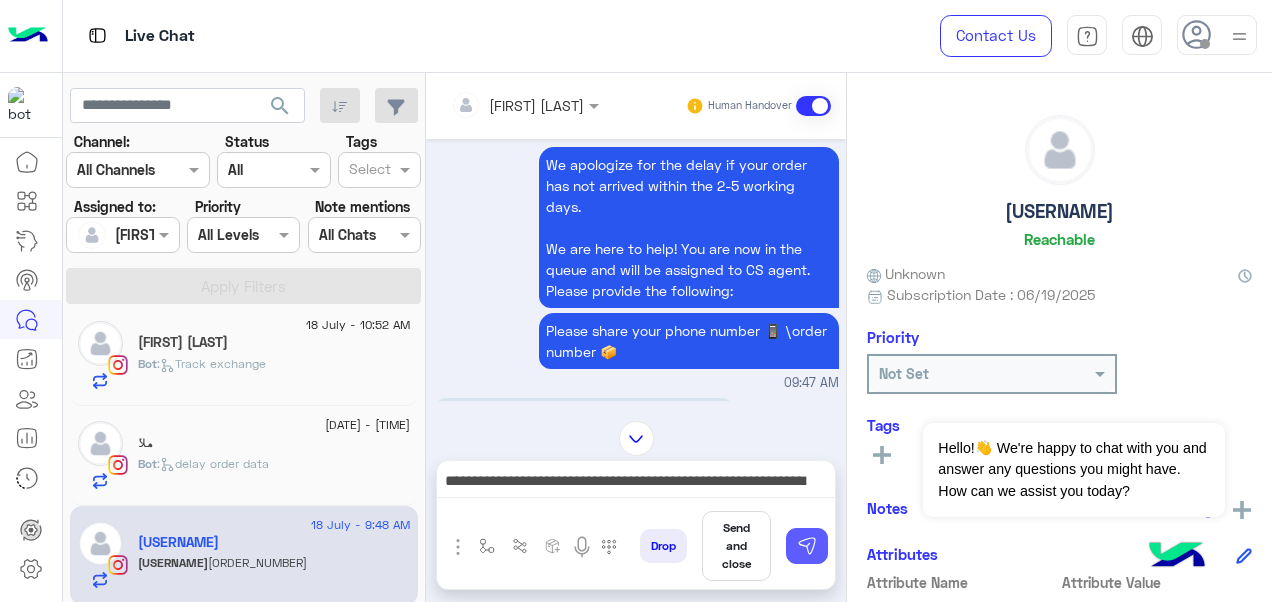 click at bounding box center (807, 546) 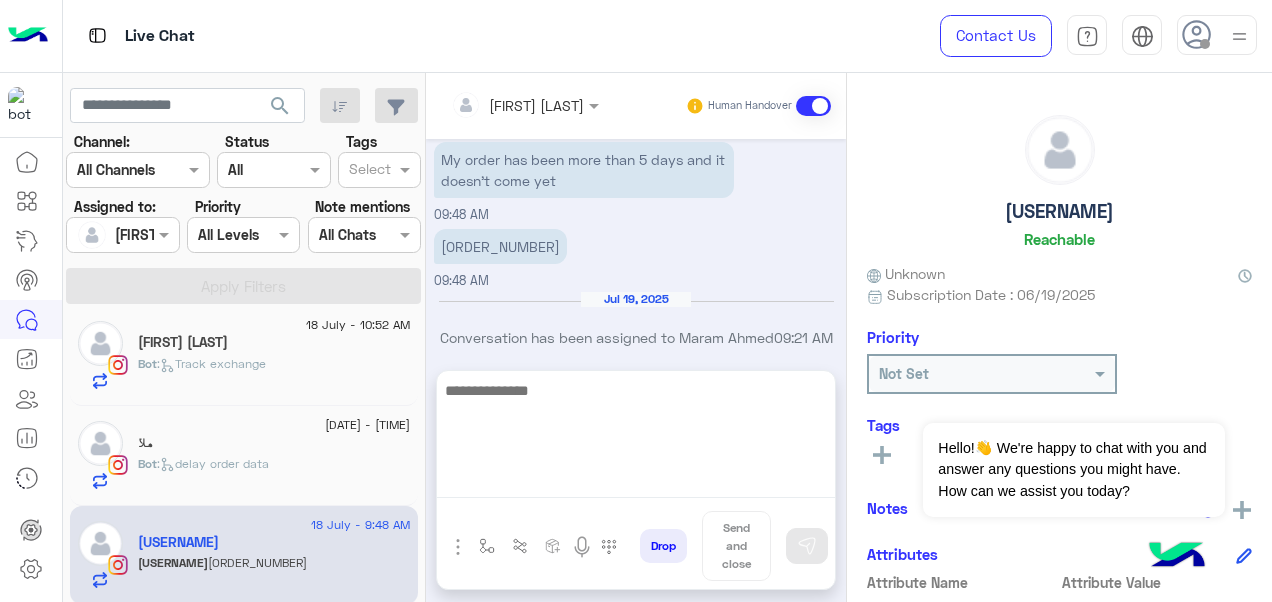 click at bounding box center (636, 438) 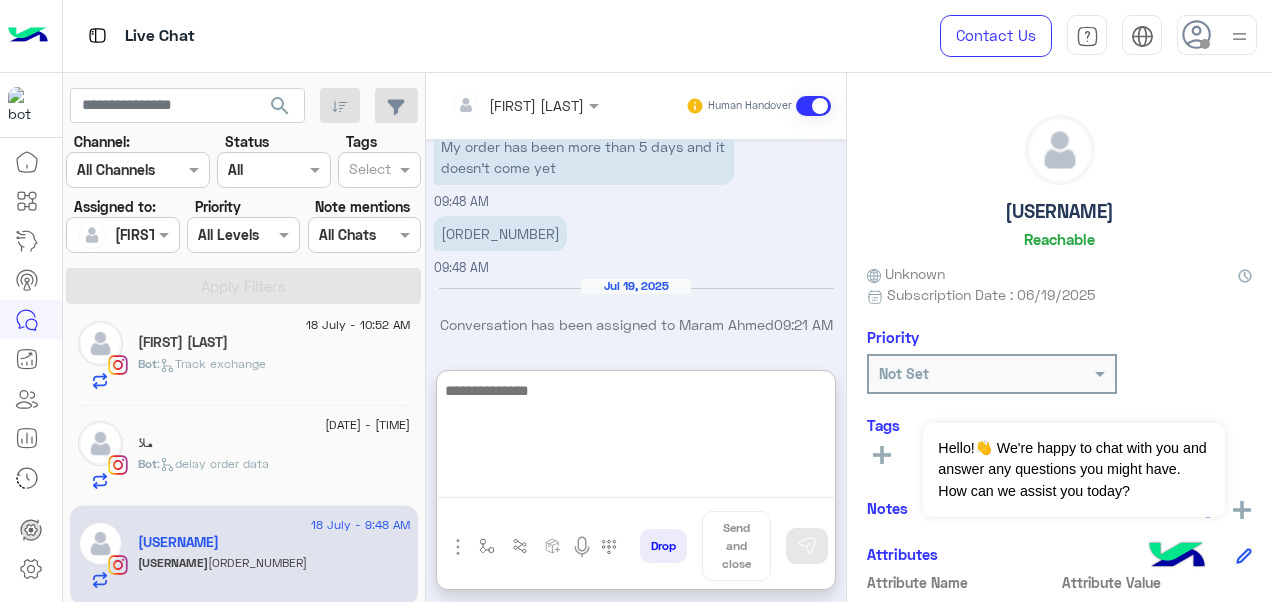 scroll, scrollTop: 2109, scrollLeft: 0, axis: vertical 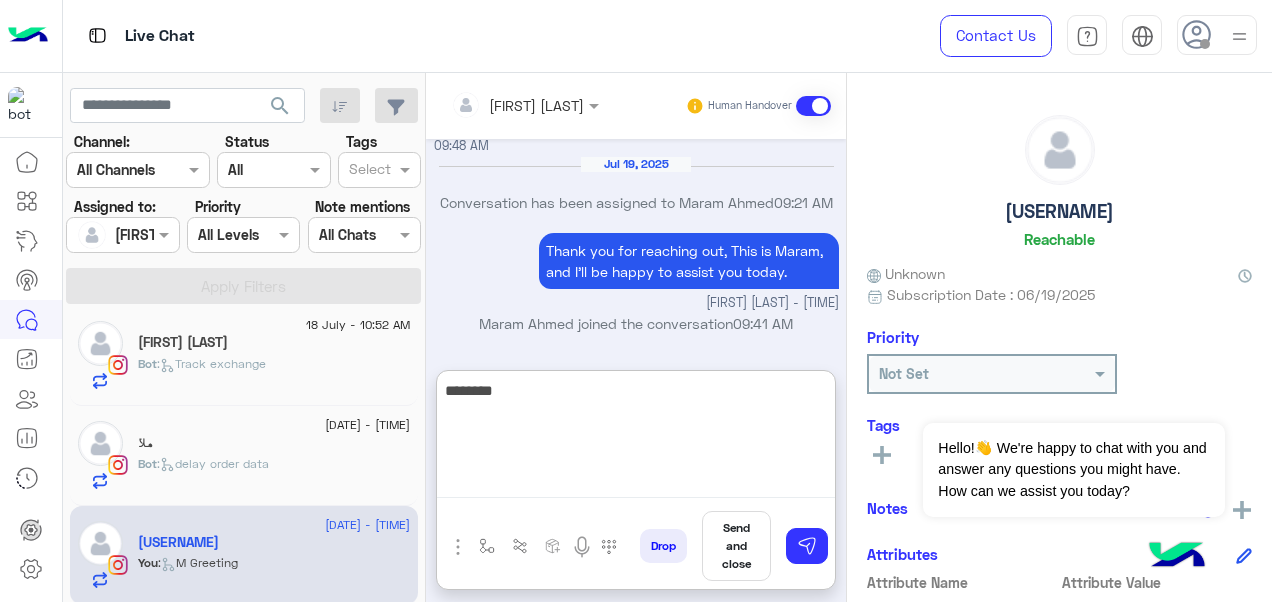 paste on "**********" 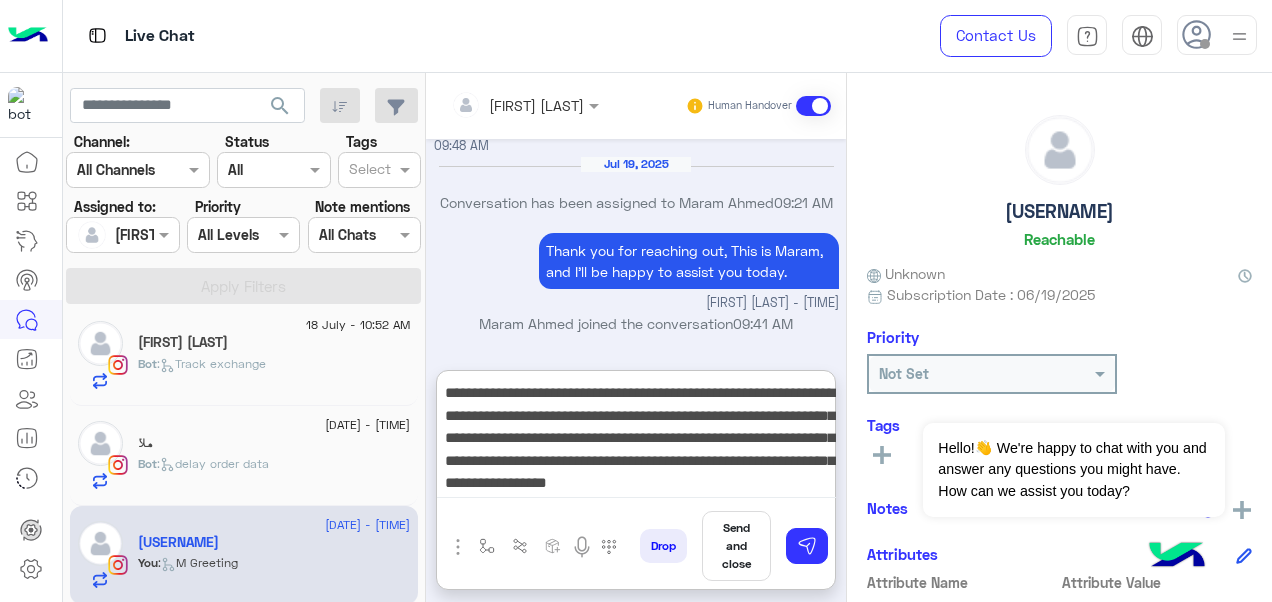 scroll, scrollTop: 0, scrollLeft: 0, axis: both 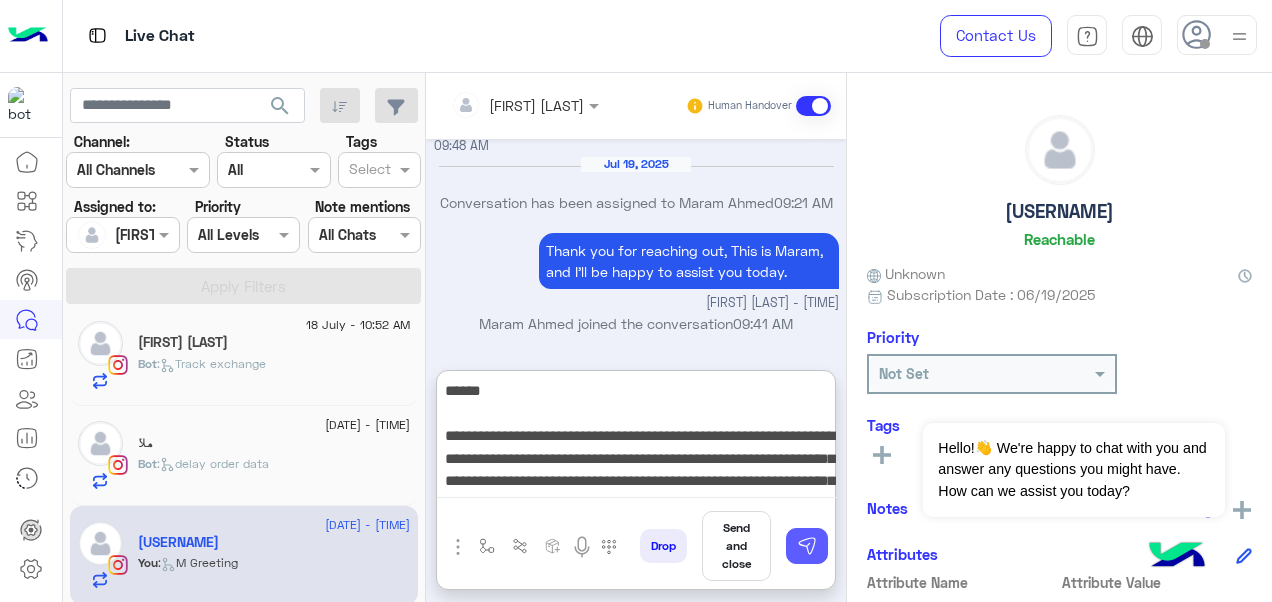 type on "**********" 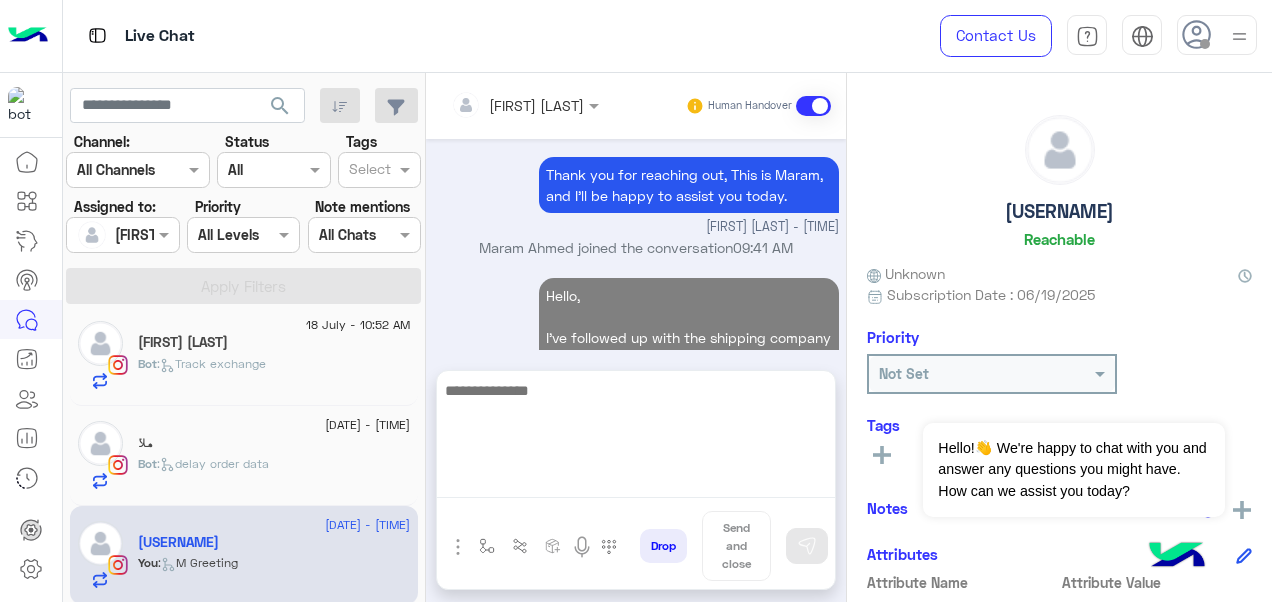 scroll, scrollTop: 2250, scrollLeft: 0, axis: vertical 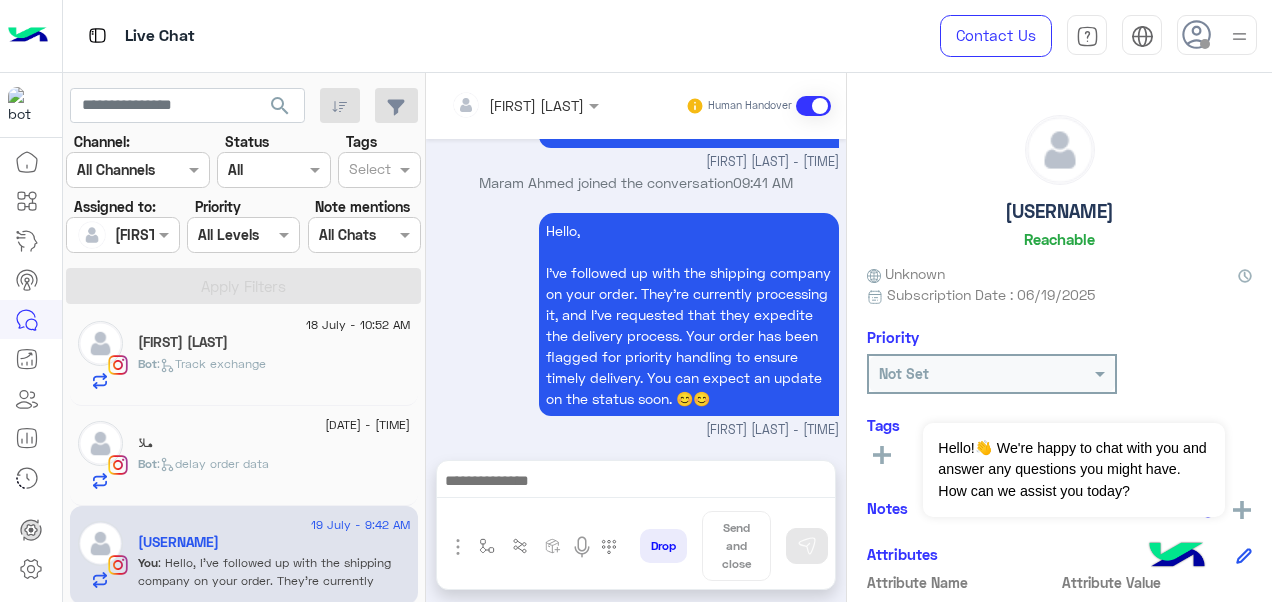 click on "Bot :   delay order data" 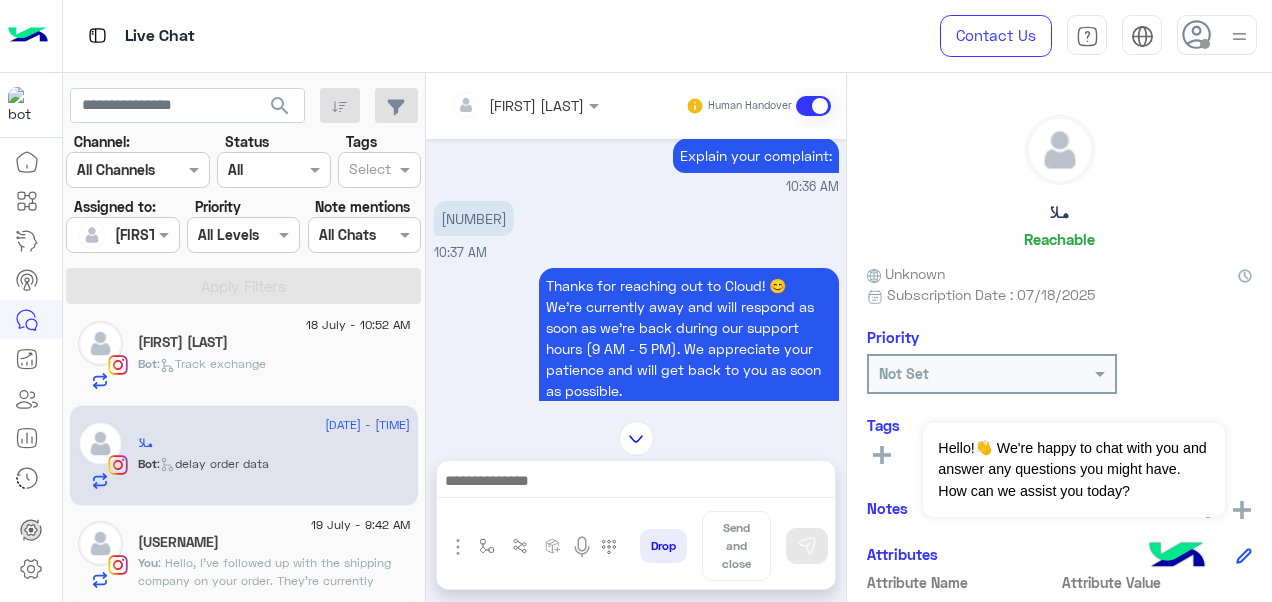 scroll, scrollTop: 624, scrollLeft: 0, axis: vertical 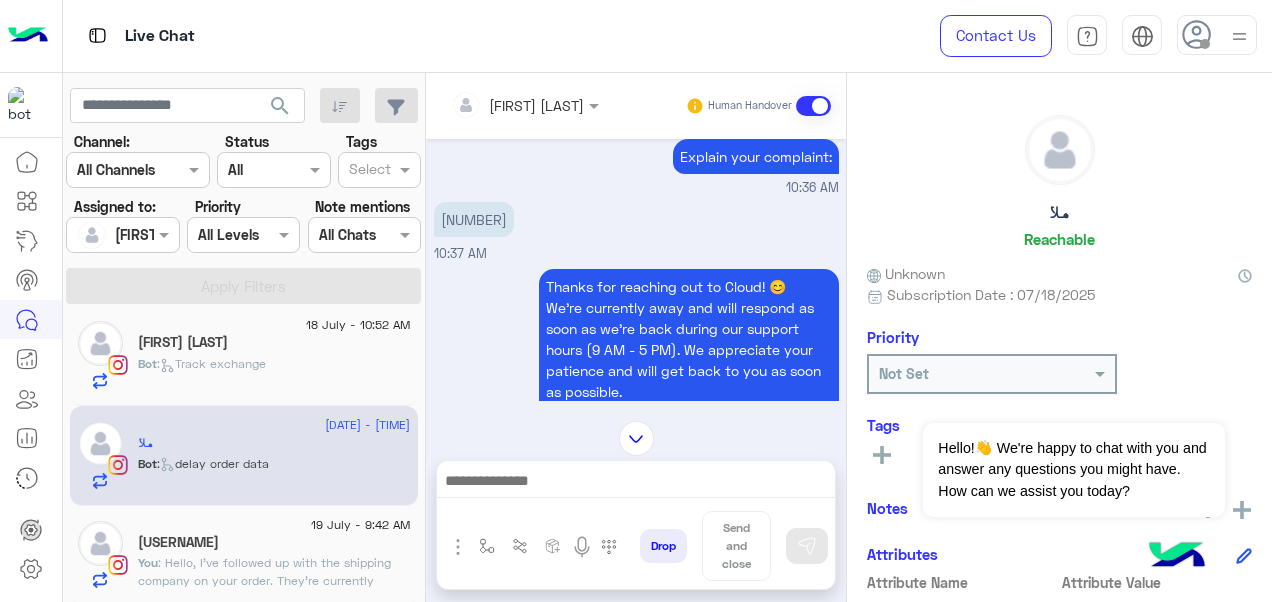 click on "[NUMBER]" at bounding box center (474, 219) 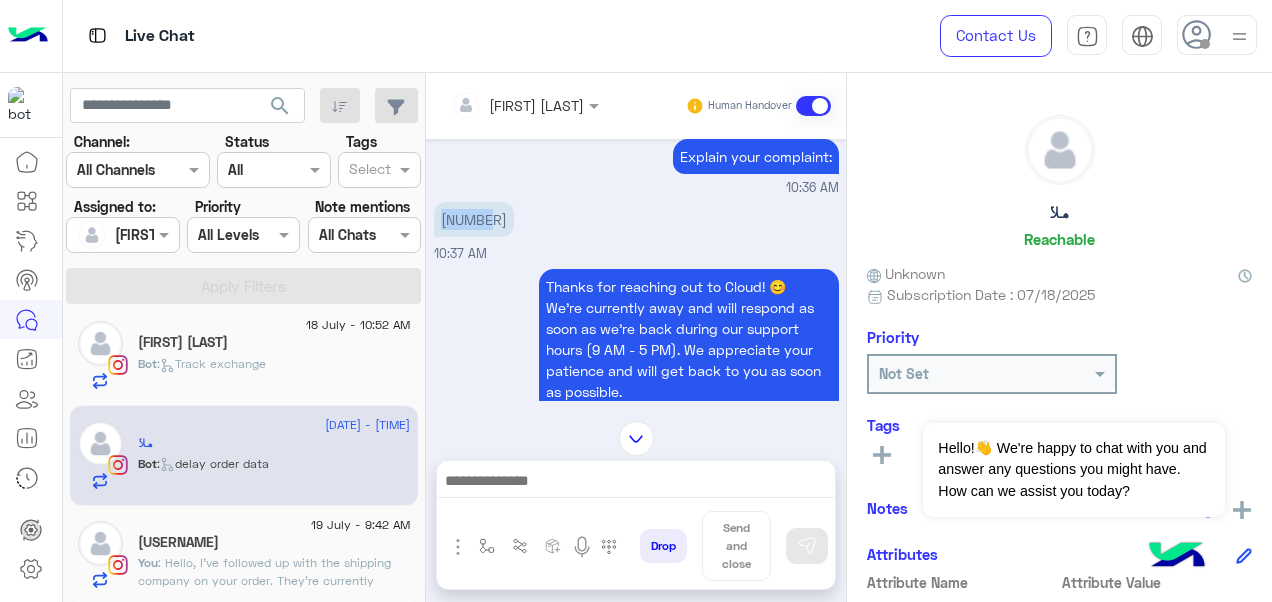 click on "[NUMBER]" at bounding box center [474, 219] 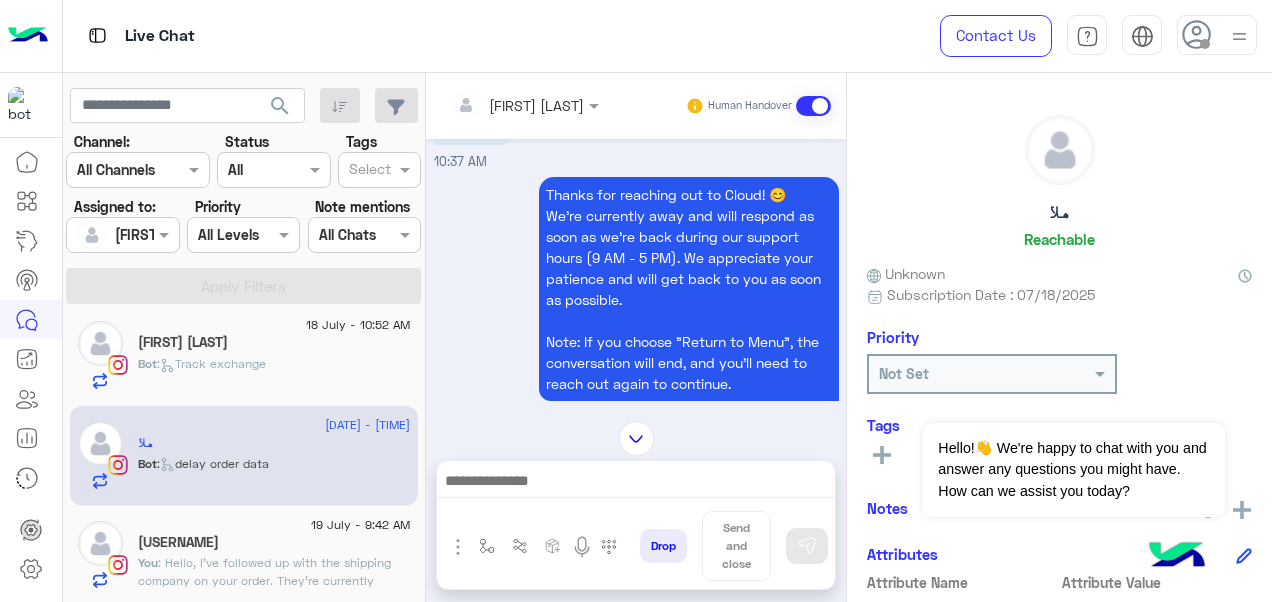 scroll, scrollTop: 816, scrollLeft: 0, axis: vertical 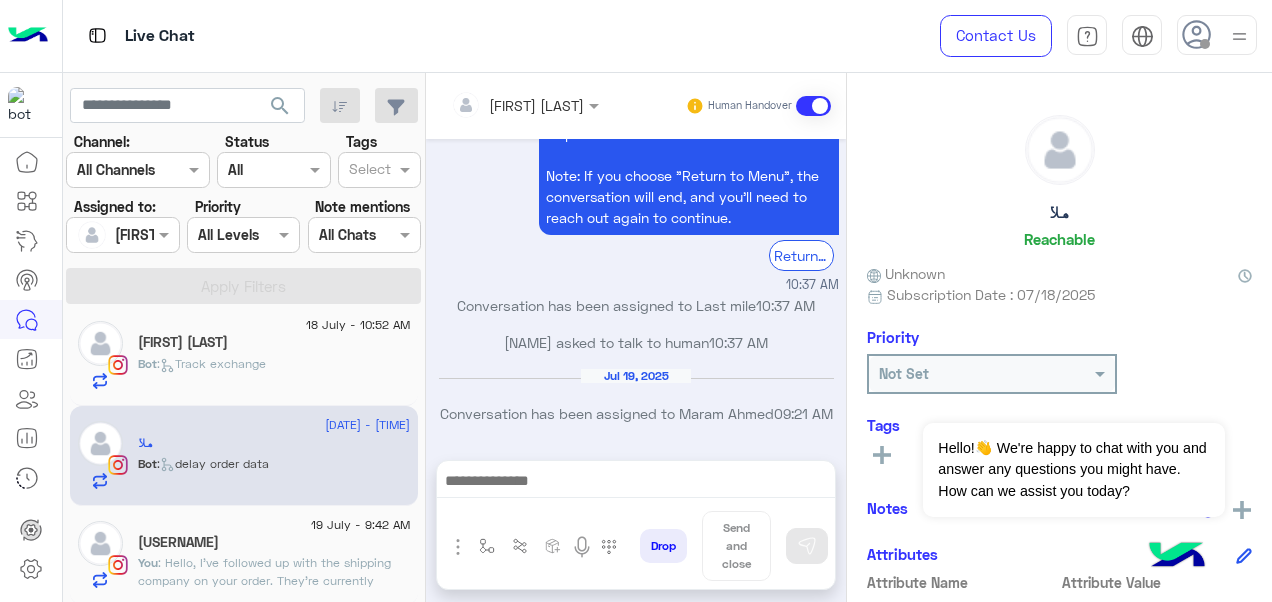 click on "enter flow name" at bounding box center [534, 550] 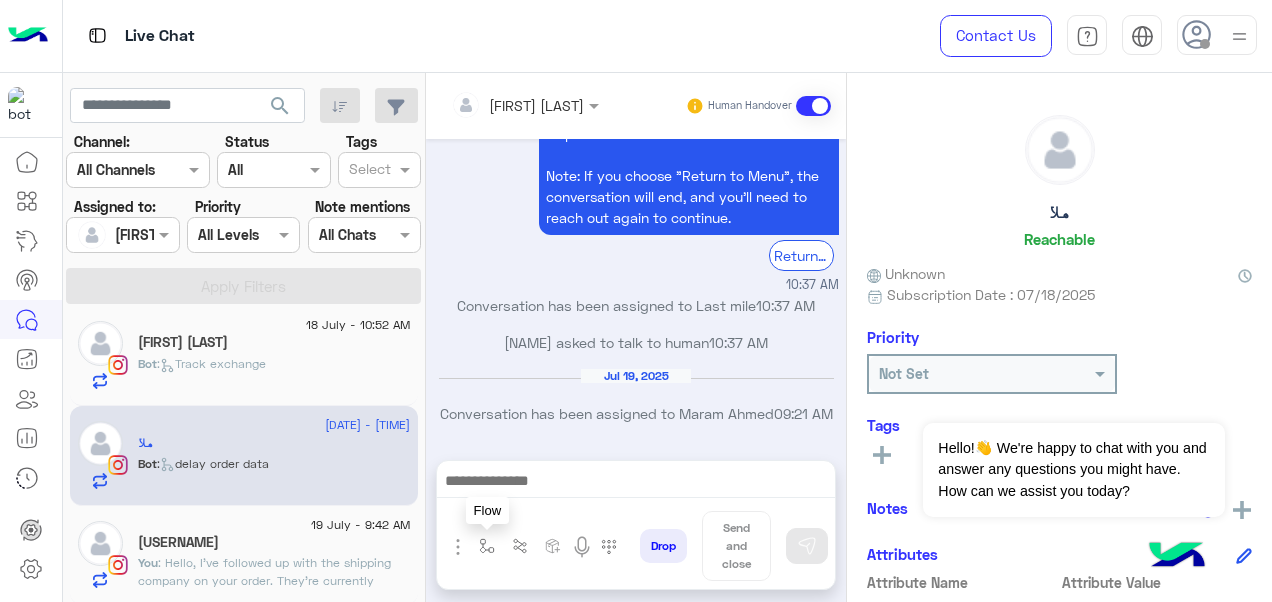 click at bounding box center (487, 546) 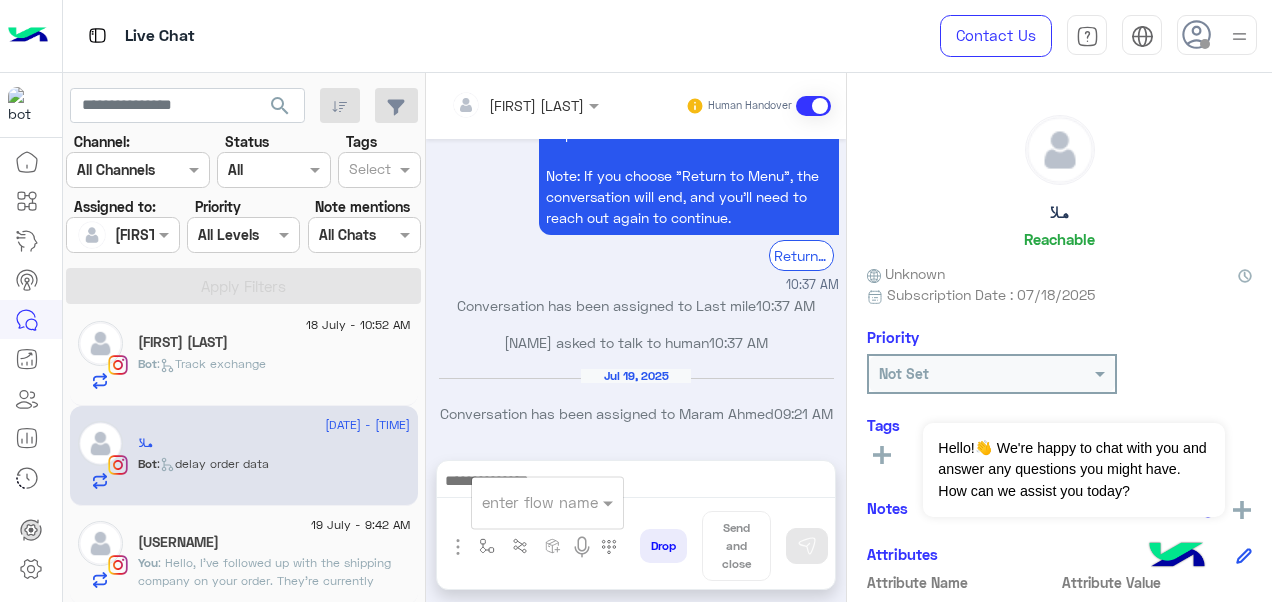 click on "enter flow name" at bounding box center (540, 502) 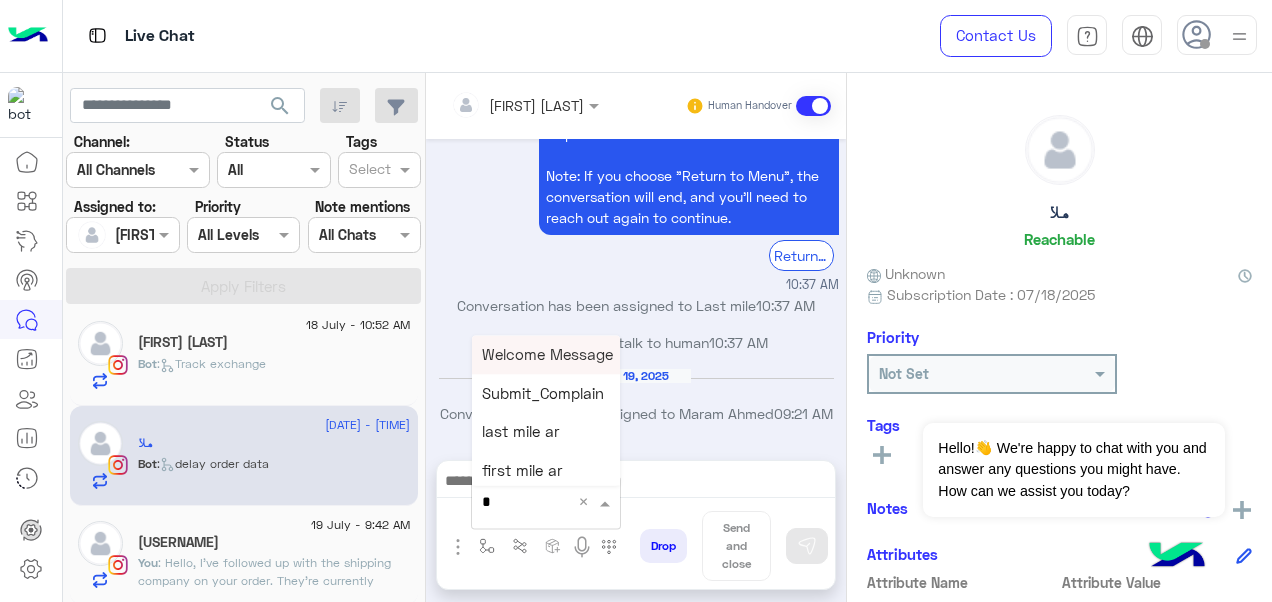 type on "*" 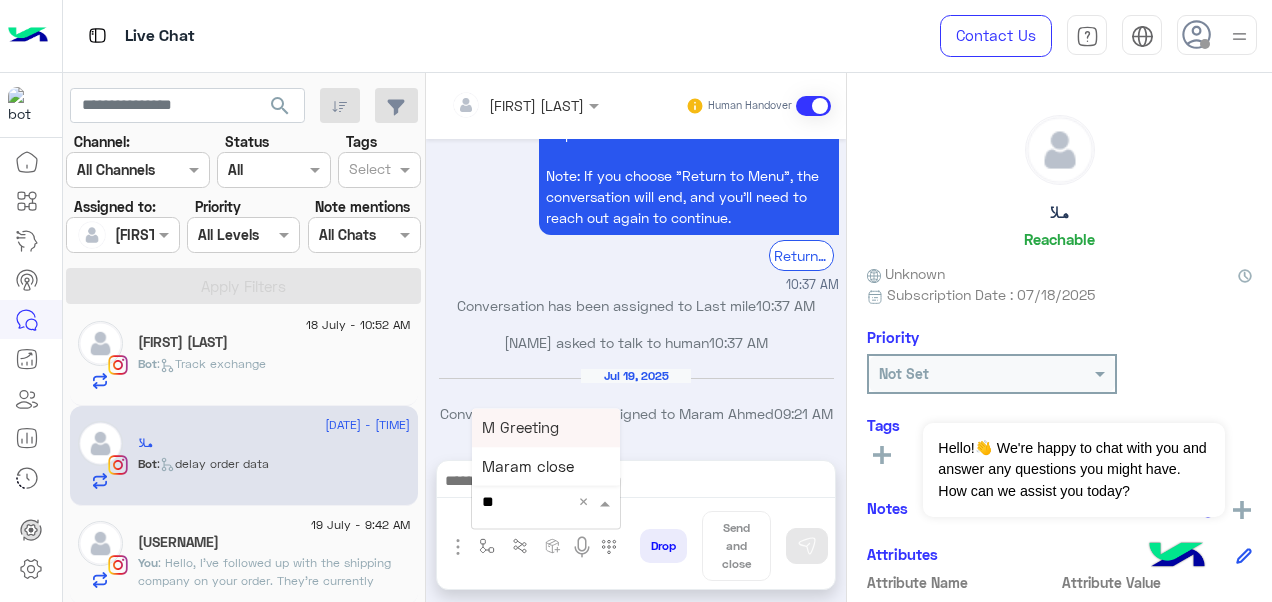 click on "M Greeting" at bounding box center [546, 427] 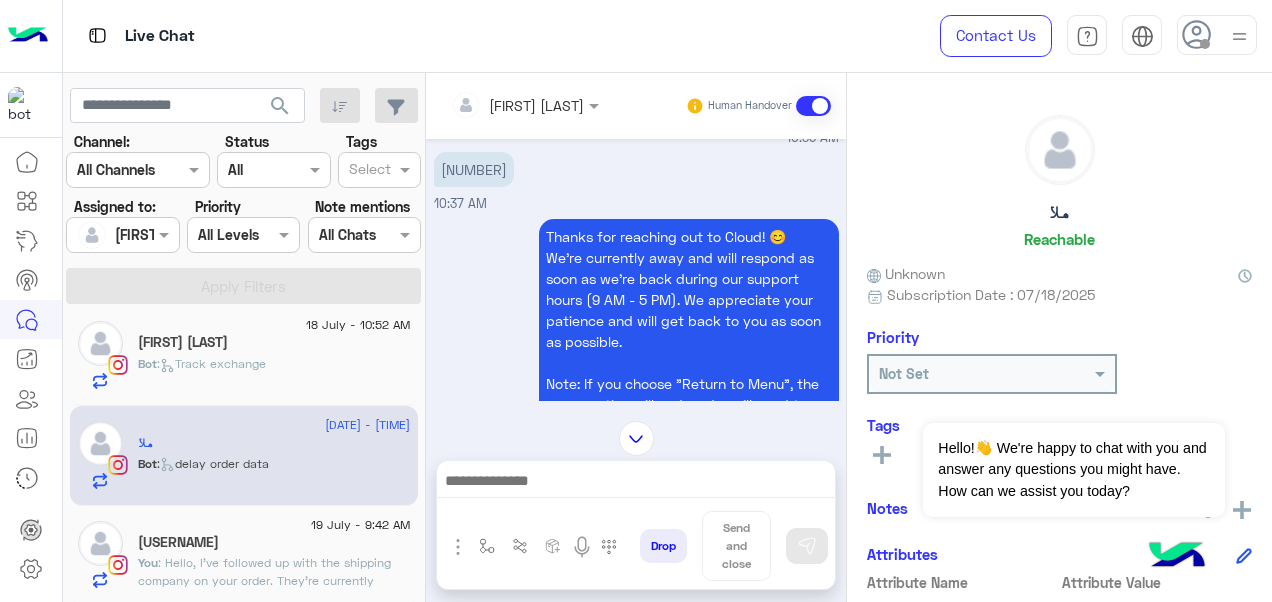 type on "**********" 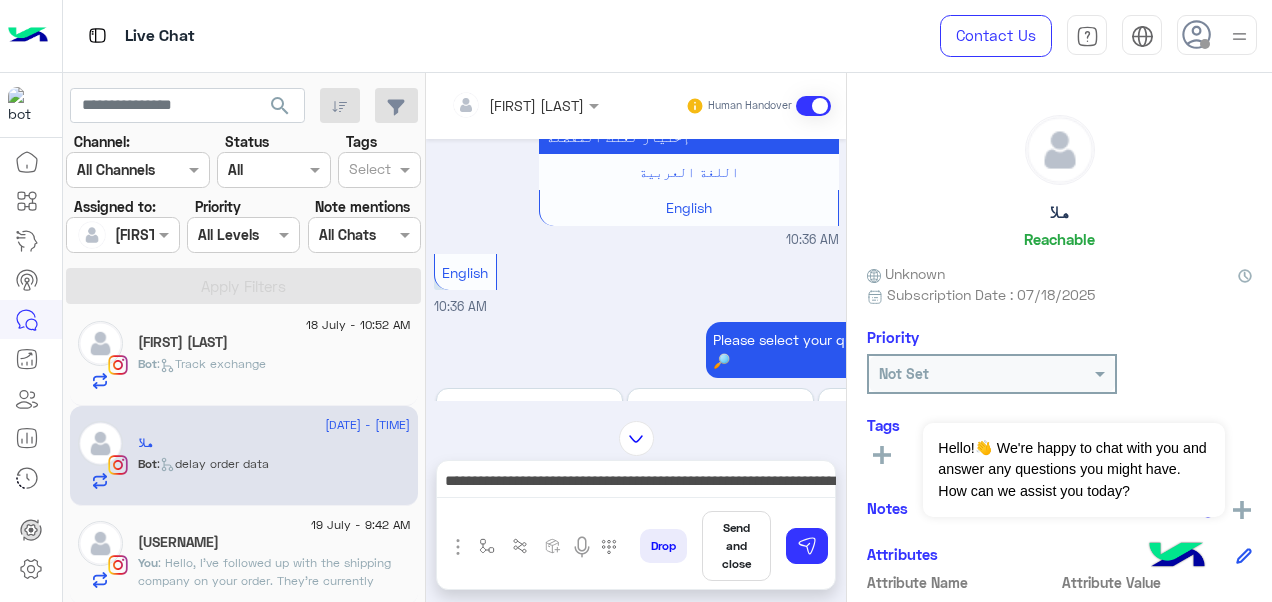 scroll, scrollTop: 0, scrollLeft: 0, axis: both 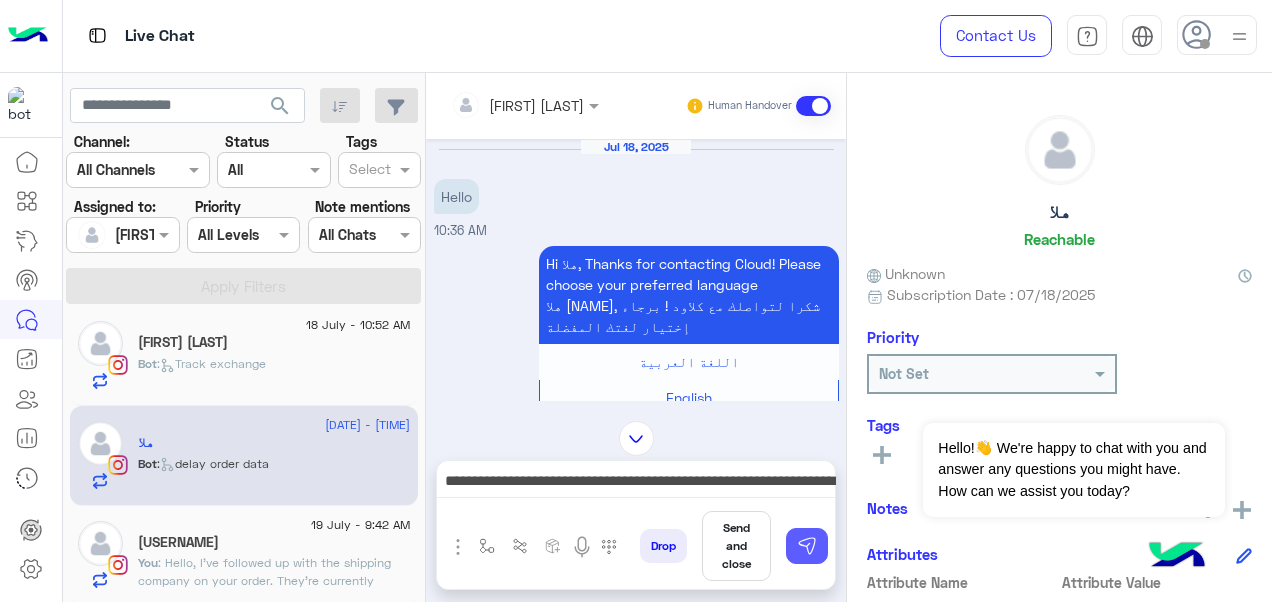click at bounding box center [807, 546] 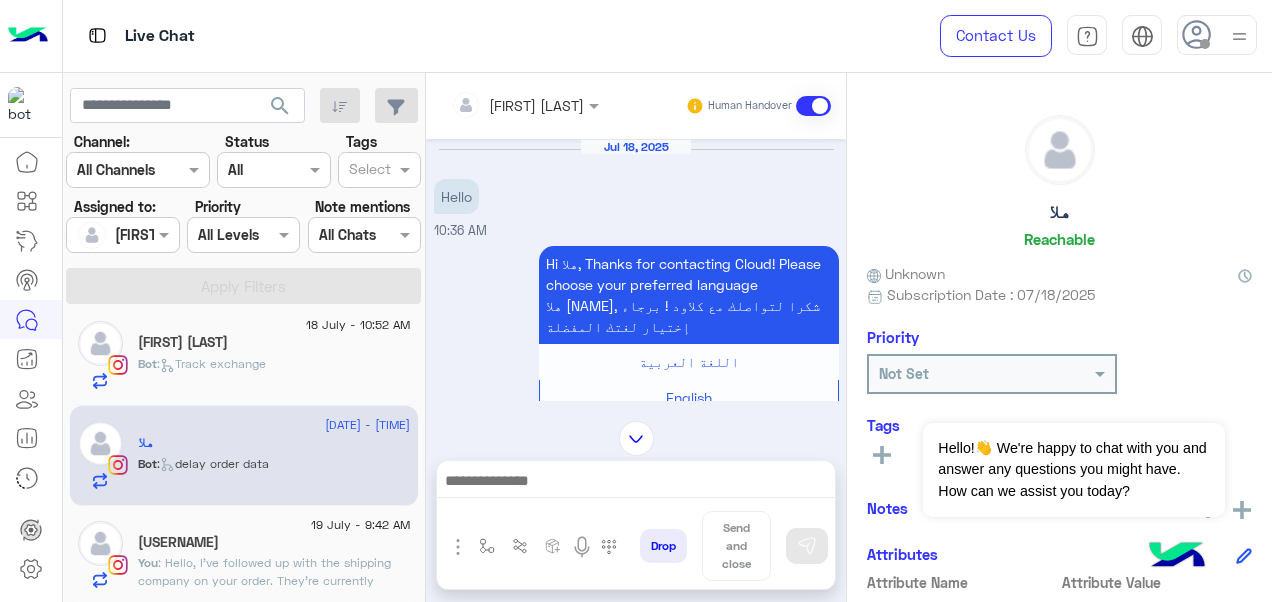 click at bounding box center (636, 483) 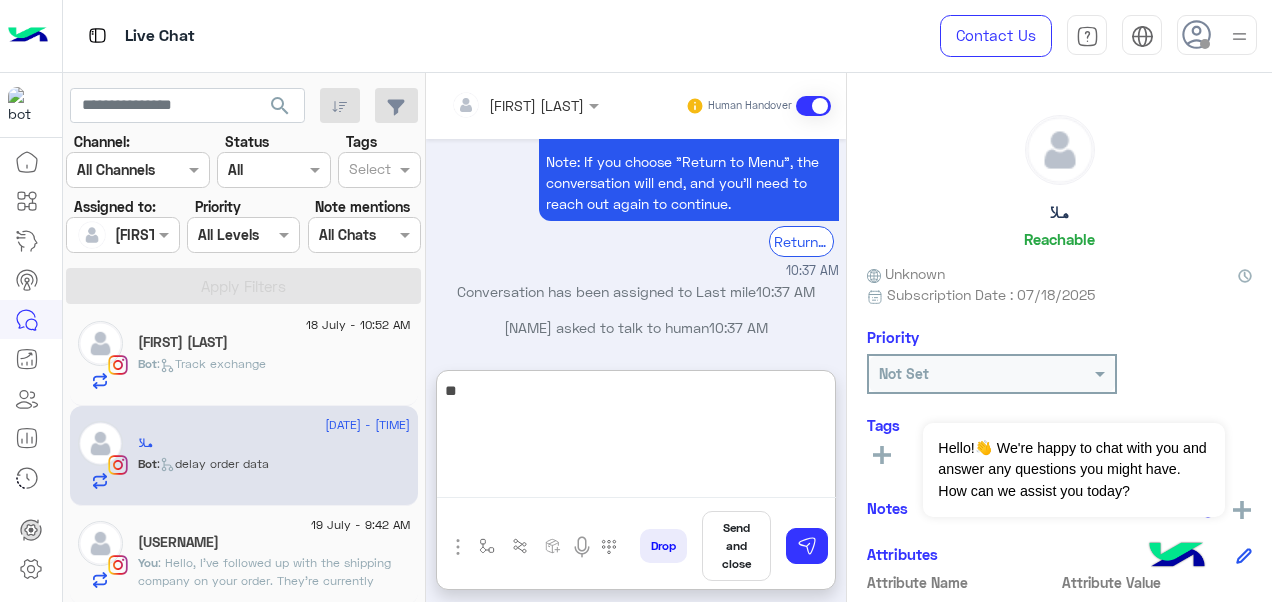 scroll, scrollTop: 1714, scrollLeft: 0, axis: vertical 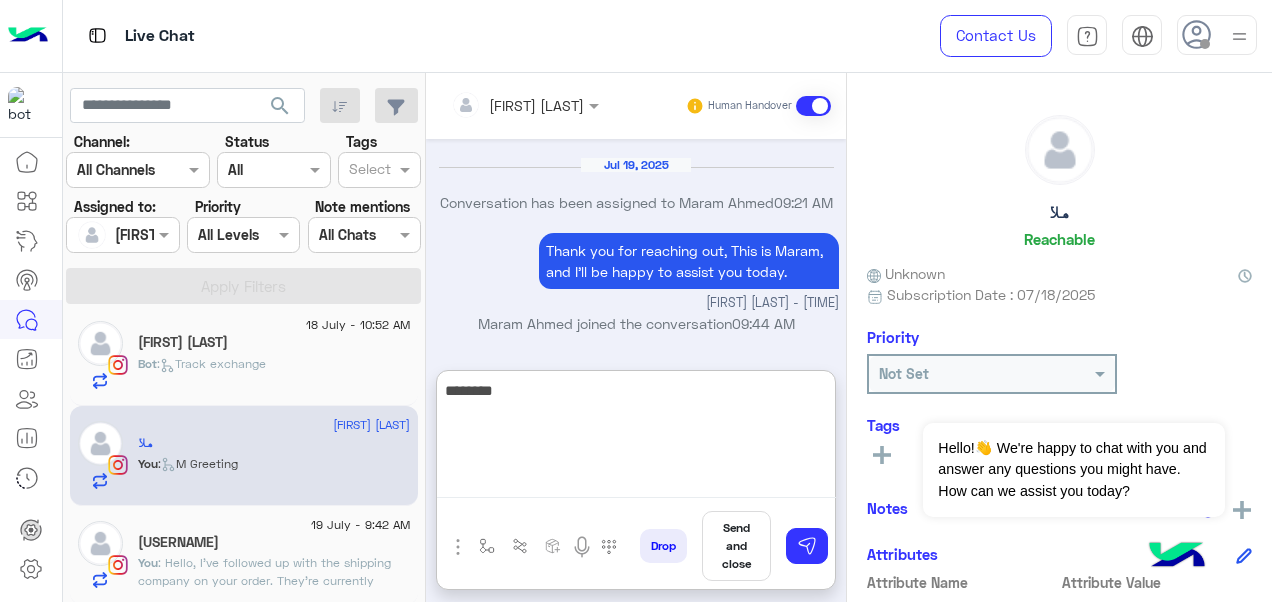 paste on "**********" 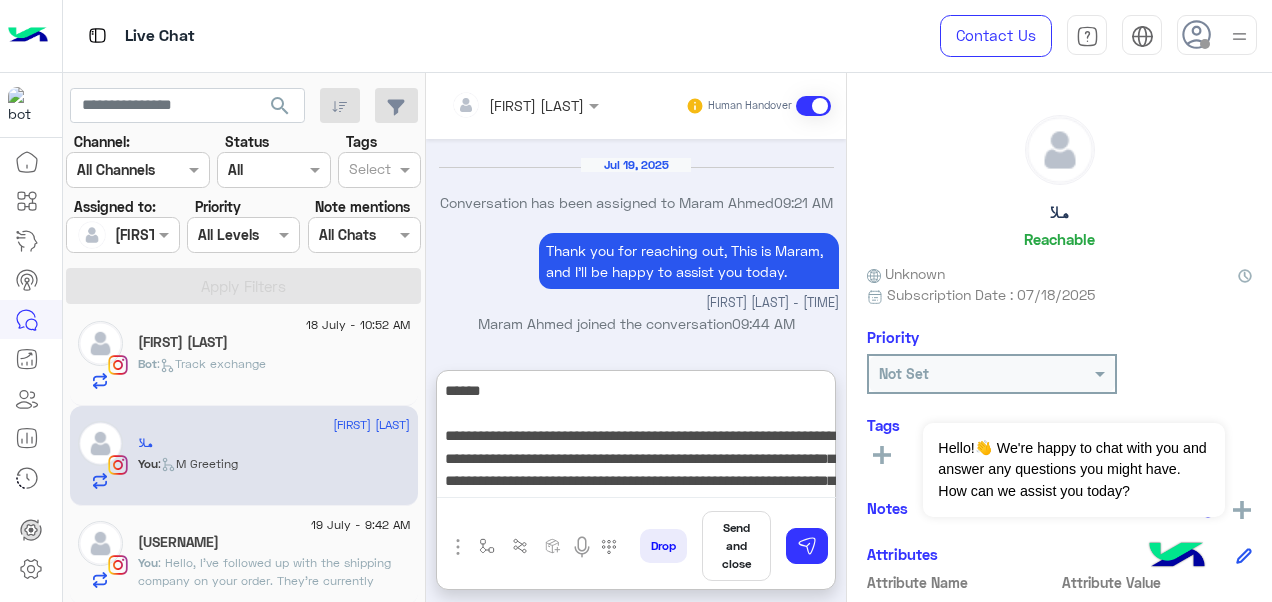 scroll, scrollTop: 60, scrollLeft: 0, axis: vertical 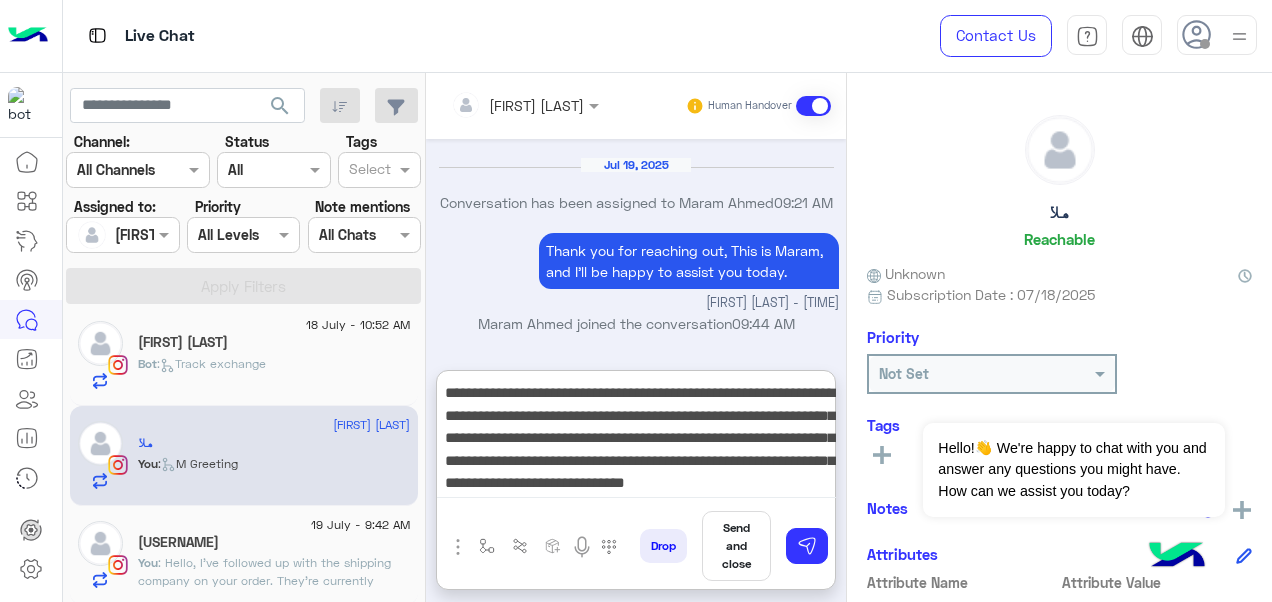 type on "**********" 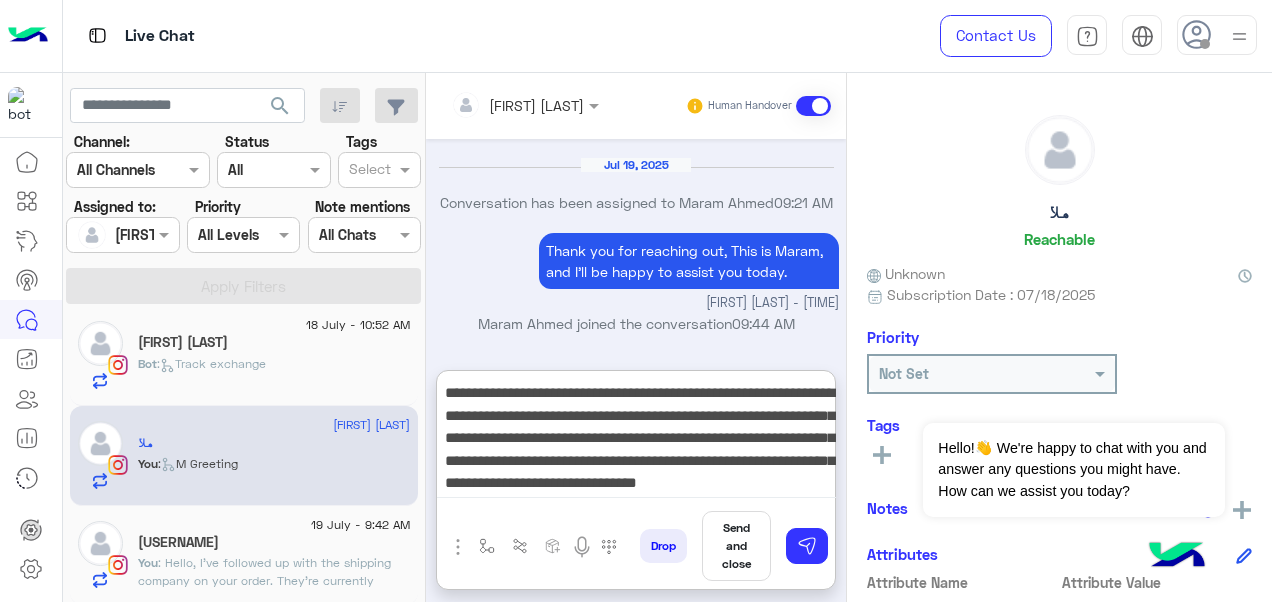 type 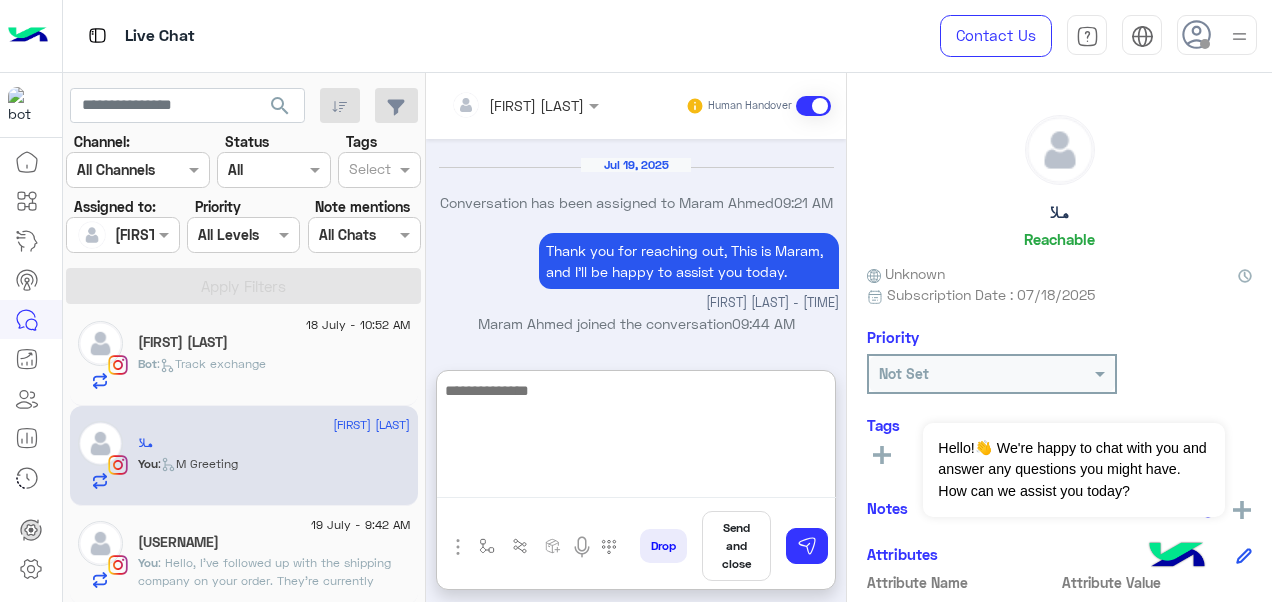 scroll, scrollTop: 0, scrollLeft: 0, axis: both 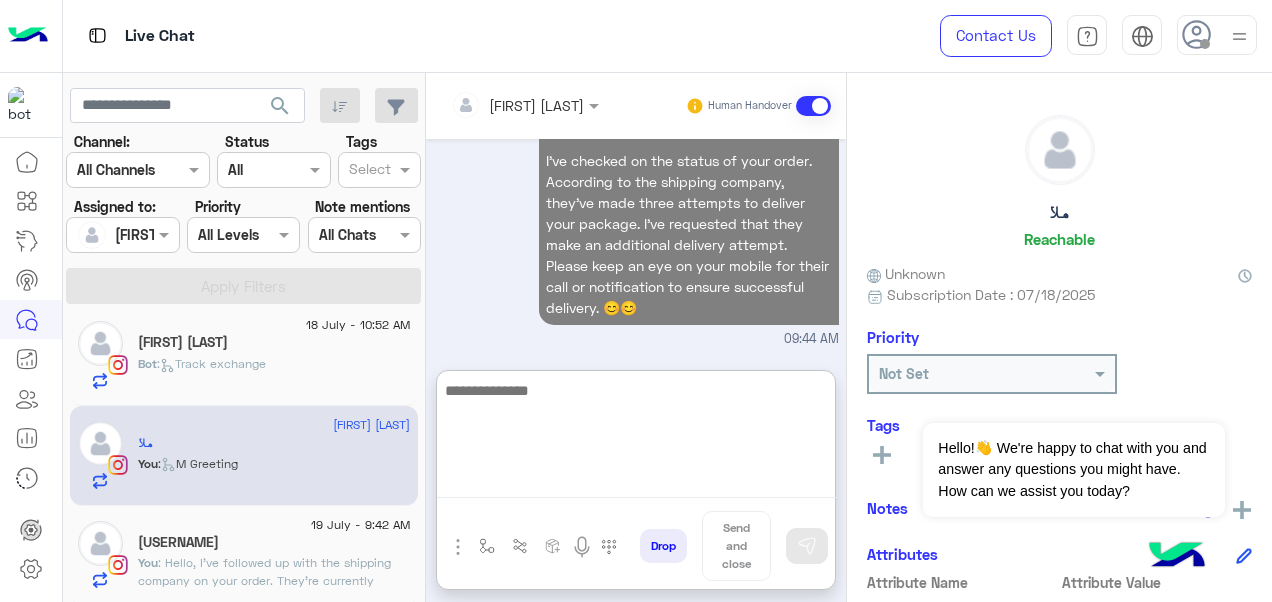 click on ": Hello,
I've followed up with the shipping company on your order. They're currently processing it, and I've requested that they expedite the delivery process. Your order has been flagged for priority handling to ensure timely delivery. You can expect an update on the status soon. 😊😊" 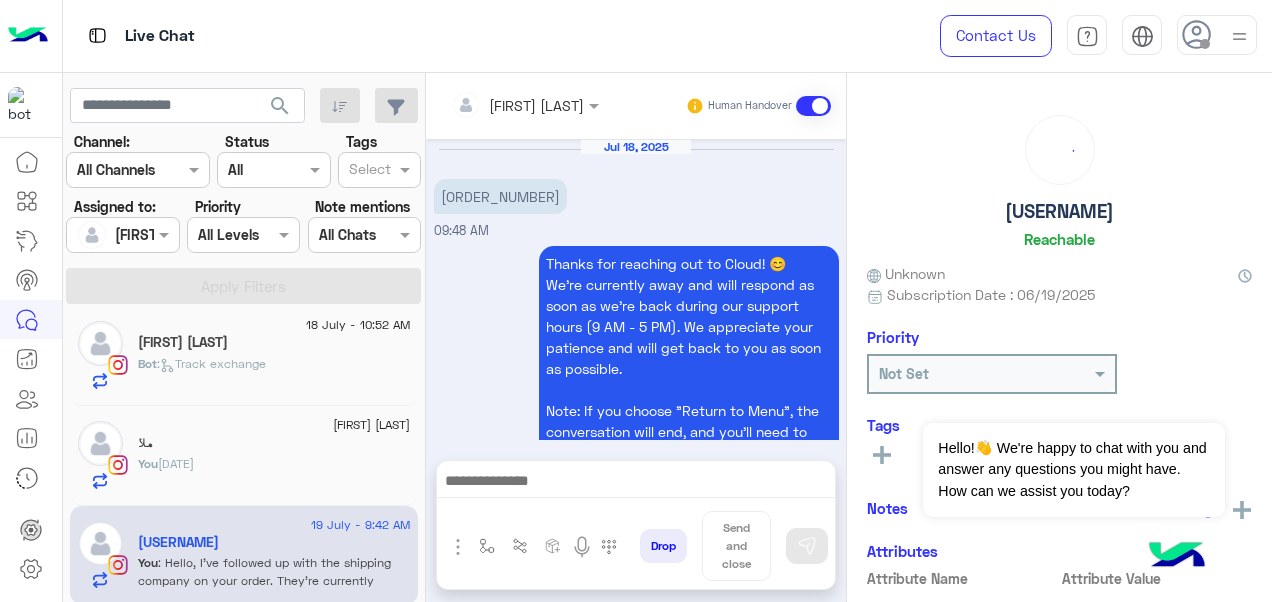 scroll, scrollTop: 759, scrollLeft: 0, axis: vertical 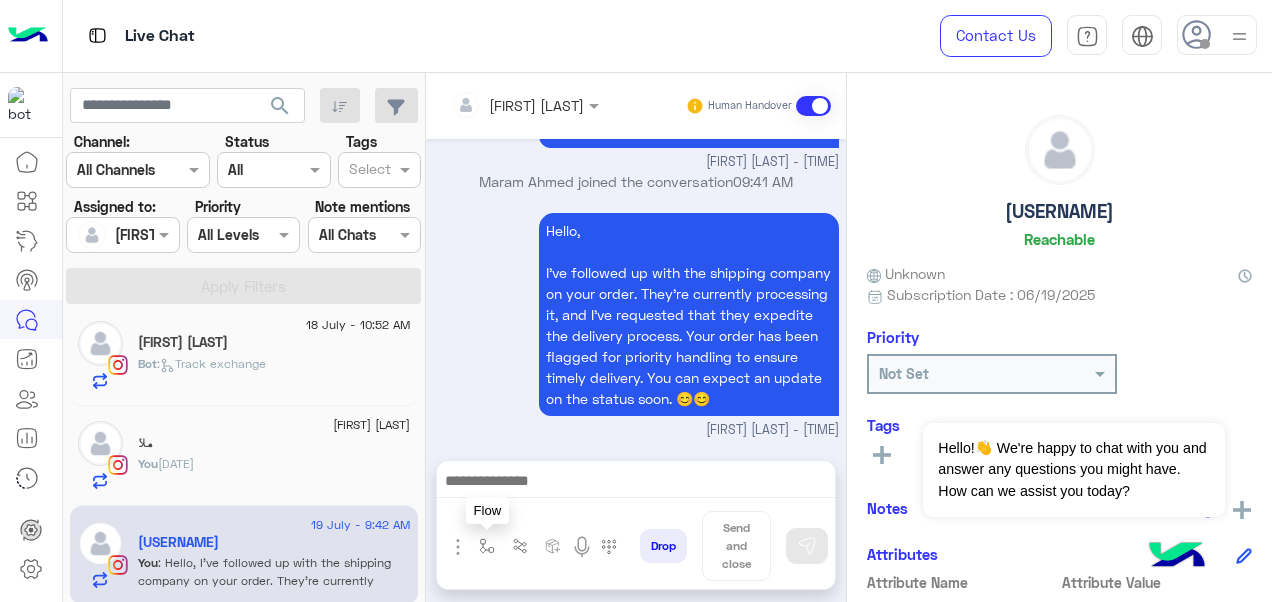 click at bounding box center [487, 546] 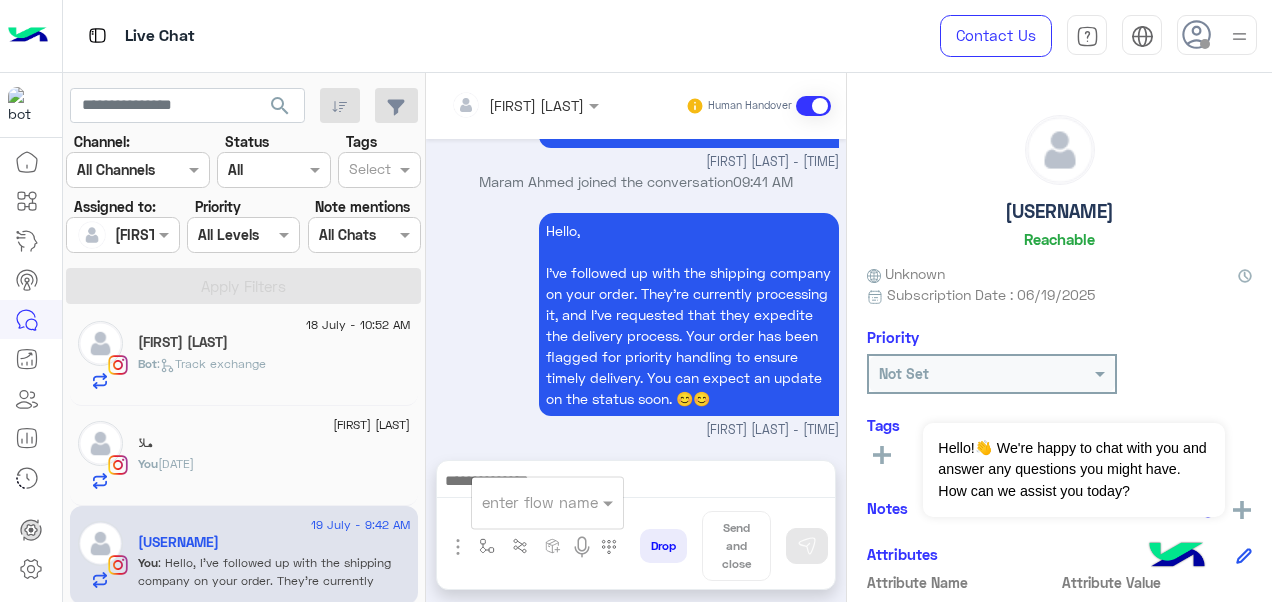 click at bounding box center (523, 502) 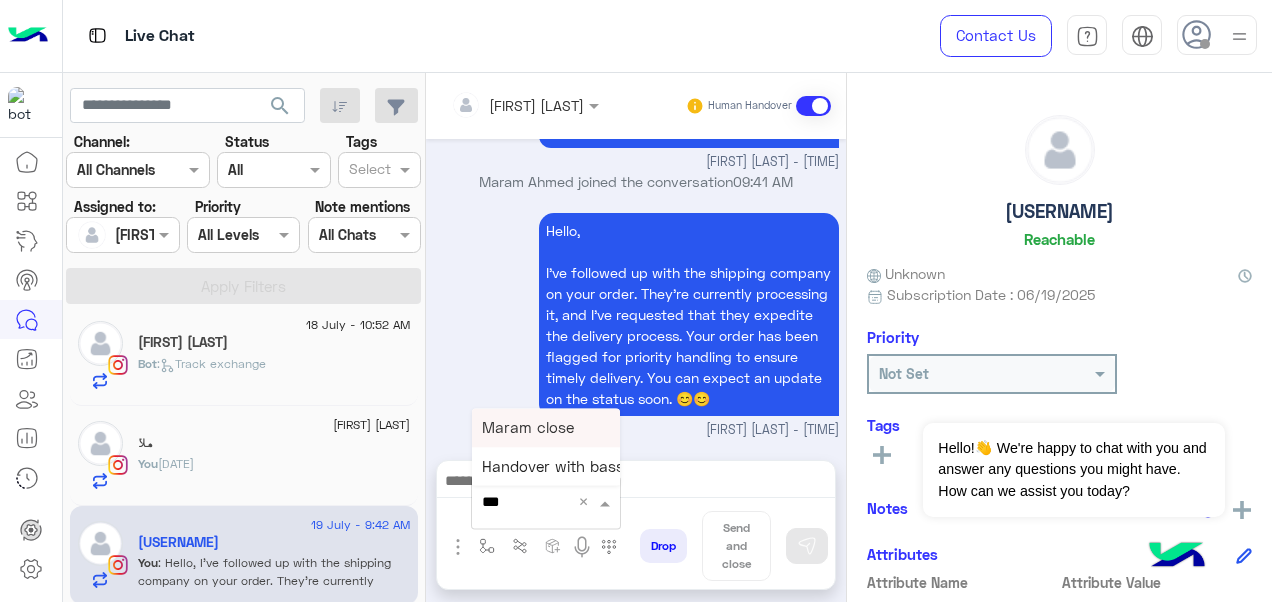 type on "****" 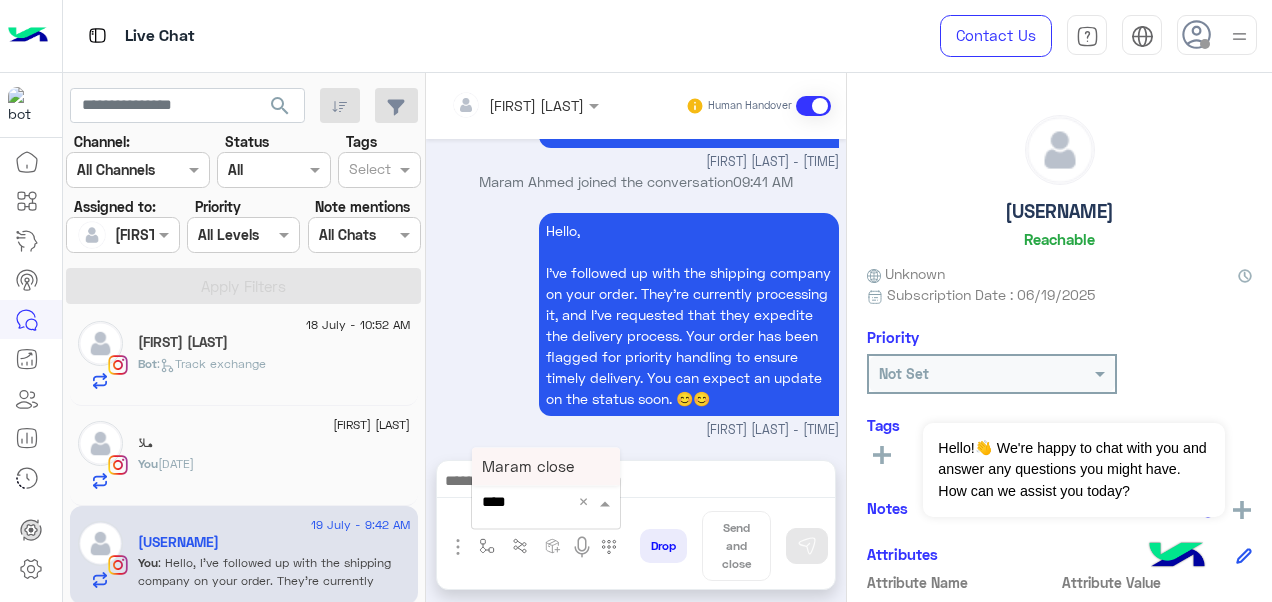 click on "Maram close" at bounding box center (528, 466) 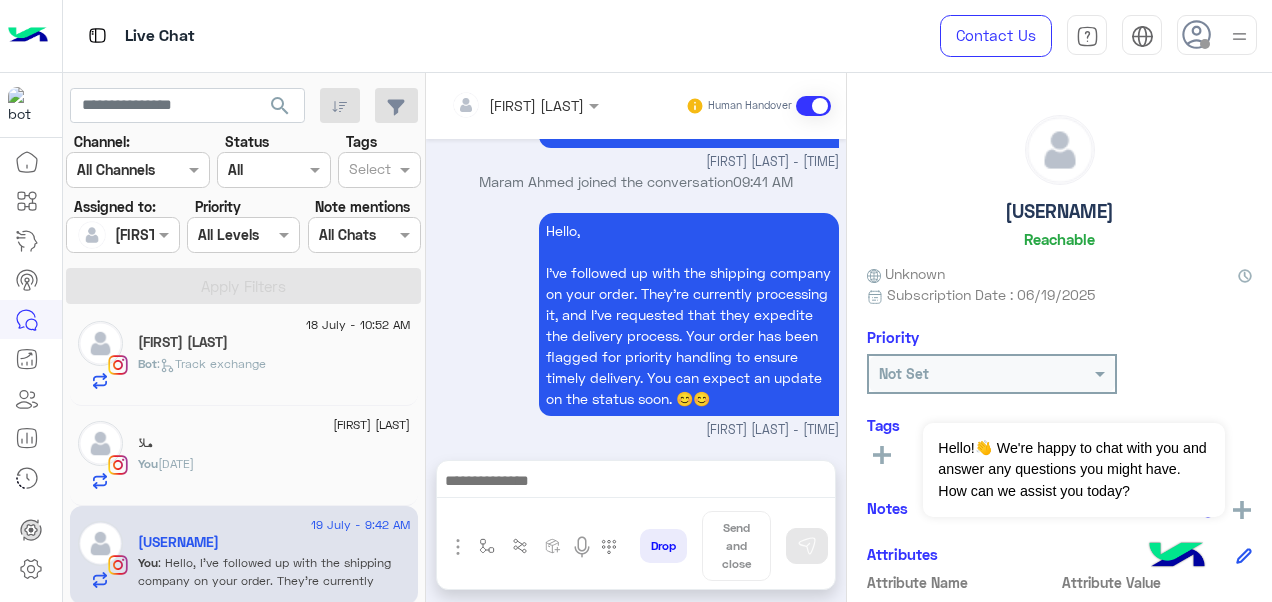 type on "**********" 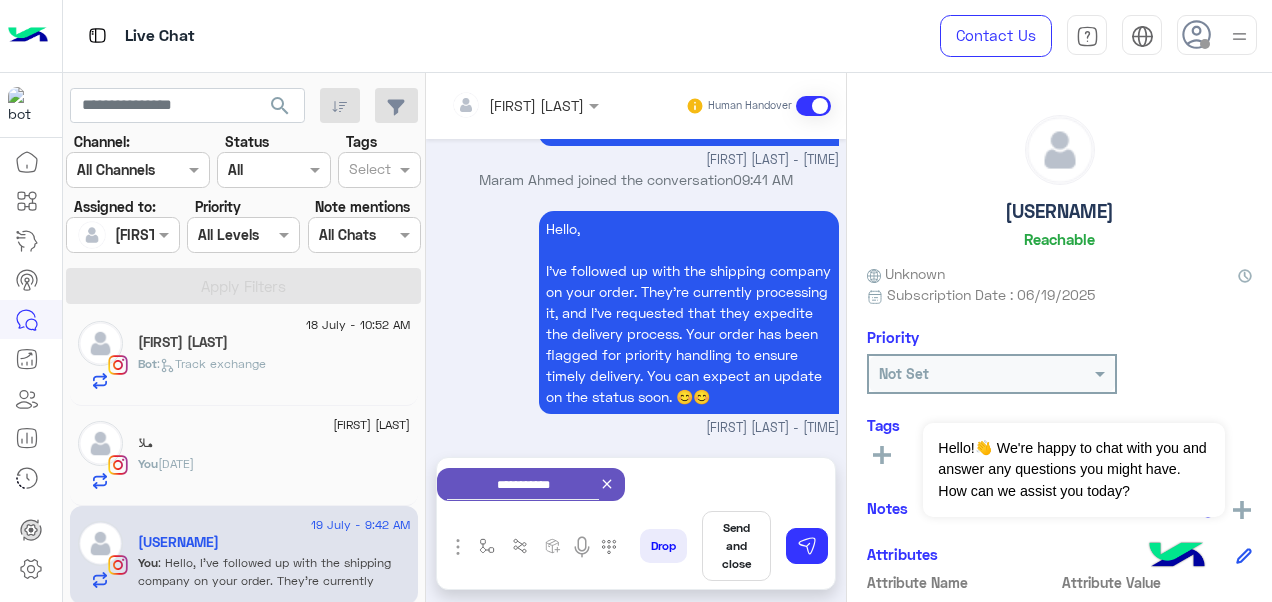 click on "Send and close" at bounding box center [736, 546] 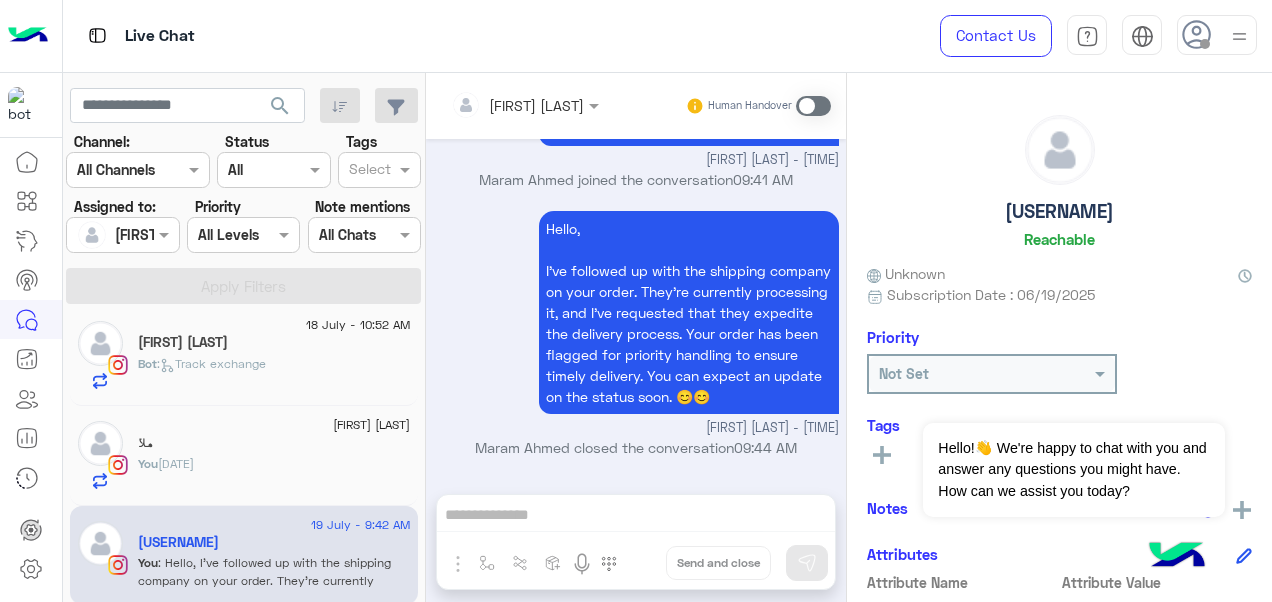 scroll, scrollTop: 762, scrollLeft: 0, axis: vertical 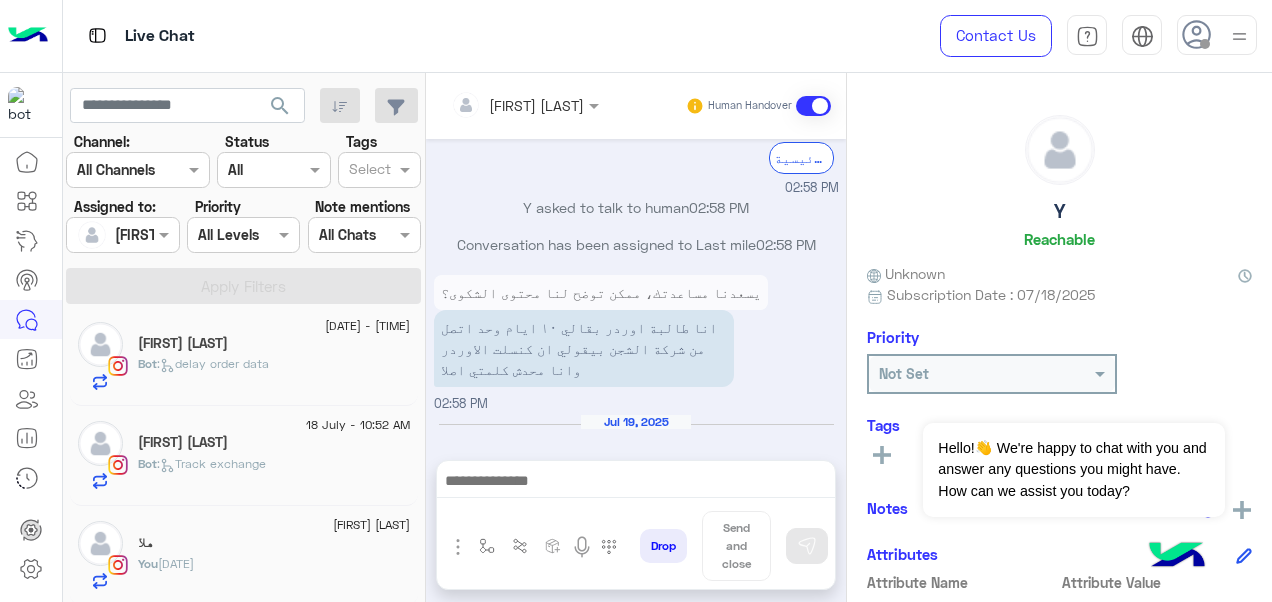 click on "هلا" 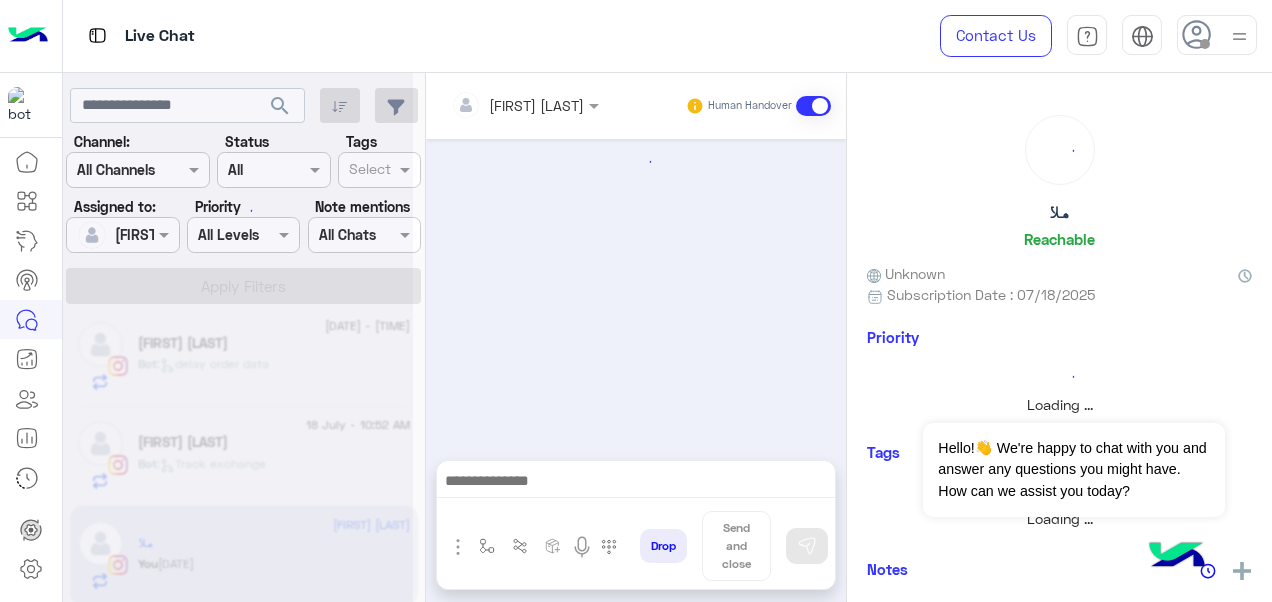 scroll, scrollTop: 0, scrollLeft: 0, axis: both 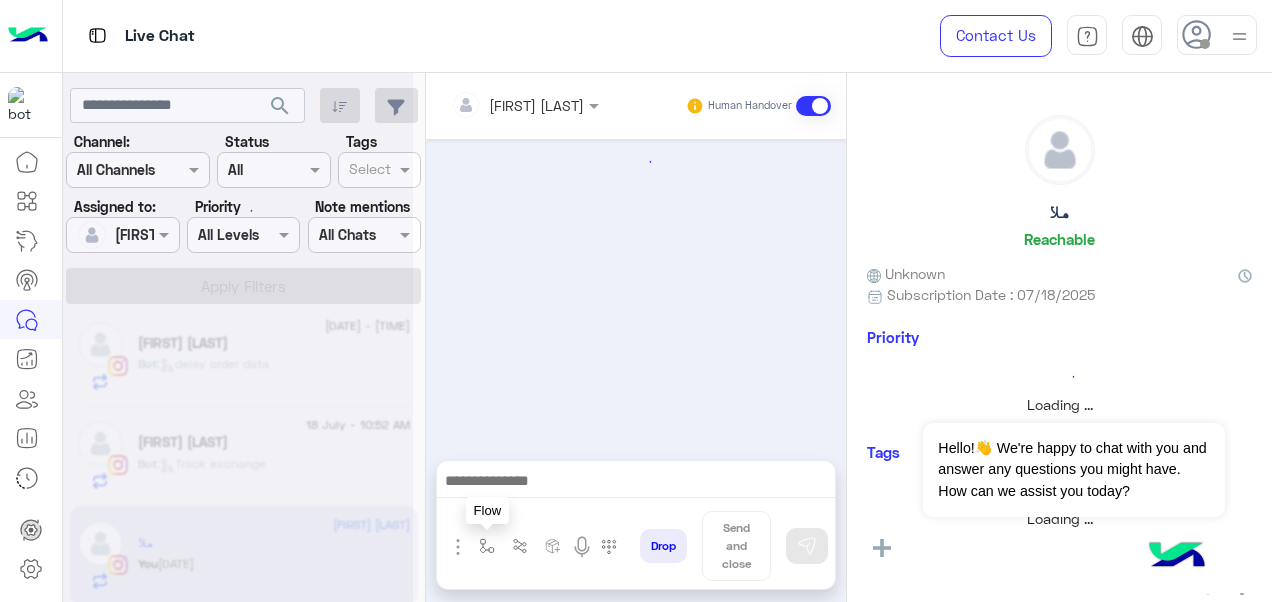 click at bounding box center (487, 546) 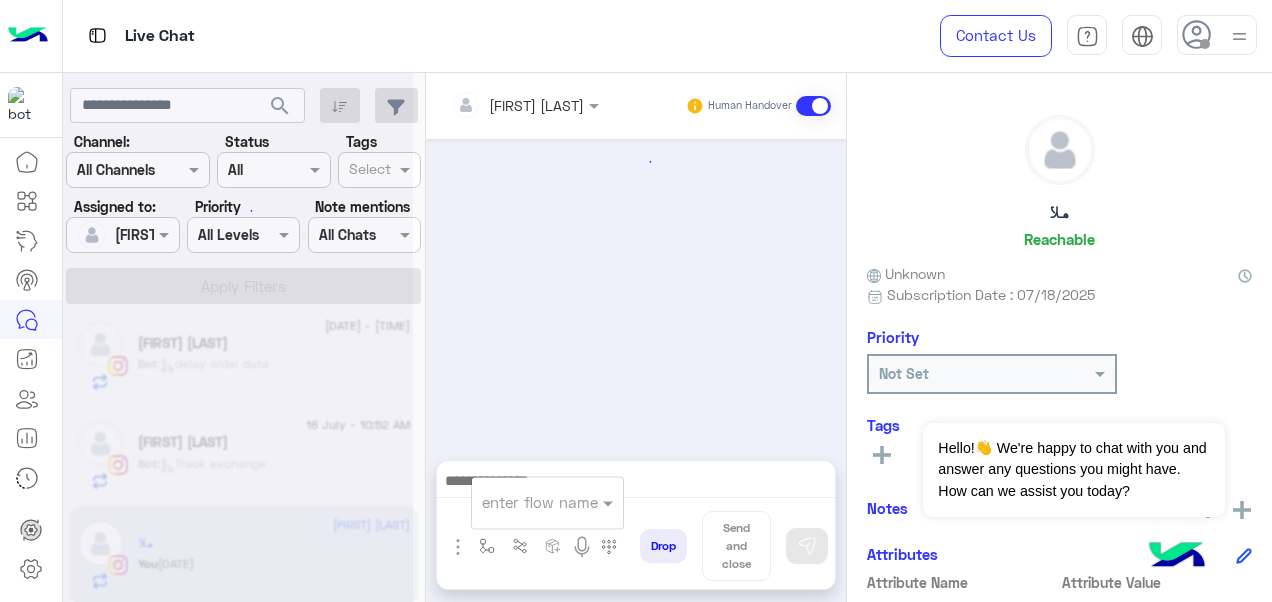 click at bounding box center (547, 501) 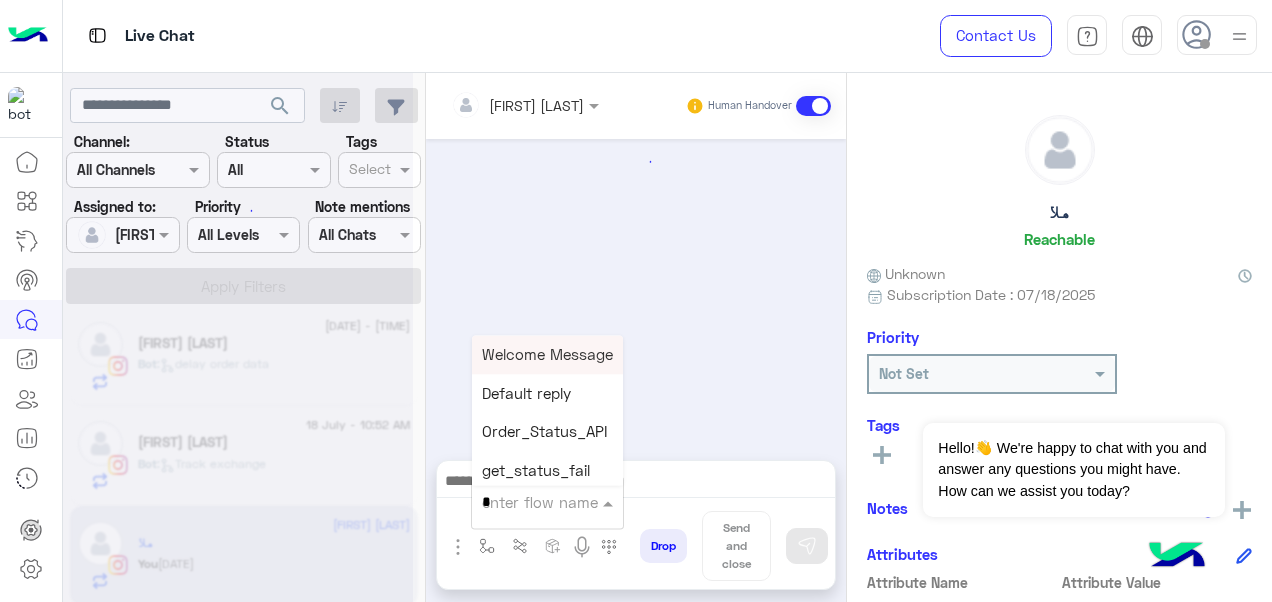 scroll, scrollTop: 756, scrollLeft: 0, axis: vertical 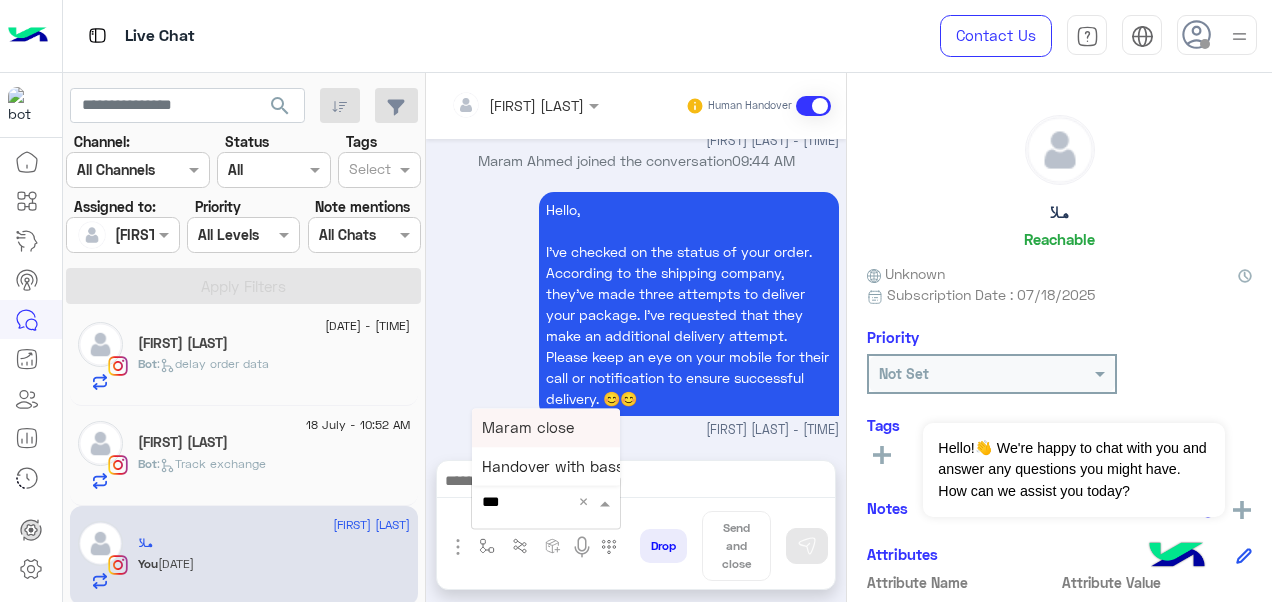 type on "****" 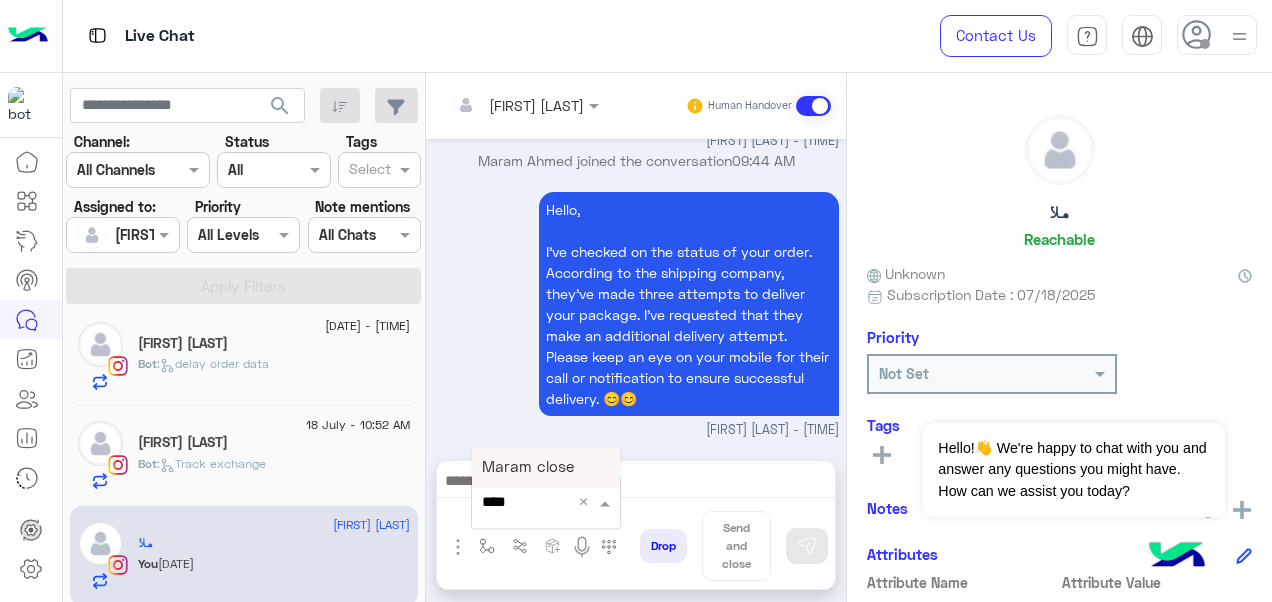click on "Maram close" at bounding box center (528, 466) 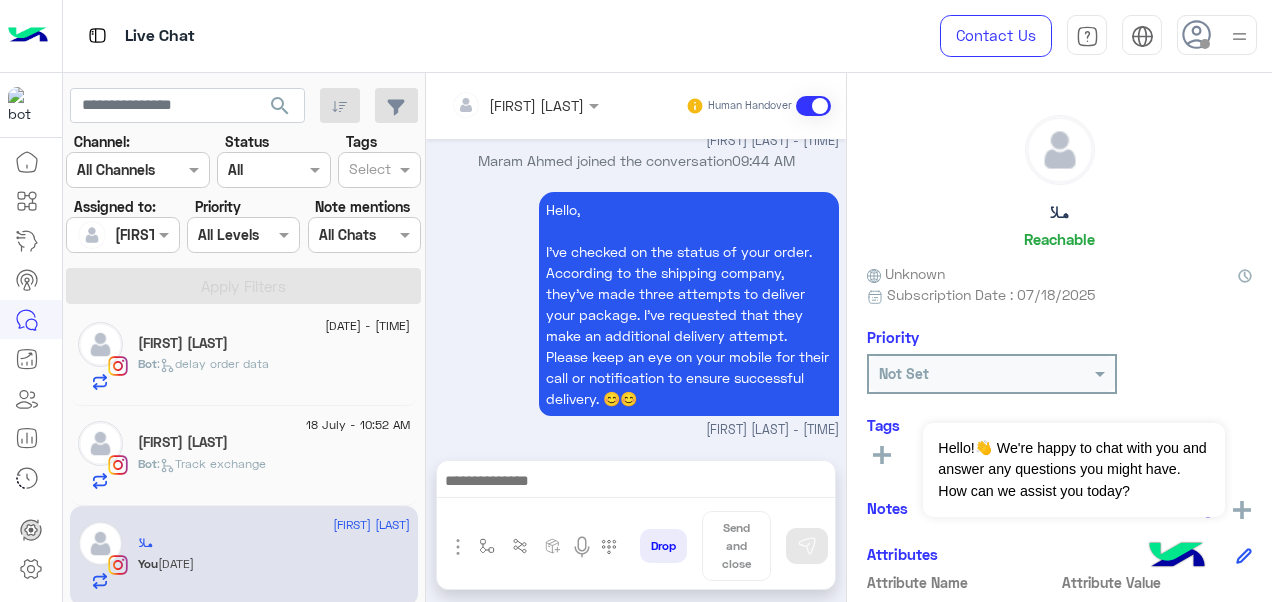 type on "**********" 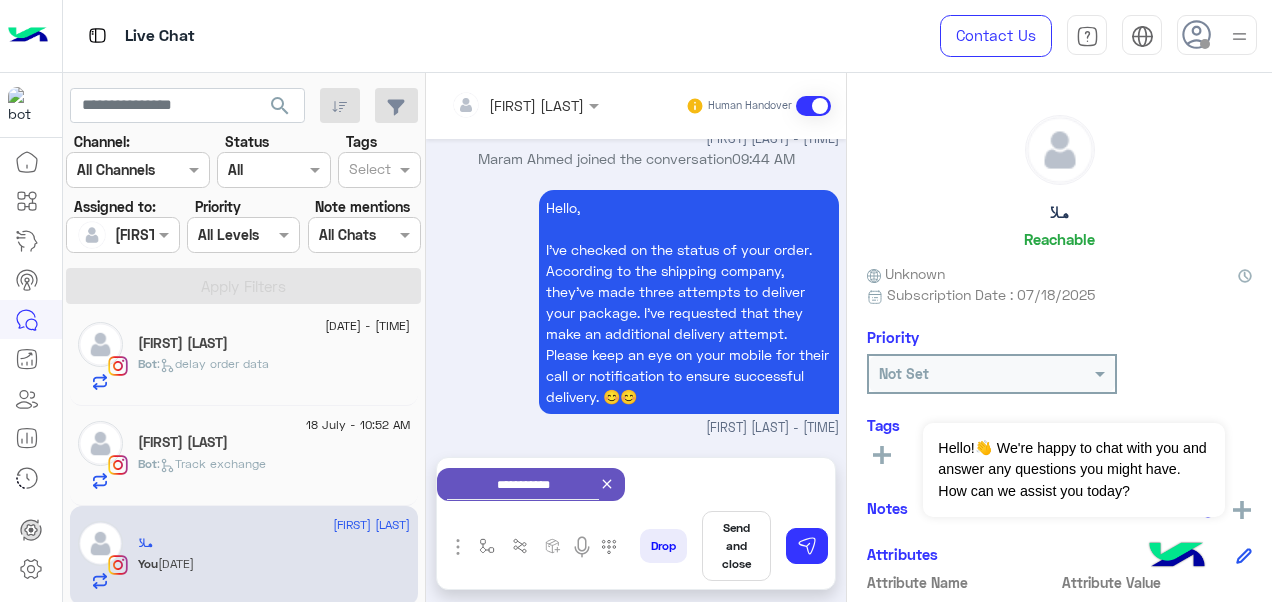 click on "Send and close" at bounding box center (736, 546) 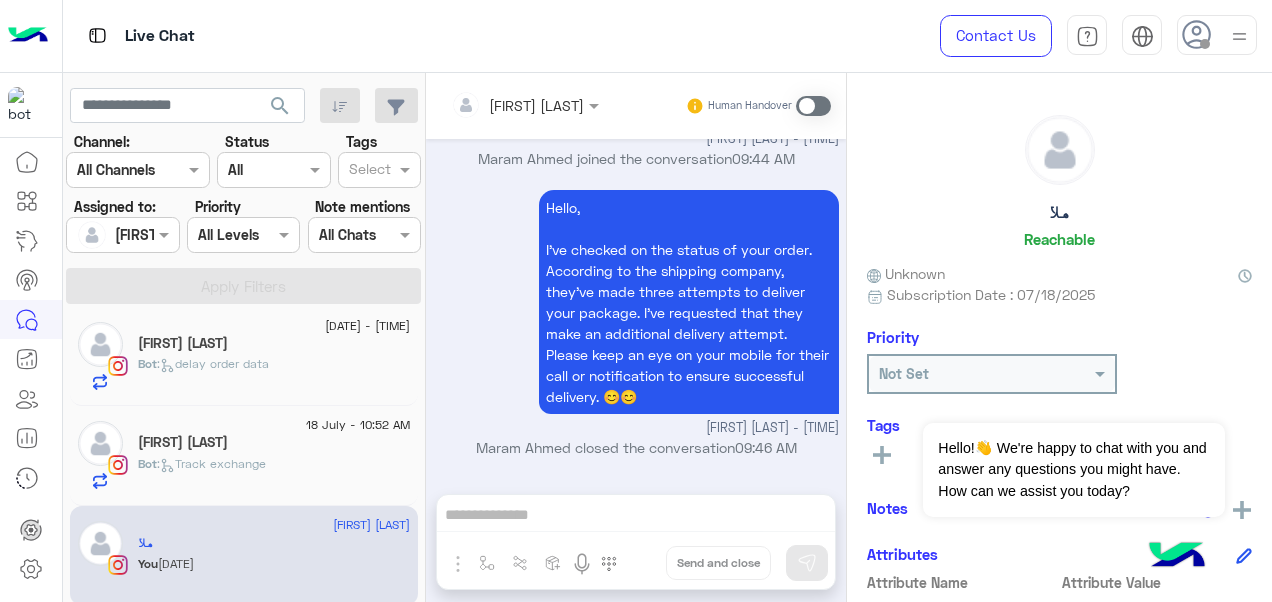 scroll, scrollTop: 759, scrollLeft: 0, axis: vertical 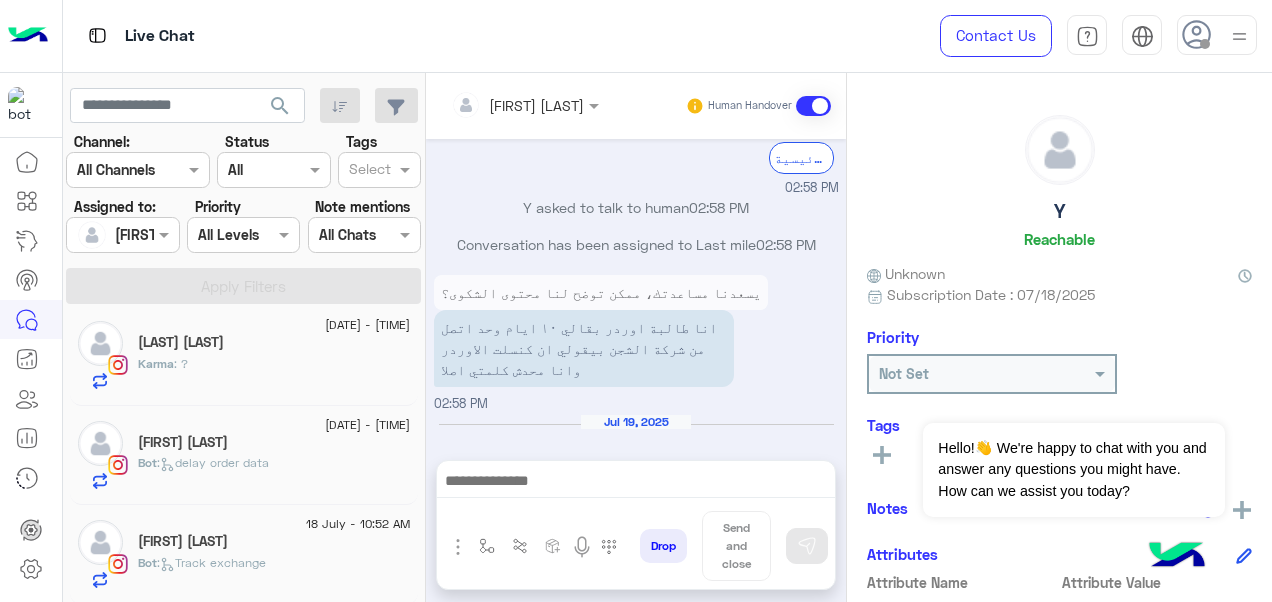 click on "18 July - 10:52 AM" 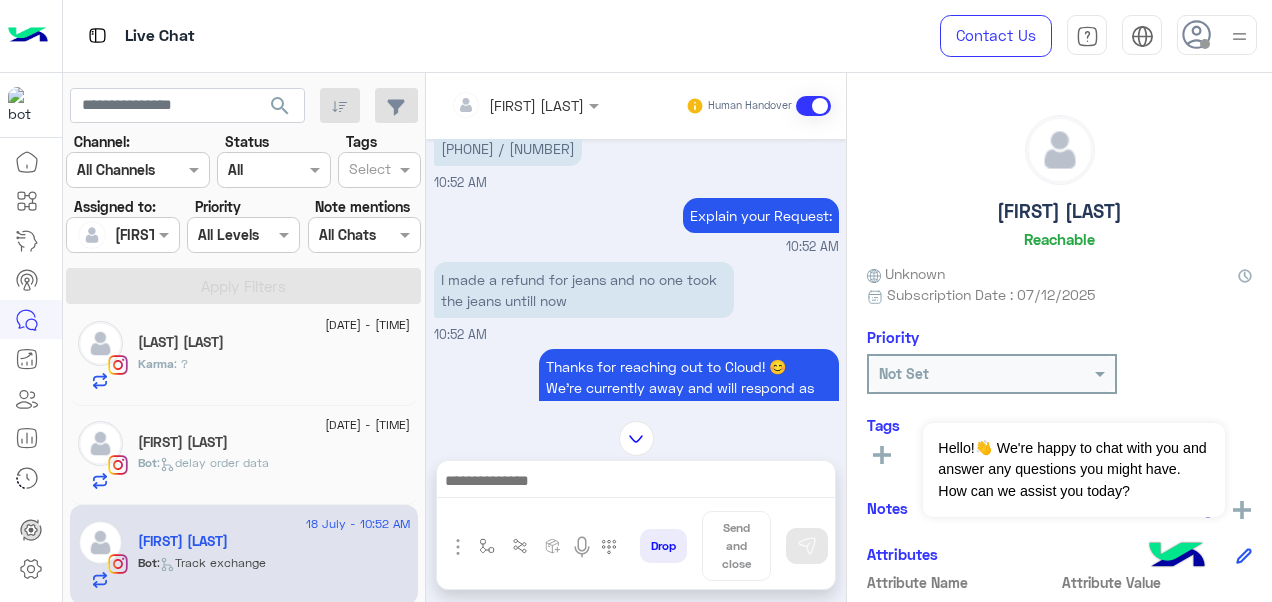 scroll, scrollTop: 462, scrollLeft: 0, axis: vertical 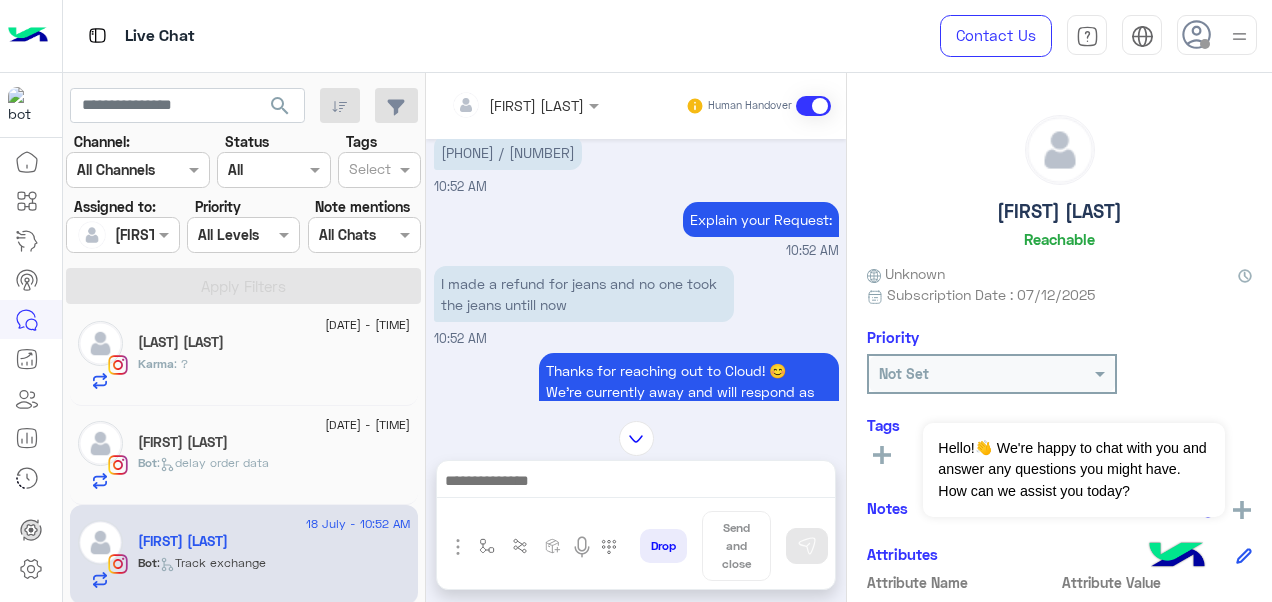 click on "[PHONE] / [NUMBER]" at bounding box center (508, 152) 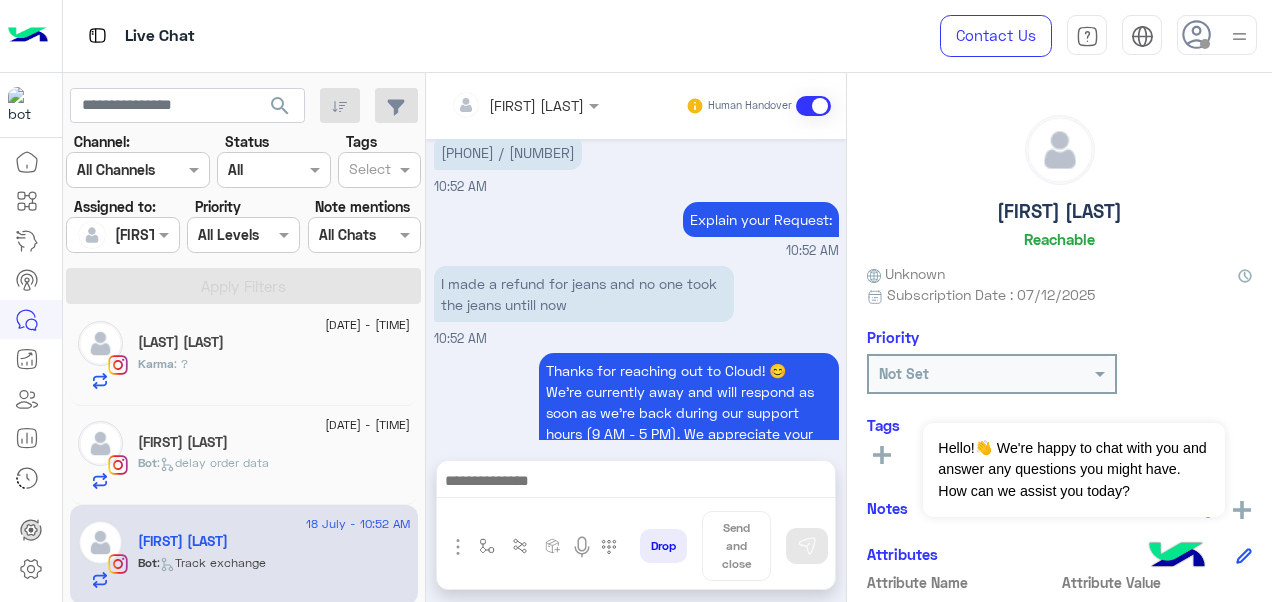 scroll, scrollTop: 841, scrollLeft: 0, axis: vertical 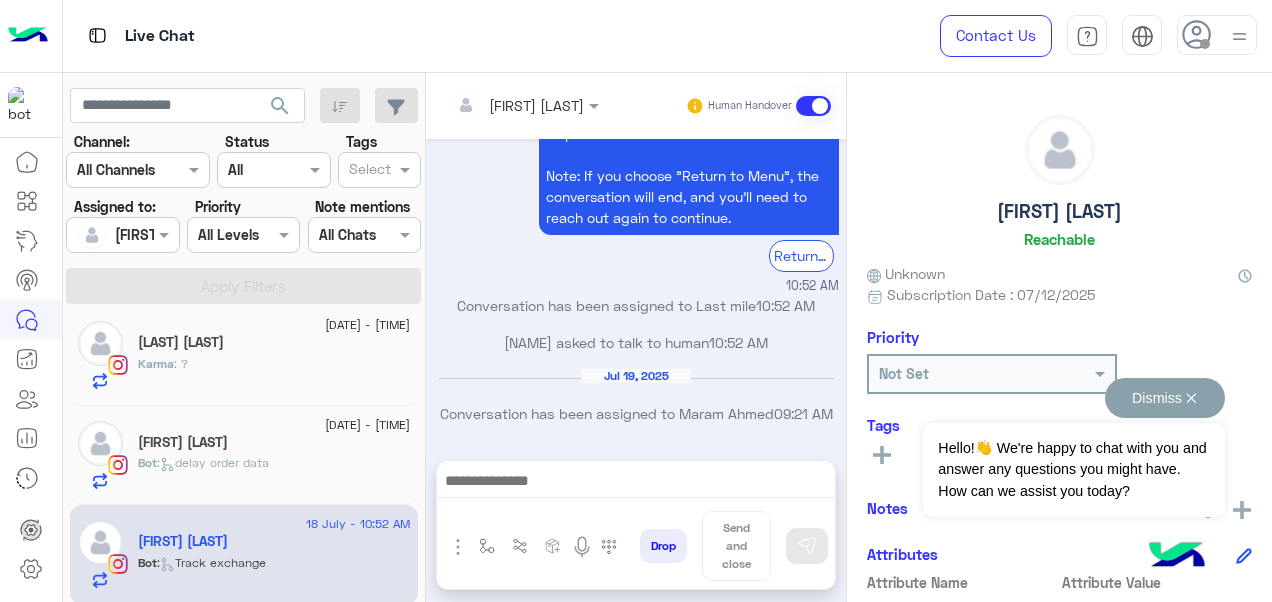 click on "Dismiss ✕" at bounding box center (1165, 398) 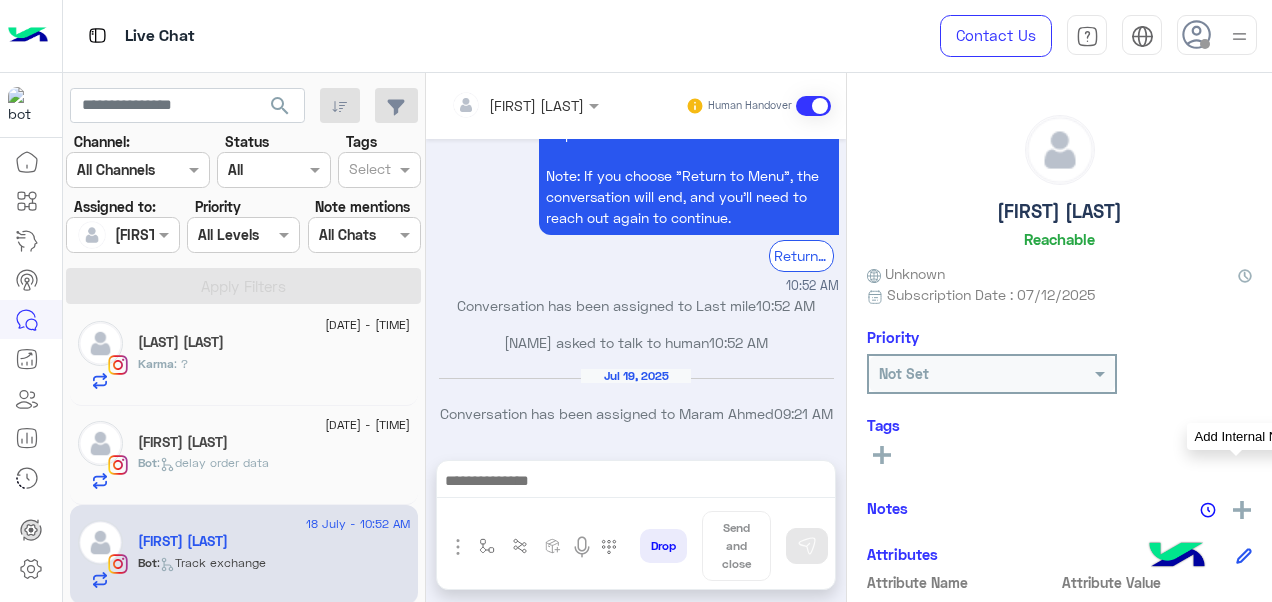 click 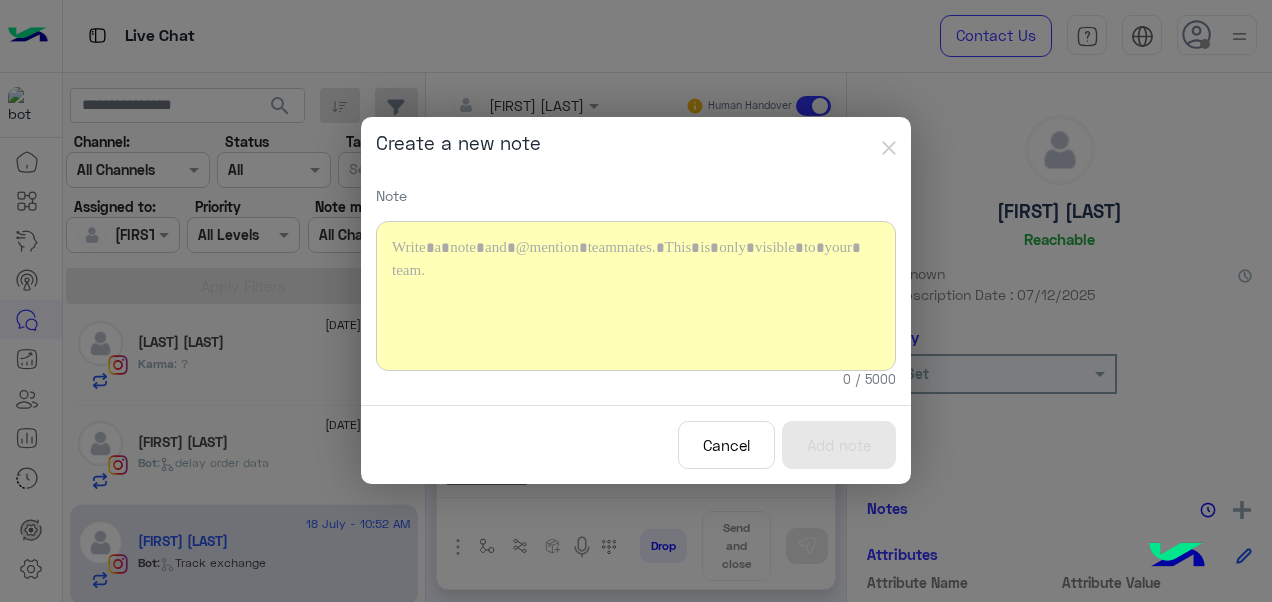 type 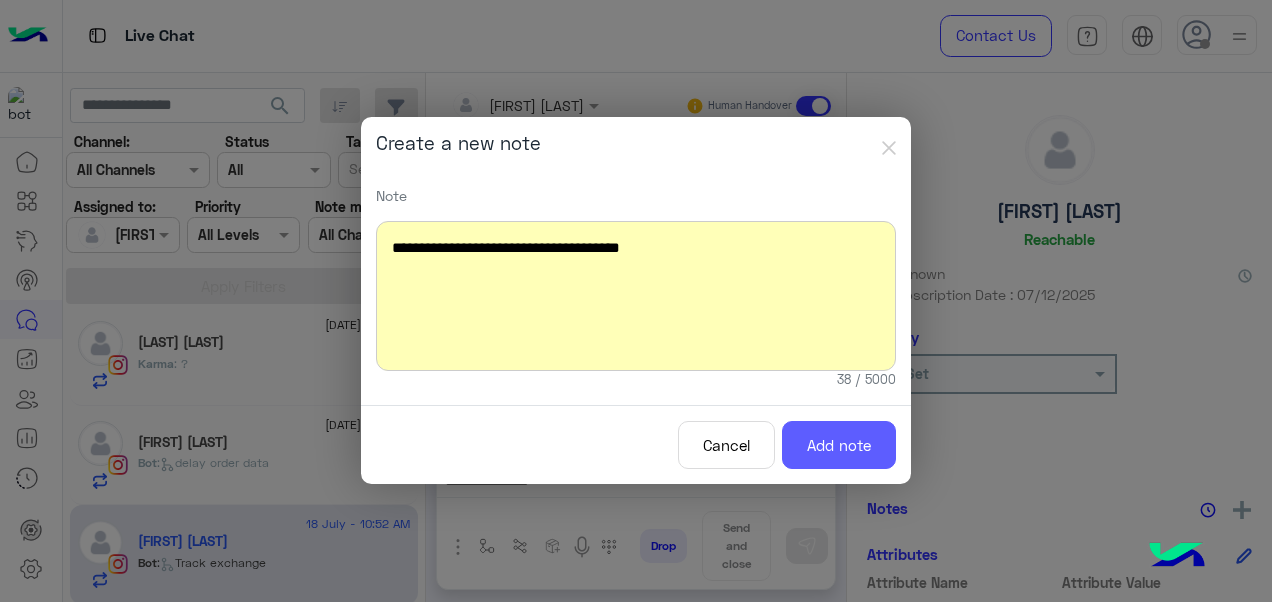 click on "Add note" 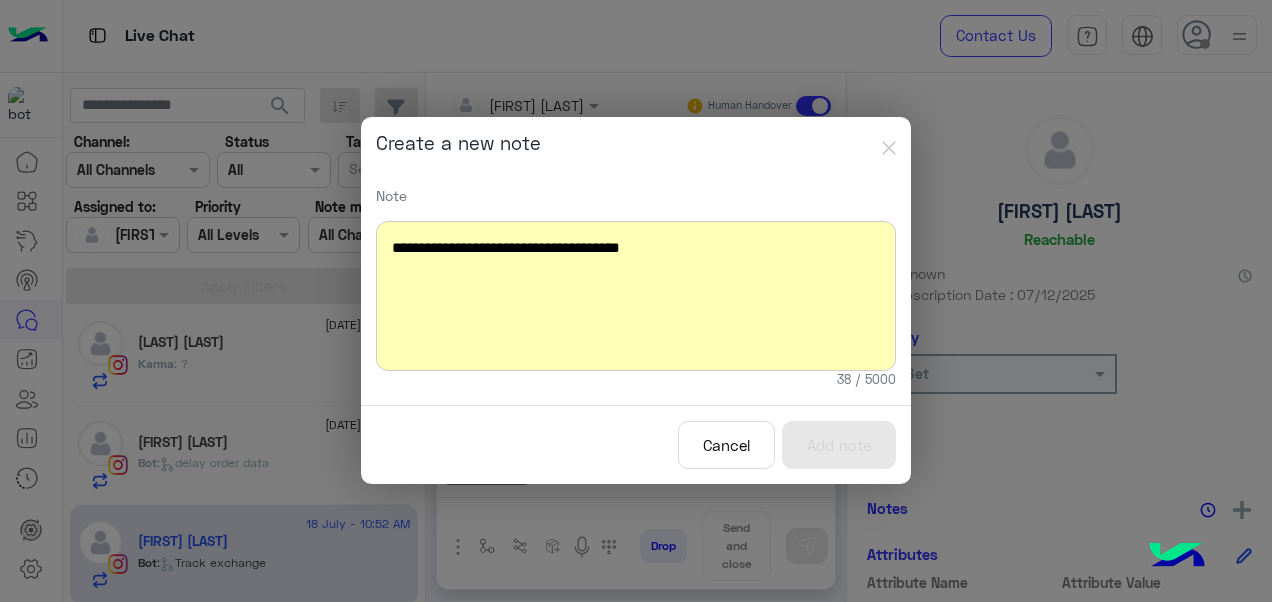 scroll, scrollTop: 965, scrollLeft: 0, axis: vertical 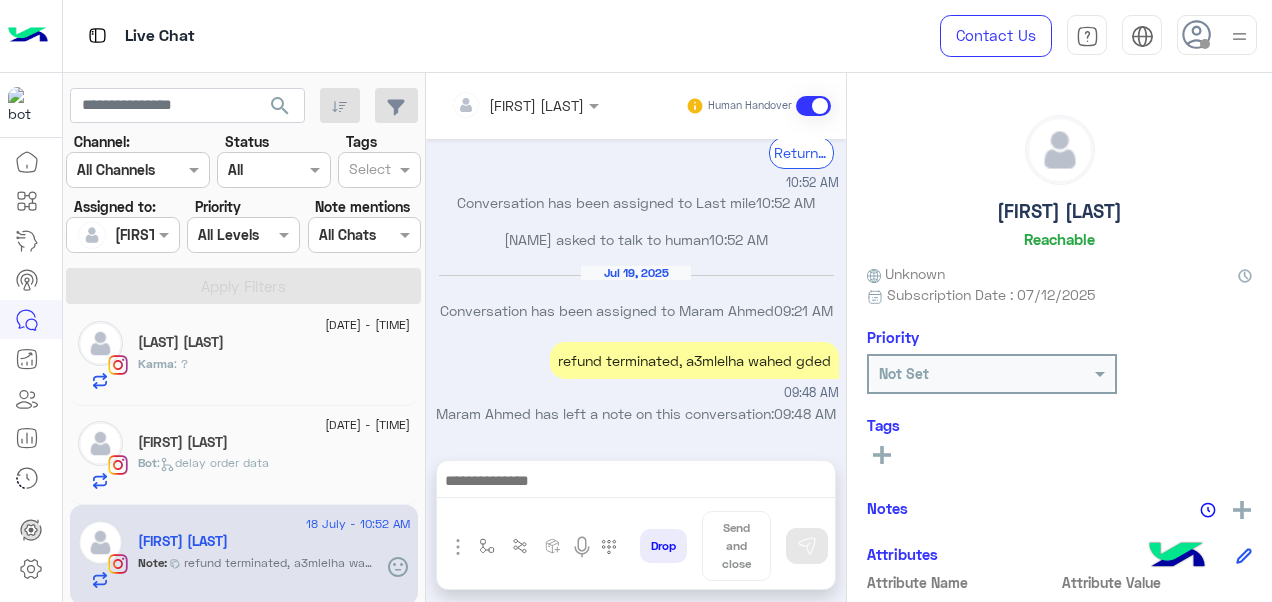 click 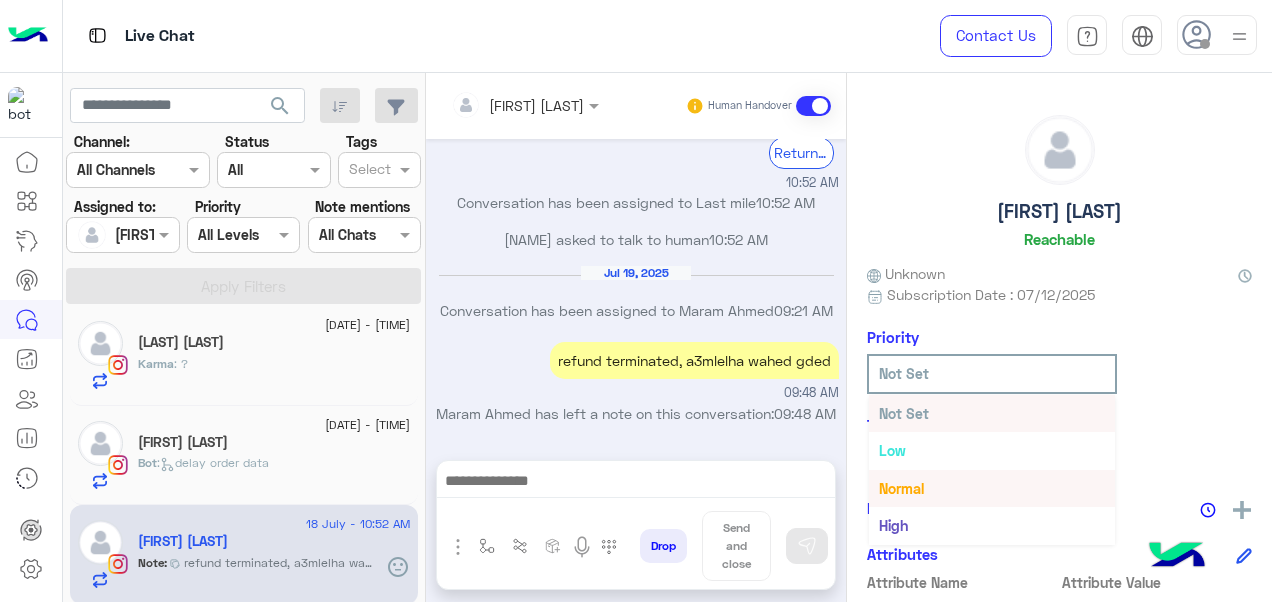 scroll, scrollTop: 36, scrollLeft: 0, axis: vertical 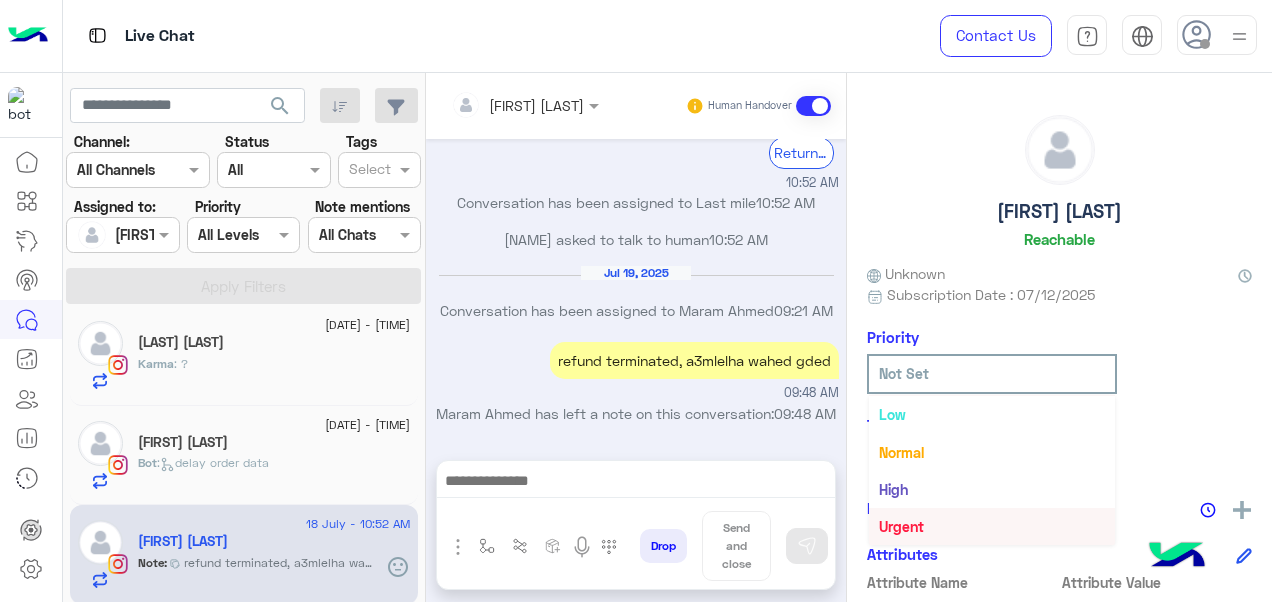 click on "Urgent" at bounding box center [901, 526] 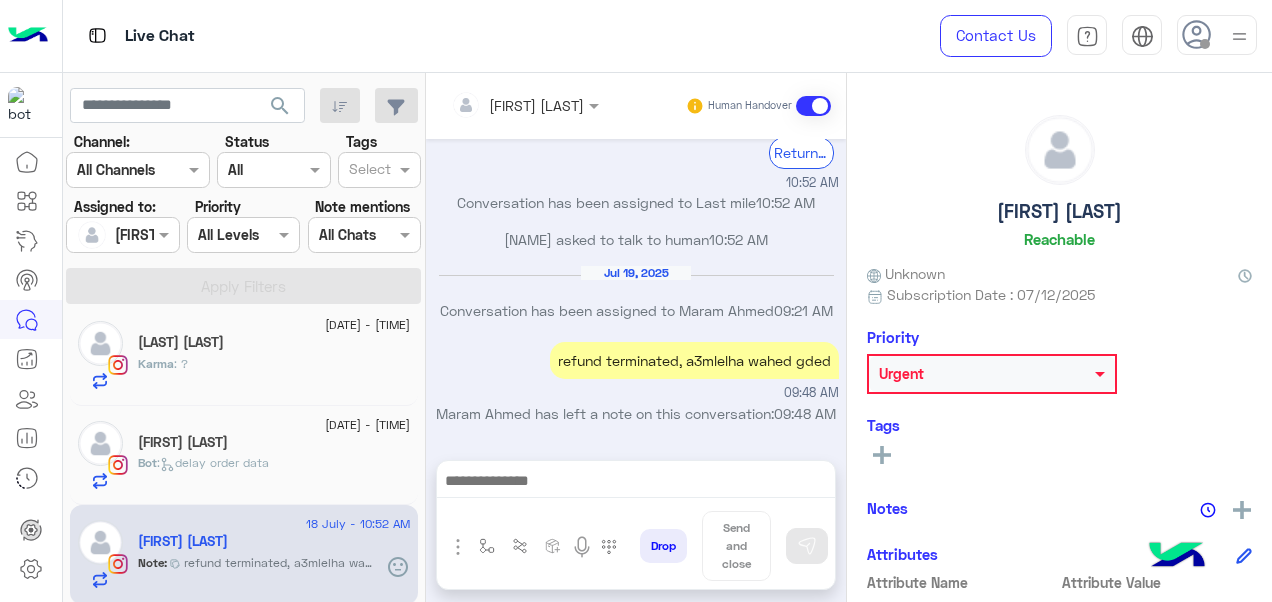 click at bounding box center (525, 104) 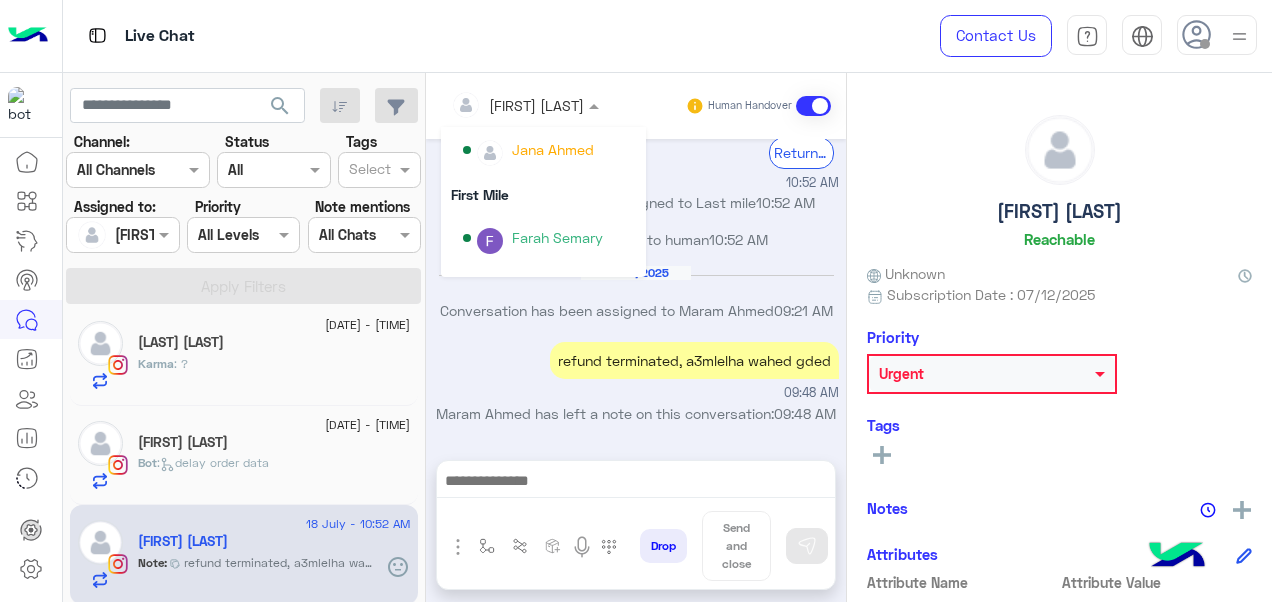 scroll, scrollTop: 300, scrollLeft: 0, axis: vertical 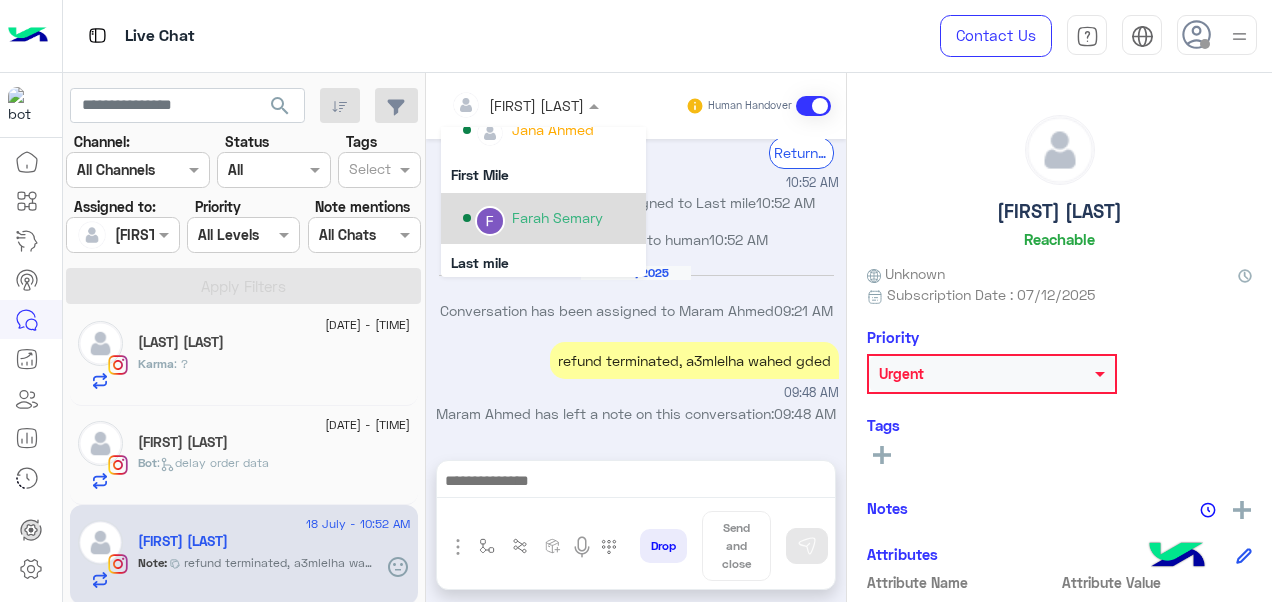 click on "Farah Semary" at bounding box center (557, 217) 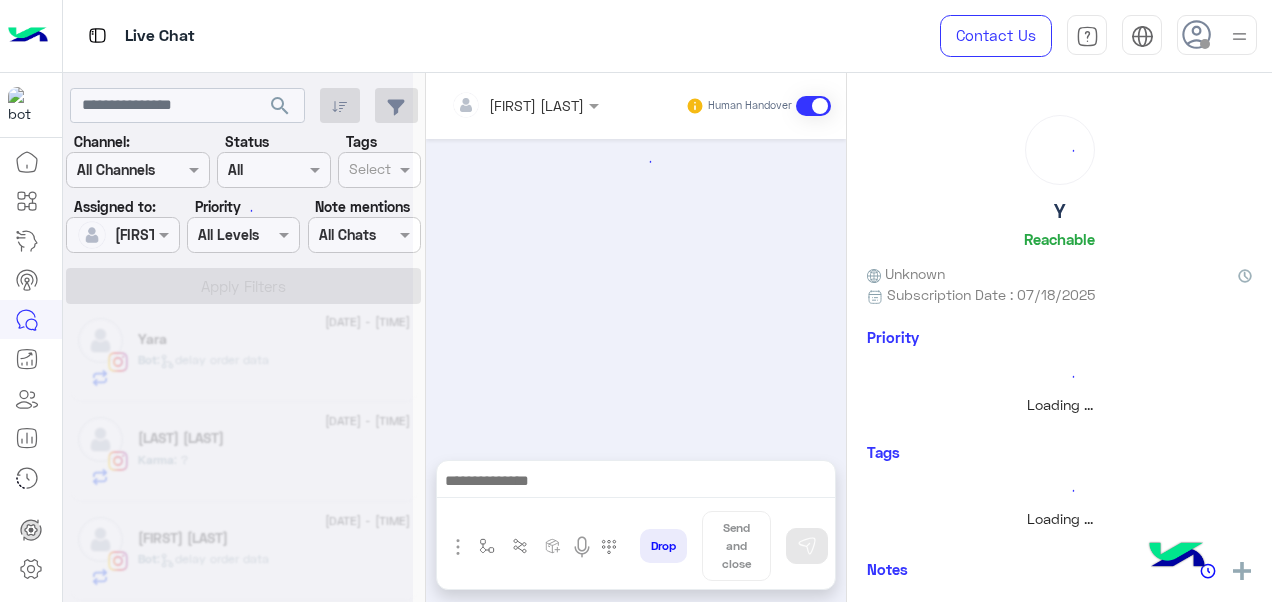 scroll, scrollTop: 212, scrollLeft: 0, axis: vertical 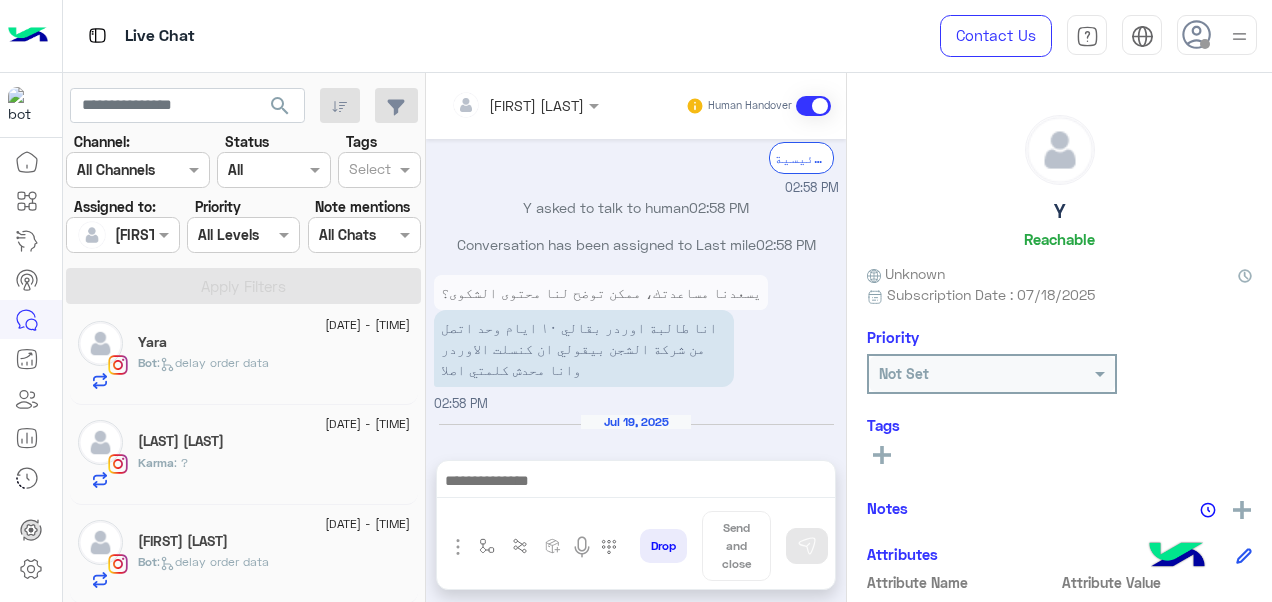 click on "[DATE] - [TIME]" 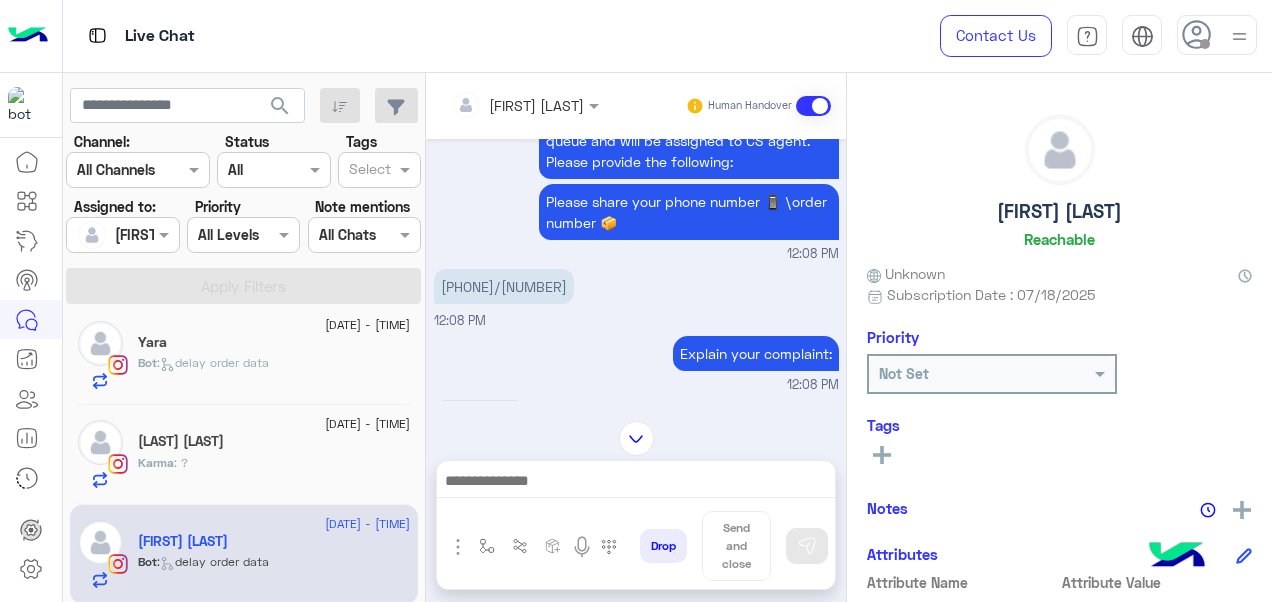 scroll, scrollTop: 412, scrollLeft: 0, axis: vertical 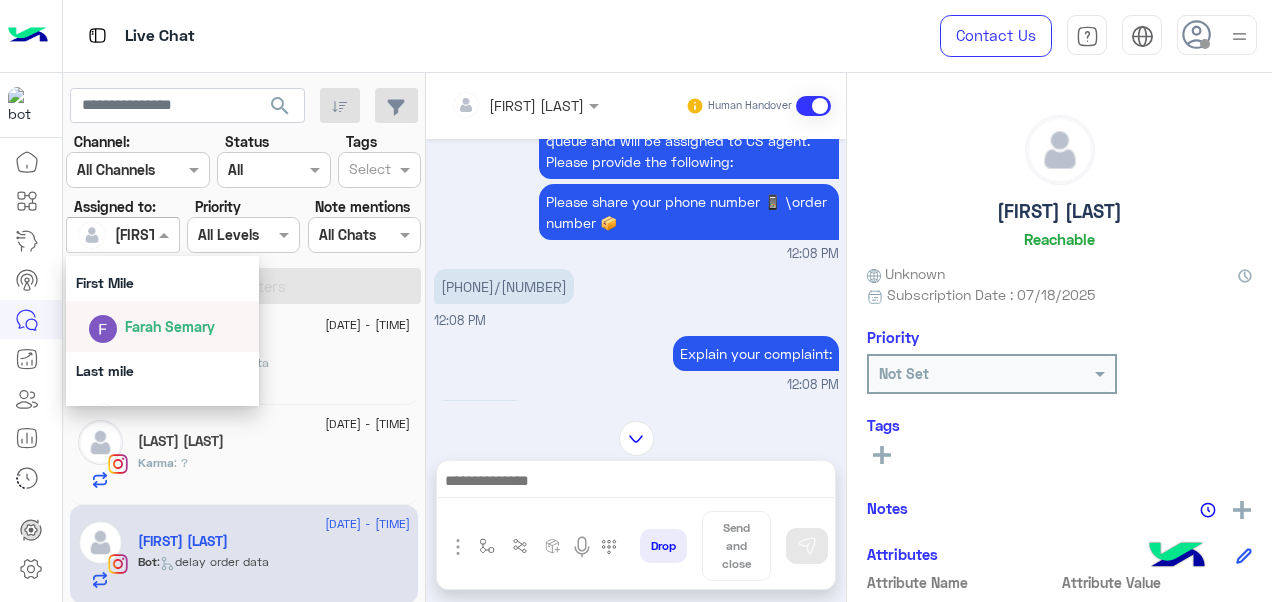 click on "Farah Semary" at bounding box center (170, 326) 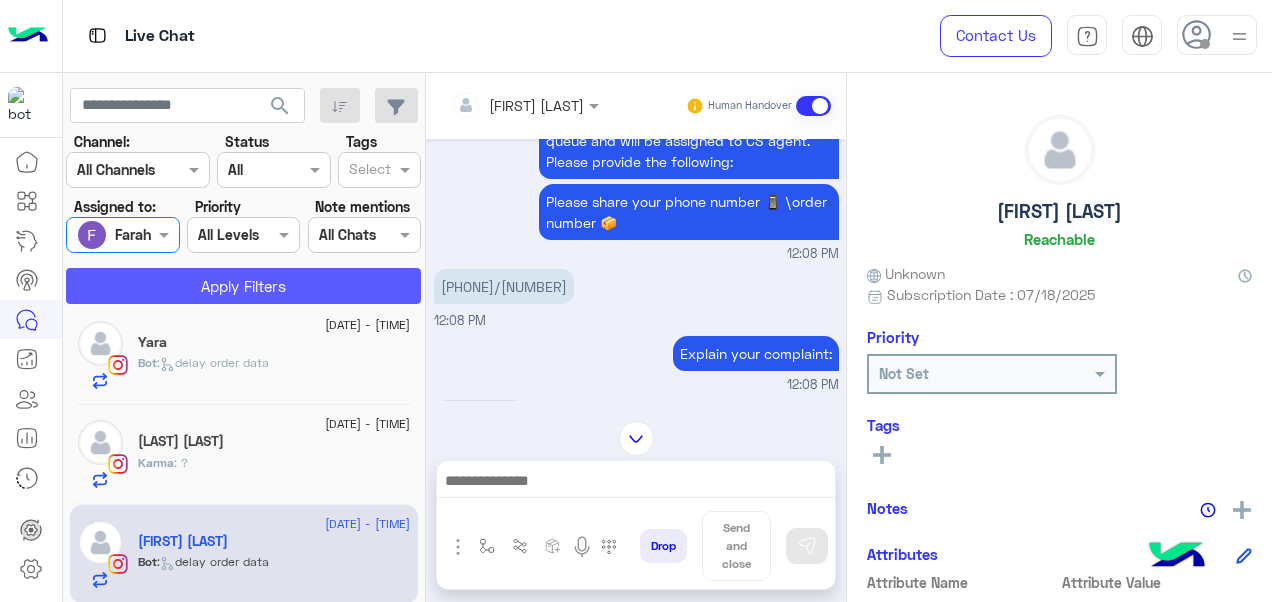 click on "Apply Filters" 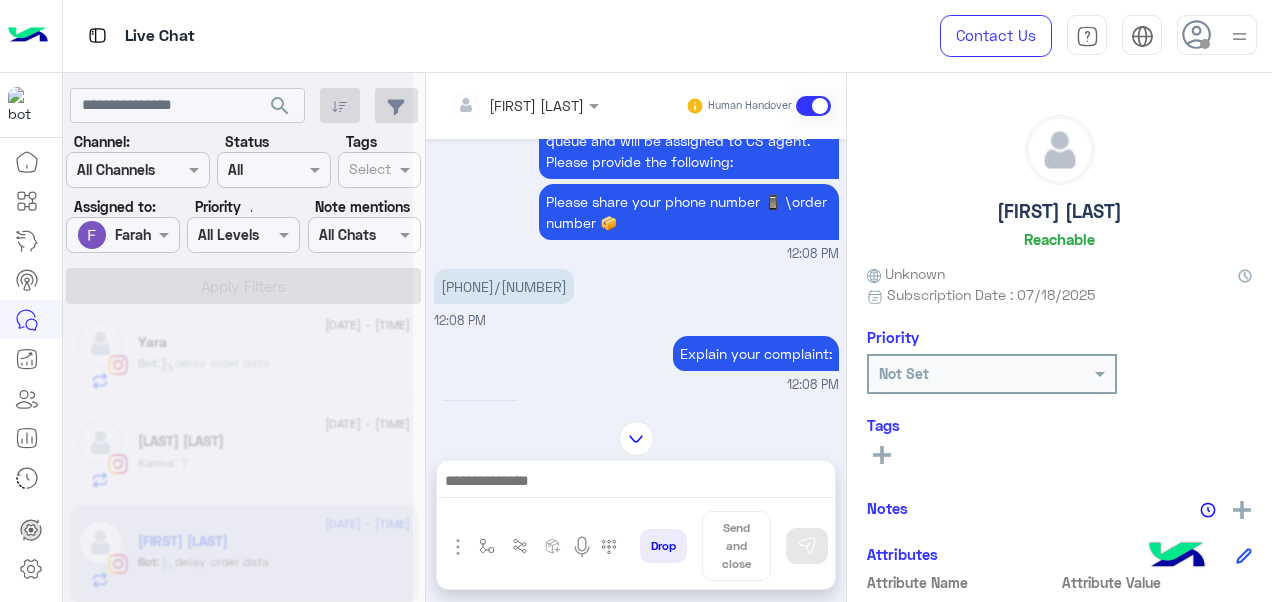 scroll, scrollTop: 0, scrollLeft: 0, axis: both 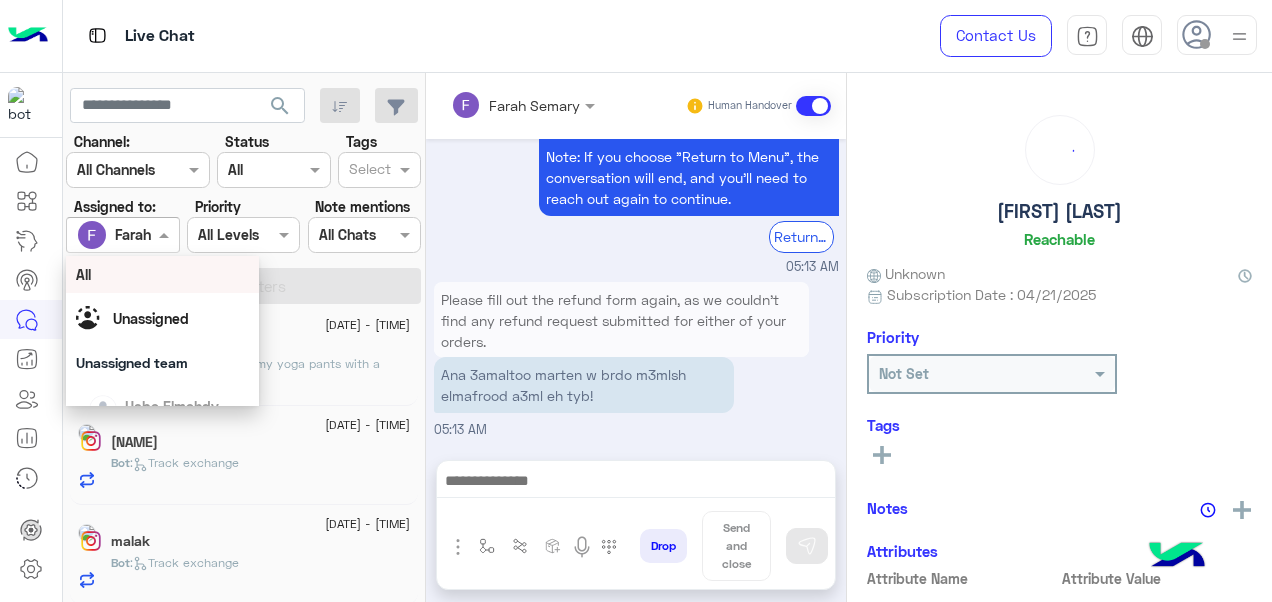 click at bounding box center [166, 234] 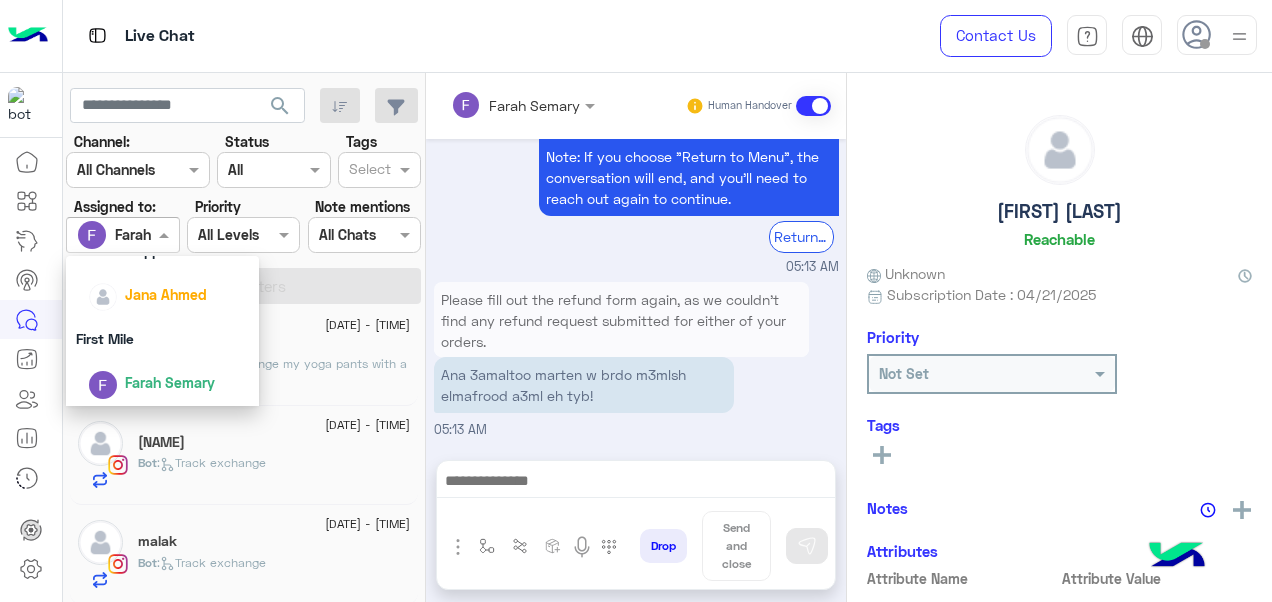 scroll, scrollTop: 352, scrollLeft: 0, axis: vertical 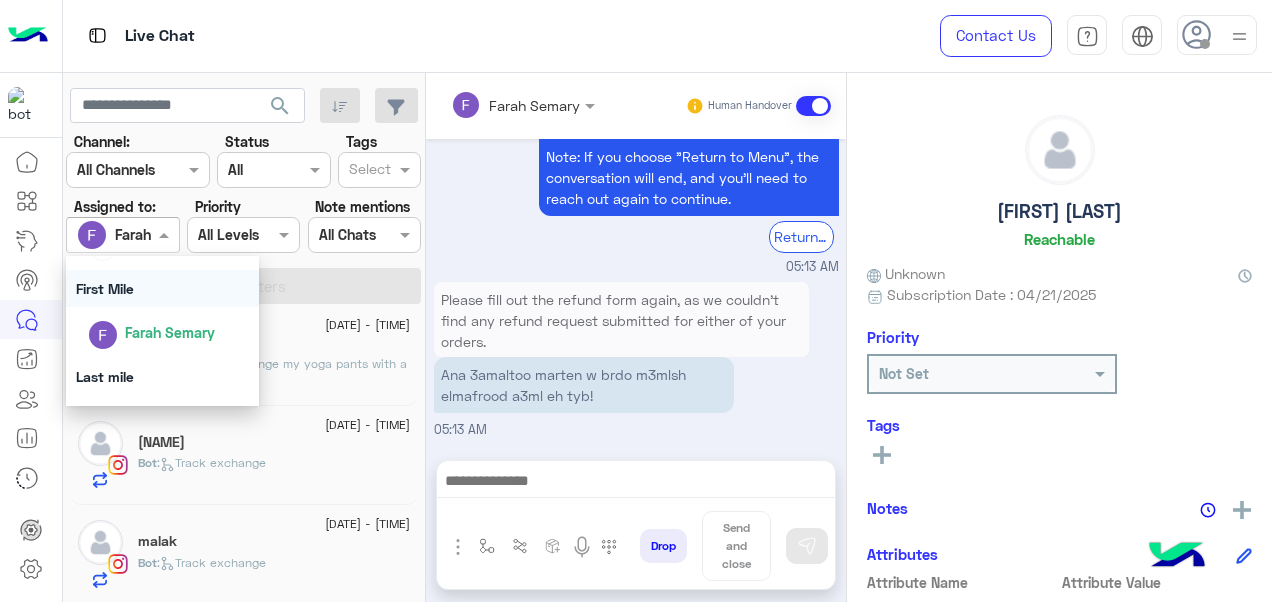 click on "First Mile" at bounding box center (163, 288) 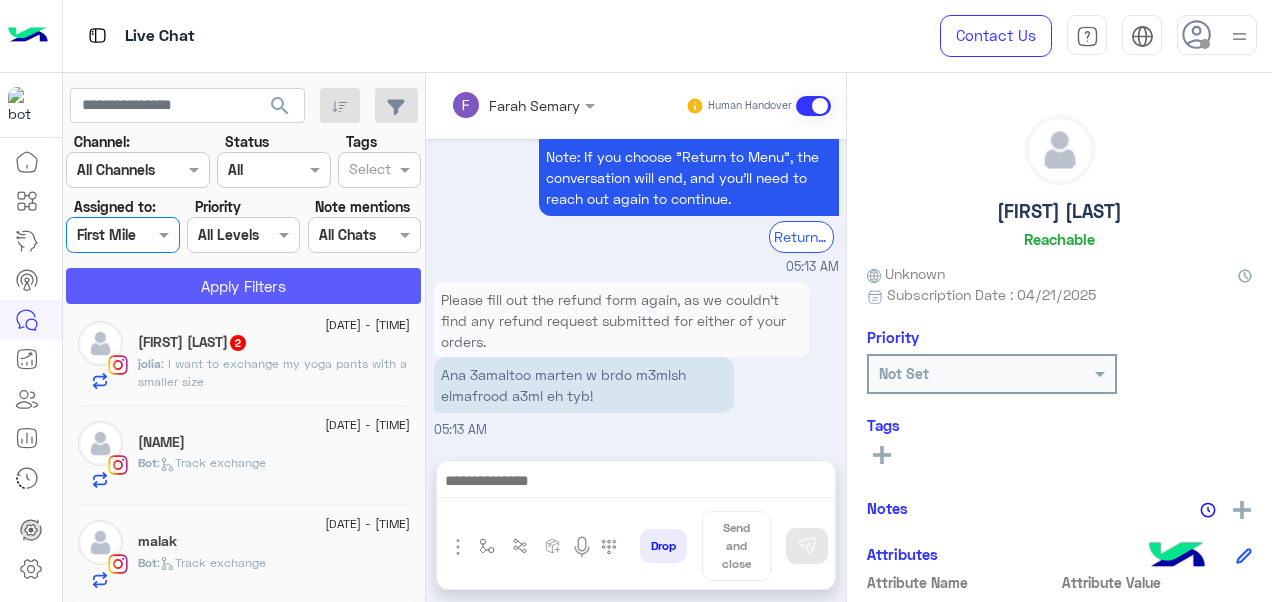 click on "Apply Filters" 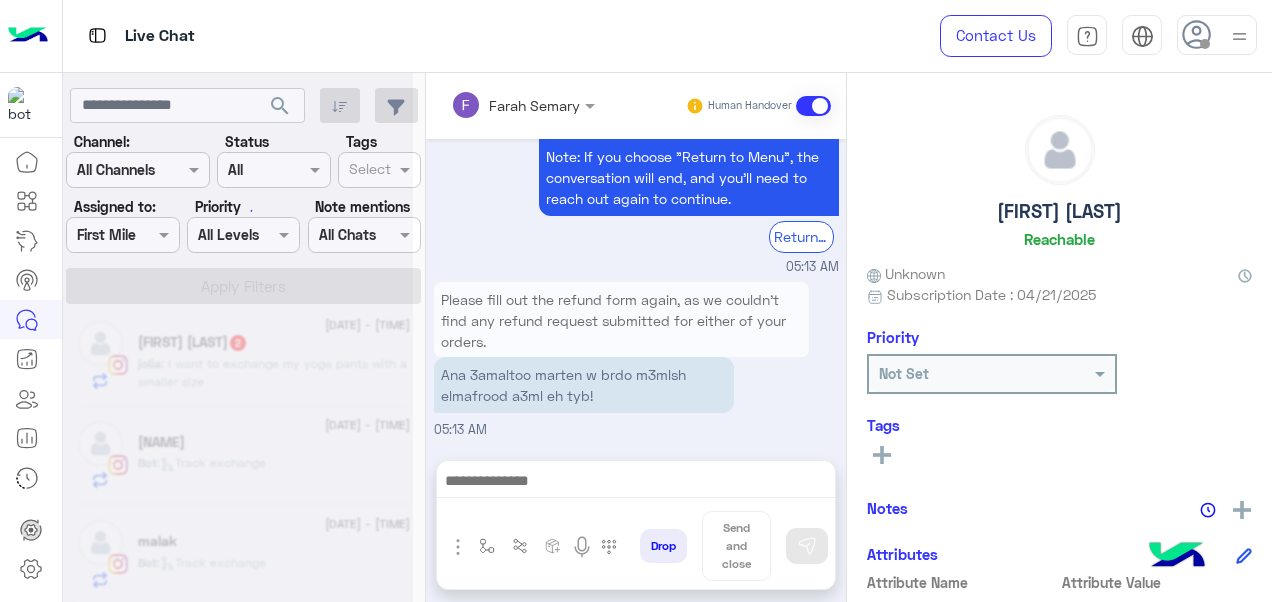 scroll, scrollTop: 0, scrollLeft: 0, axis: both 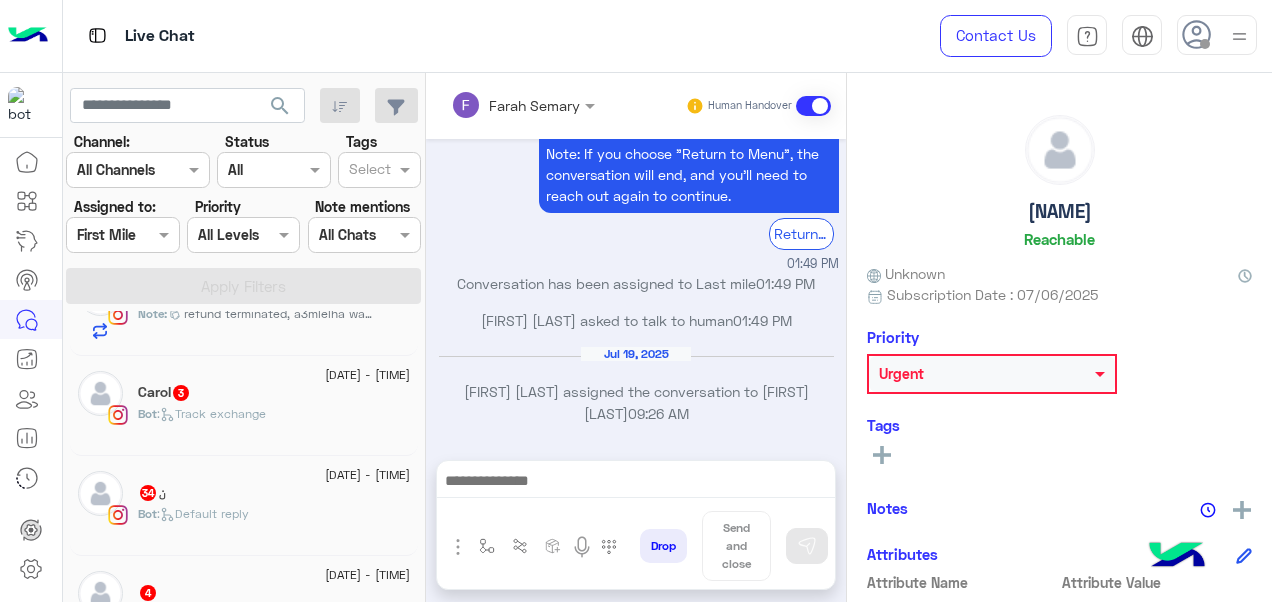 click on "ن   34" 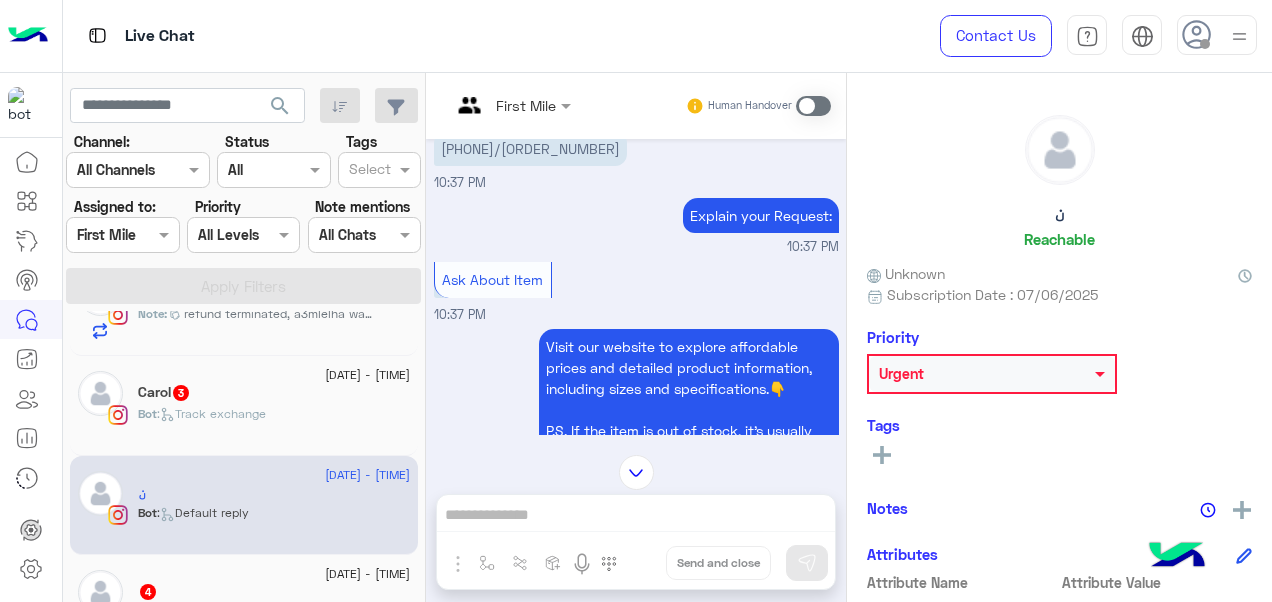 scroll, scrollTop: 268, scrollLeft: 0, axis: vertical 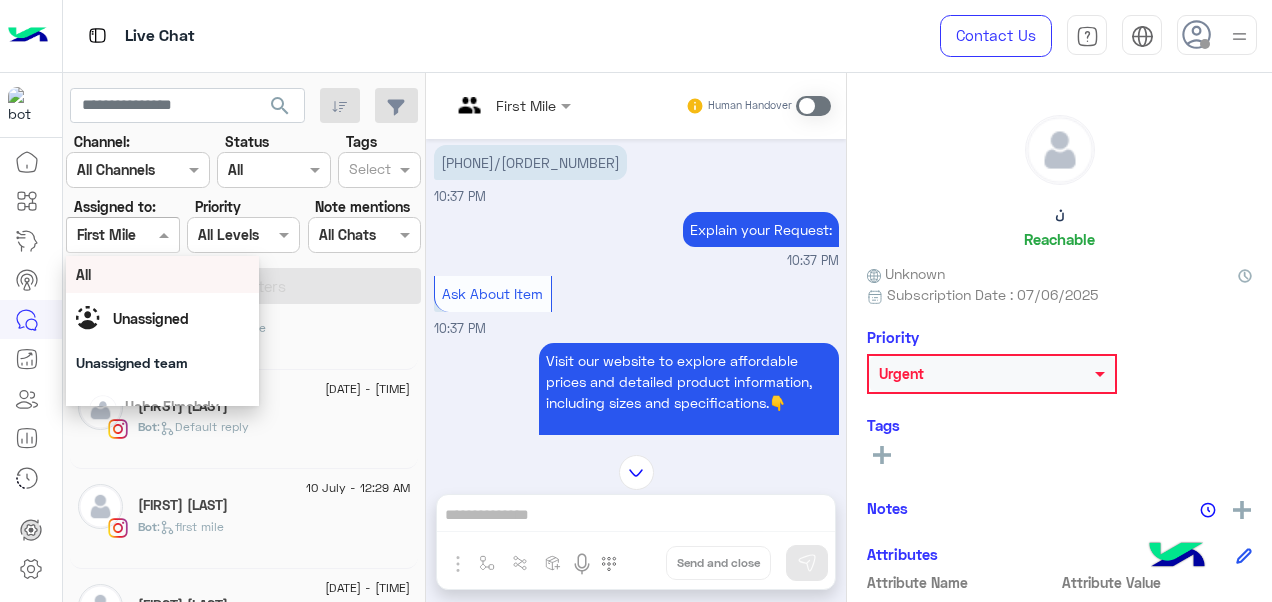 click at bounding box center [122, 234] 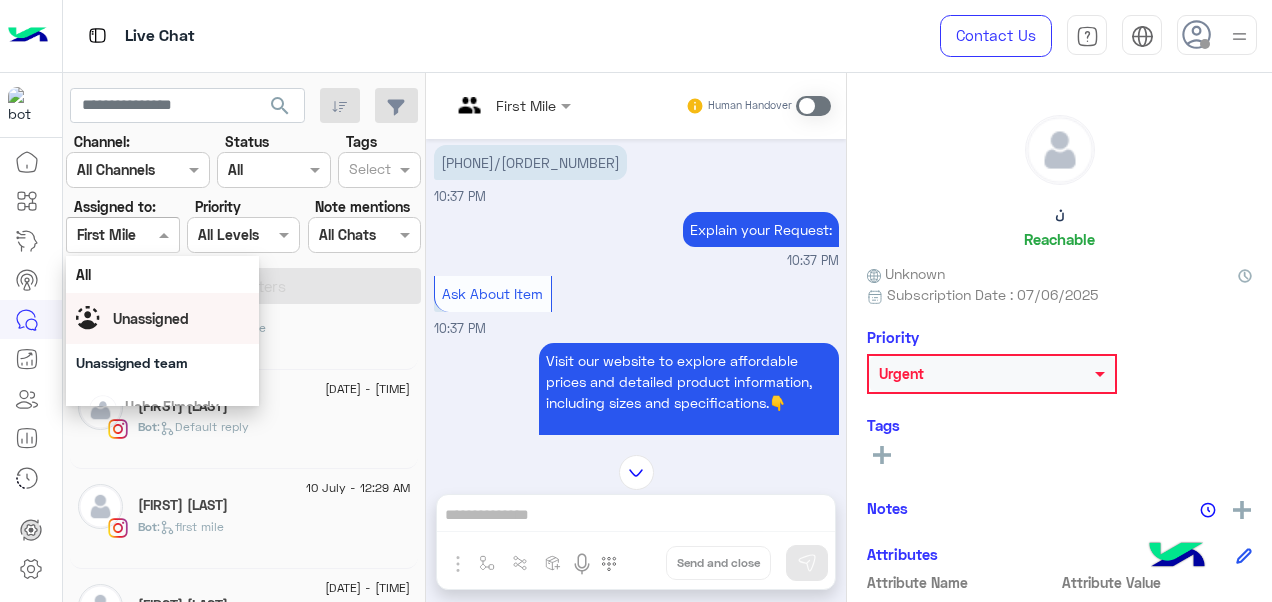scroll, scrollTop: 392, scrollLeft: 0, axis: vertical 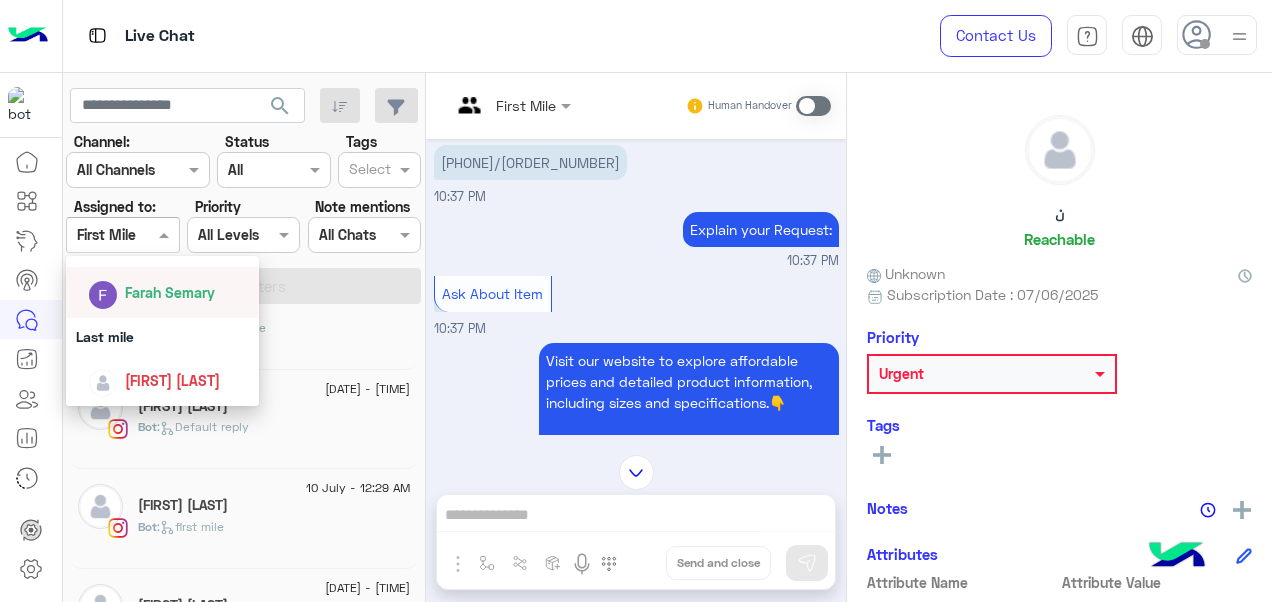 click on "Farah Semary" at bounding box center [170, 292] 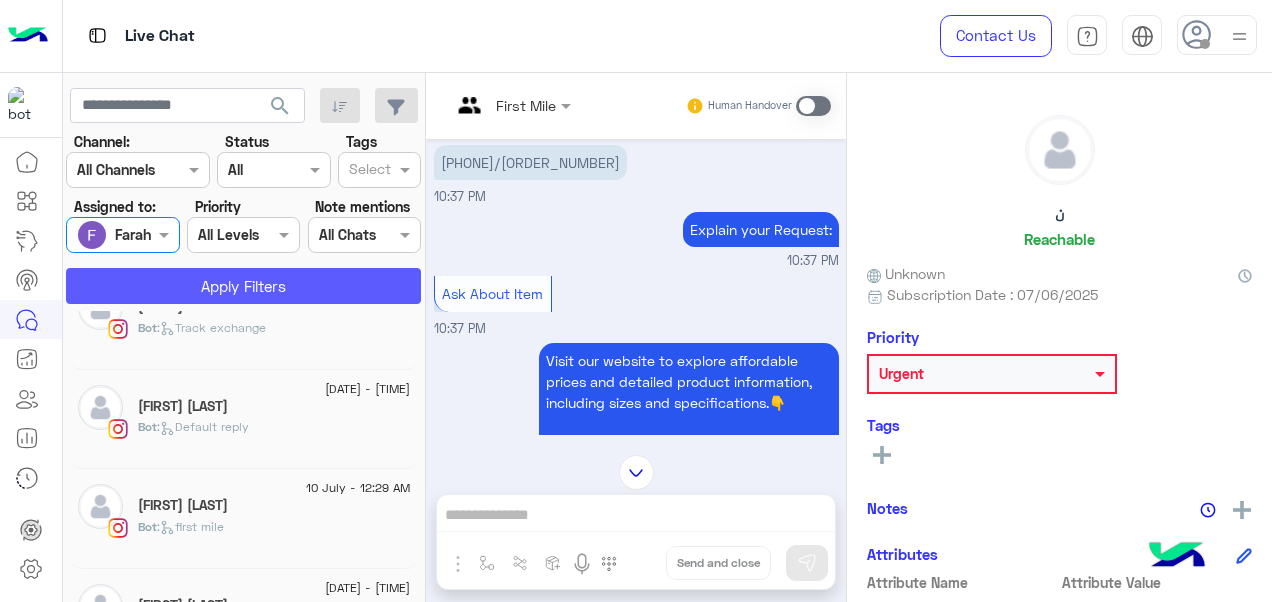 click on "Apply Filters" 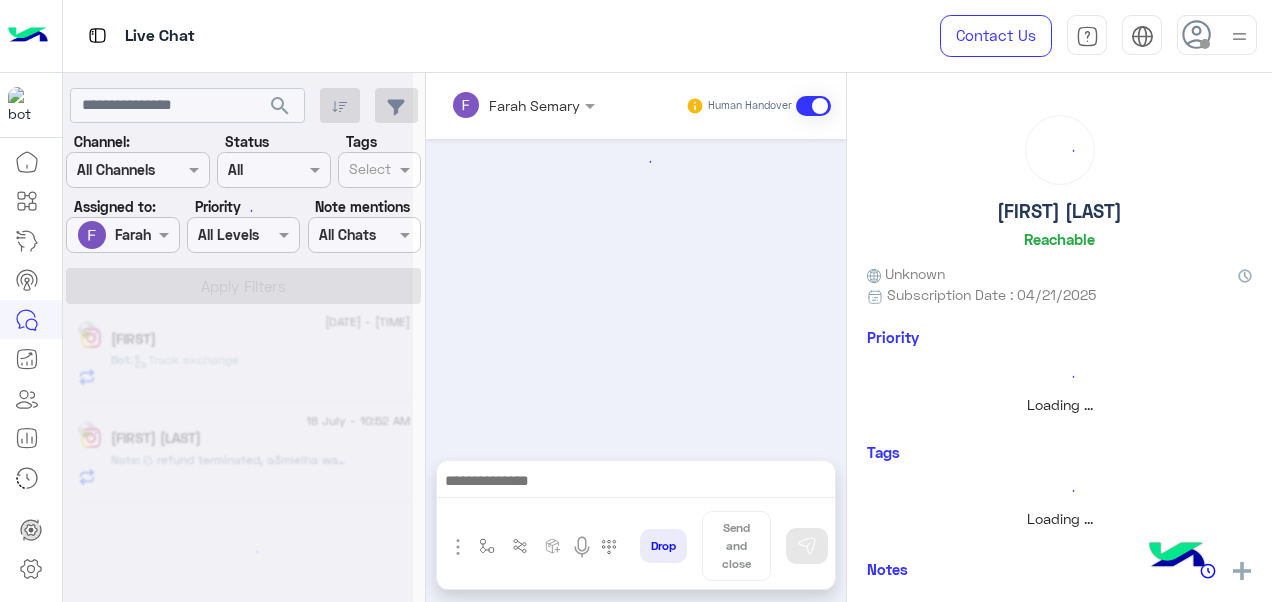 scroll, scrollTop: 710, scrollLeft: 0, axis: vertical 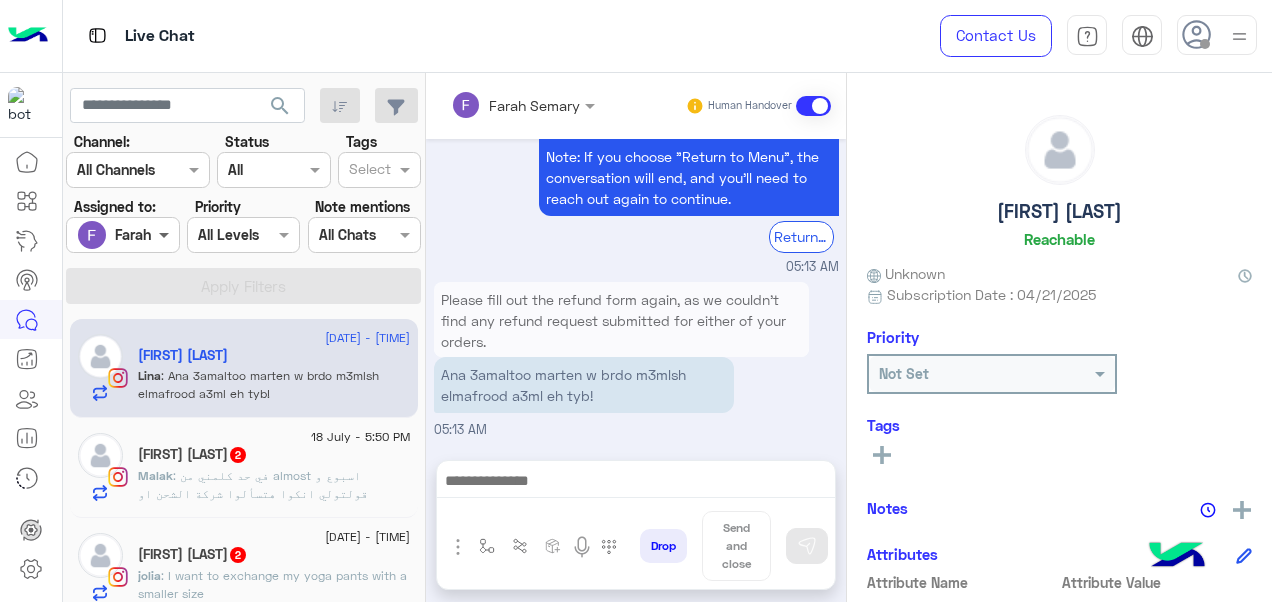 click at bounding box center [166, 234] 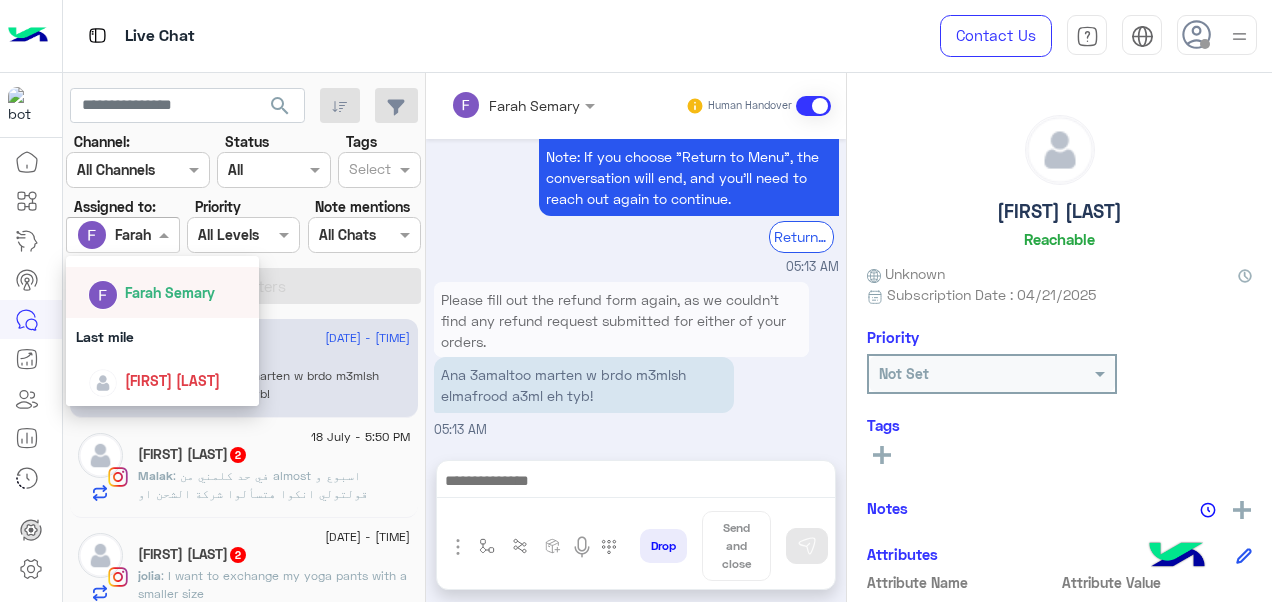 scroll, scrollTop: 342, scrollLeft: 0, axis: vertical 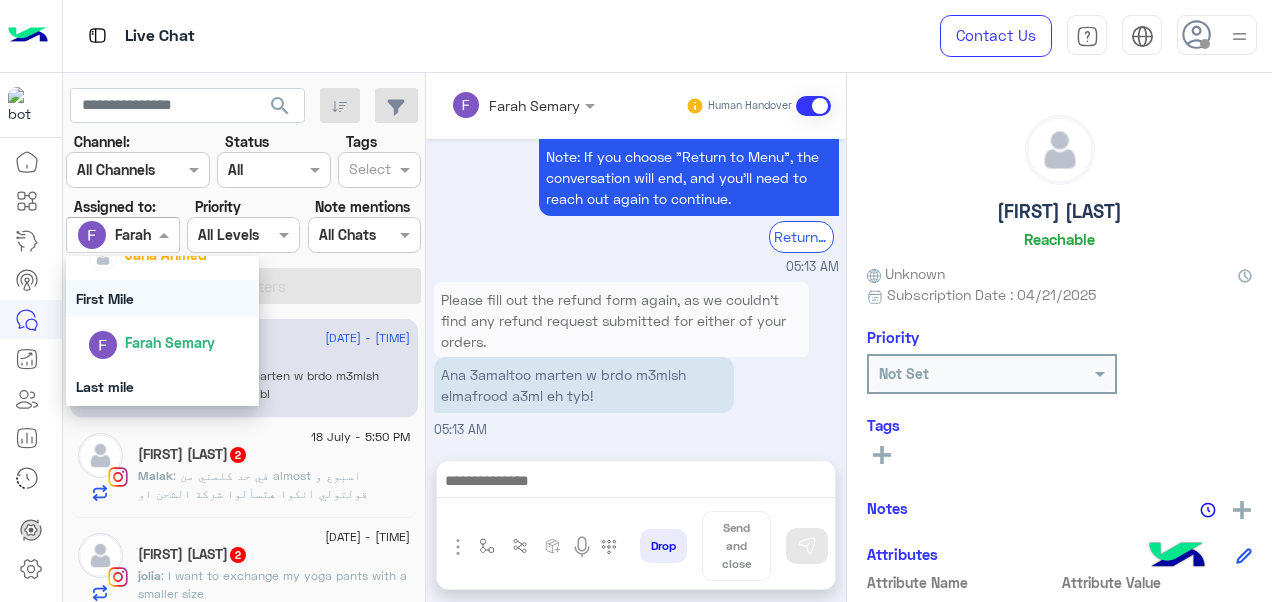 click on "First Mile" at bounding box center [163, 298] 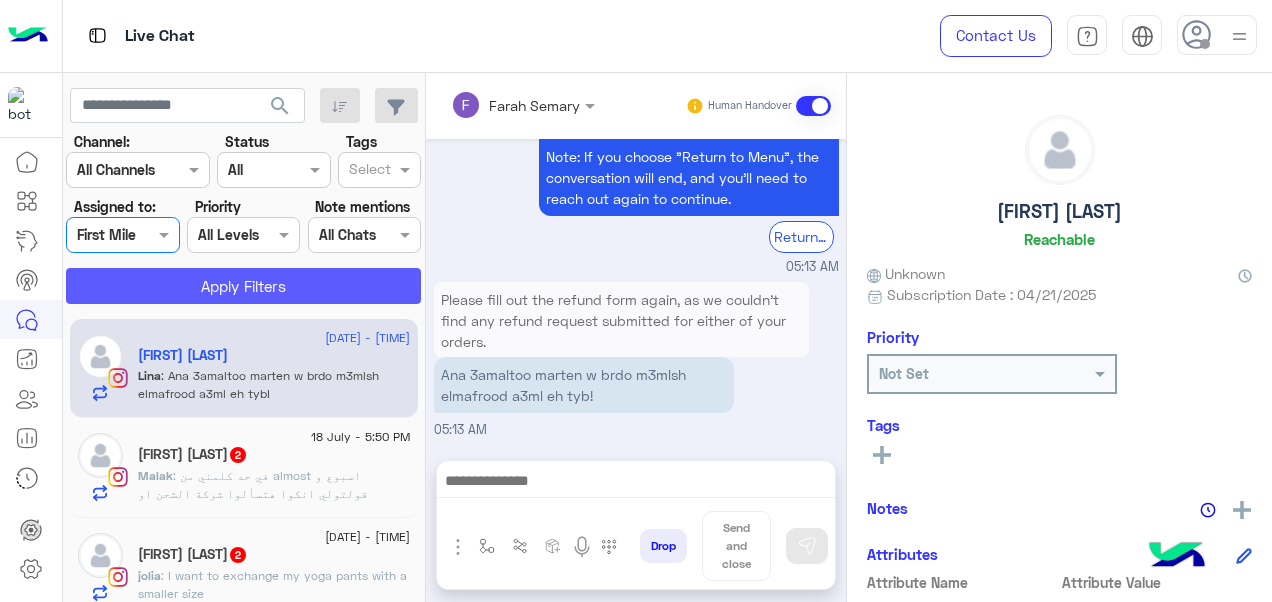 click on "Apply Filters" 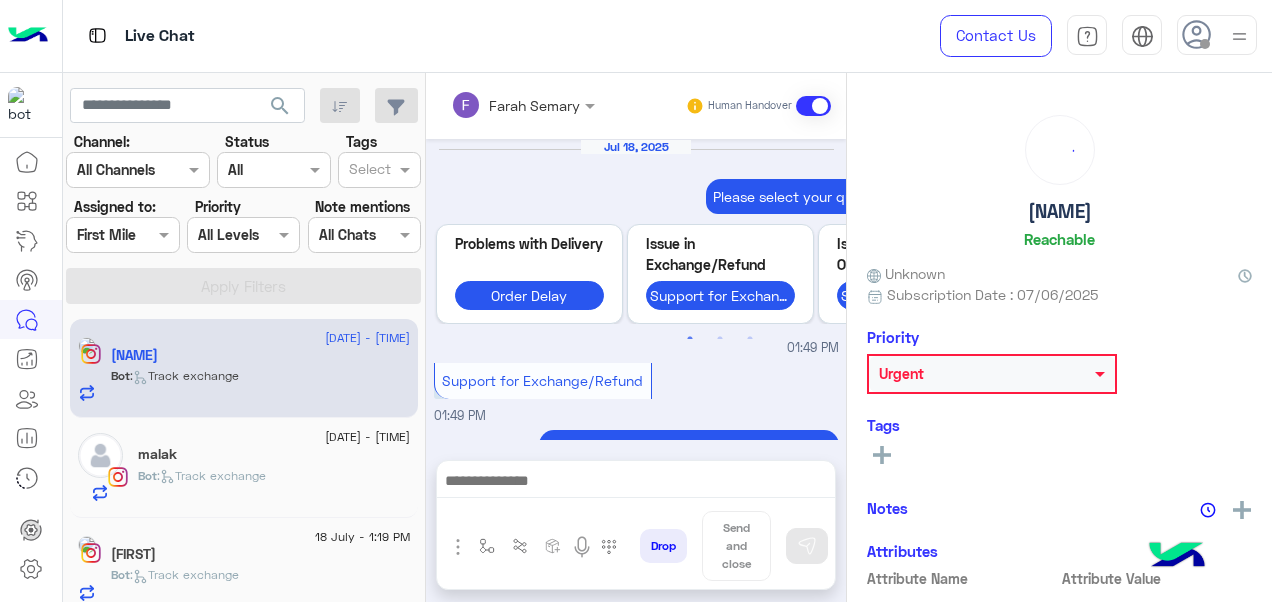 scroll, scrollTop: 946, scrollLeft: 0, axis: vertical 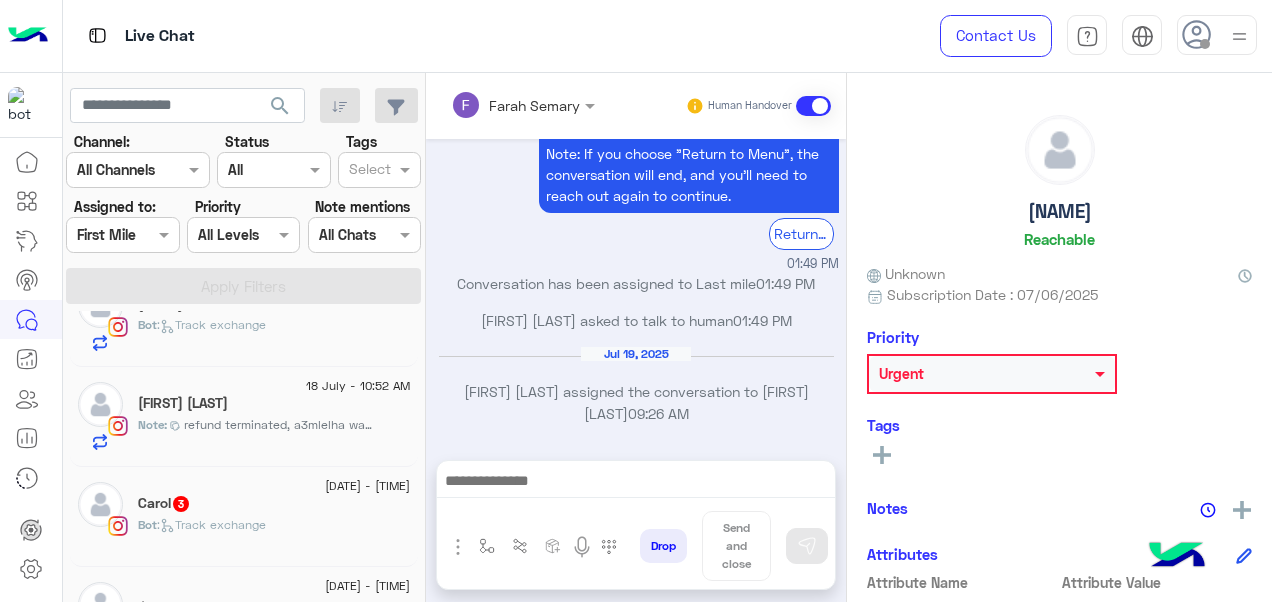 click on "[FIRST] [NUMBER]" 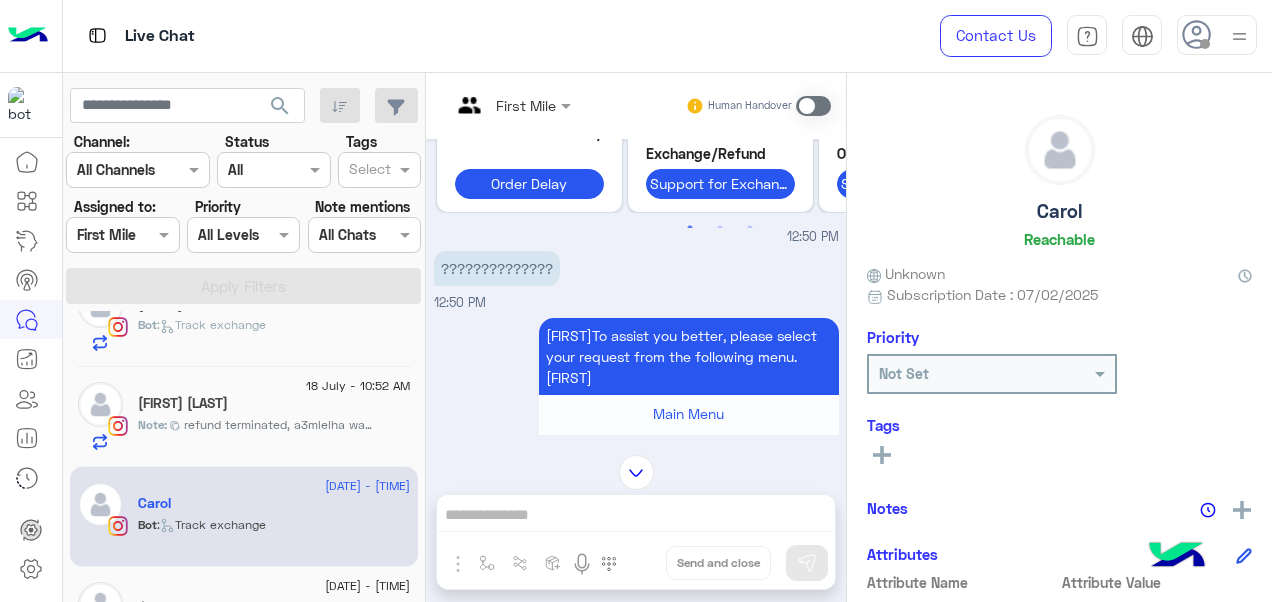scroll, scrollTop: 151, scrollLeft: 0, axis: vertical 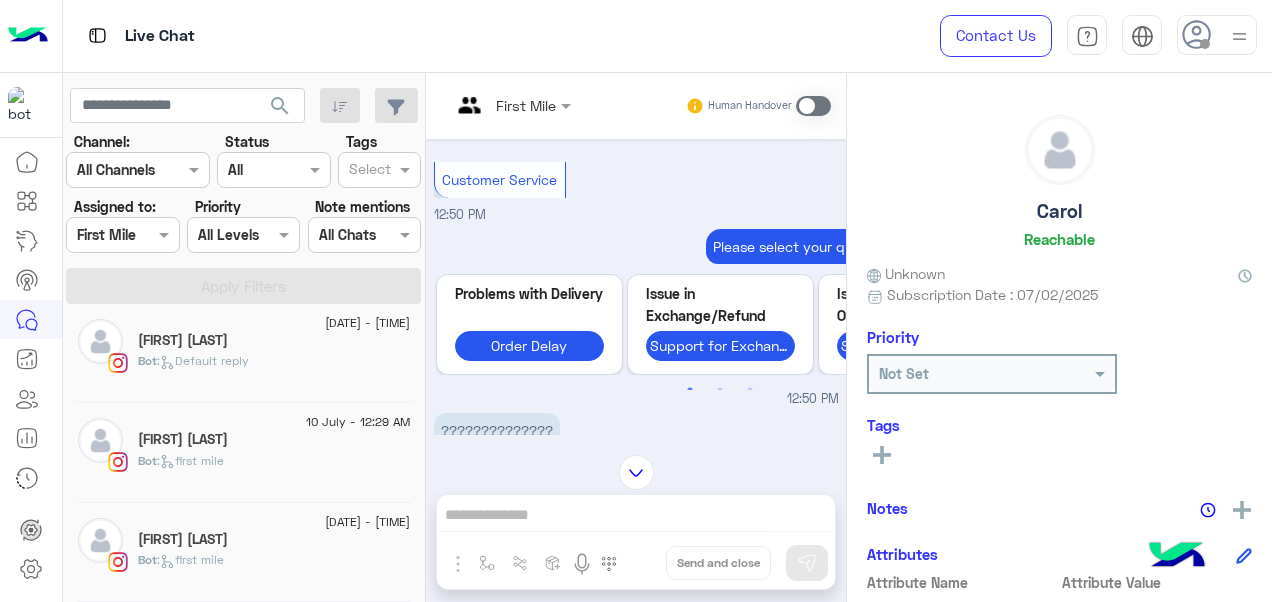 click on "Bot :   first mile" 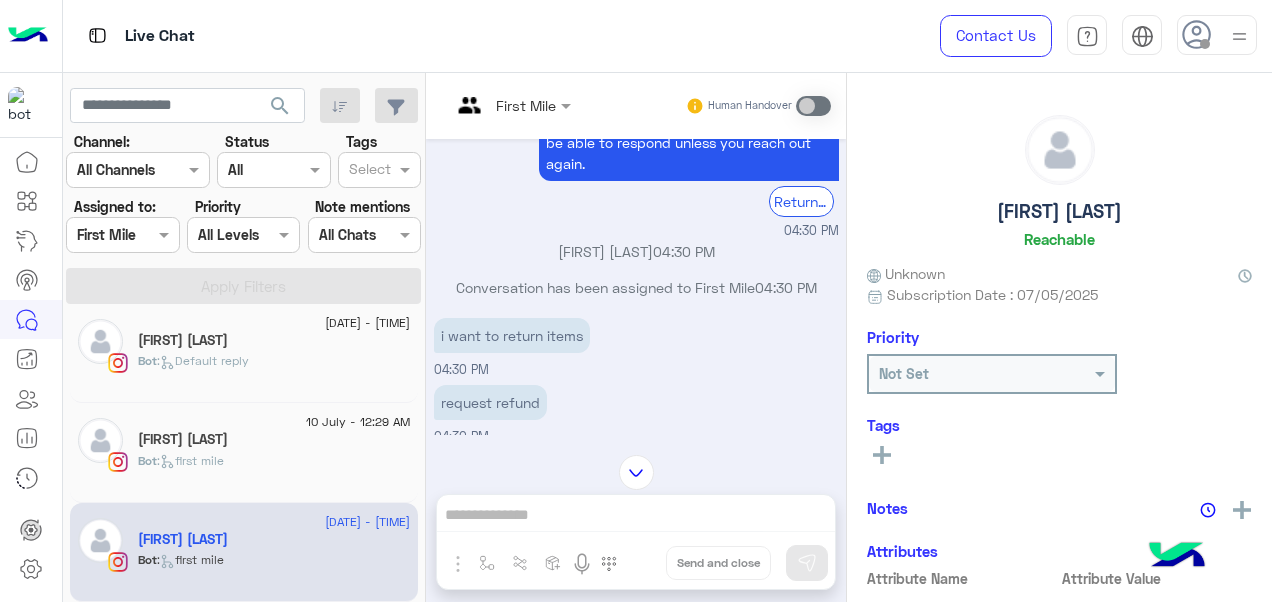 scroll, scrollTop: 308, scrollLeft: 0, axis: vertical 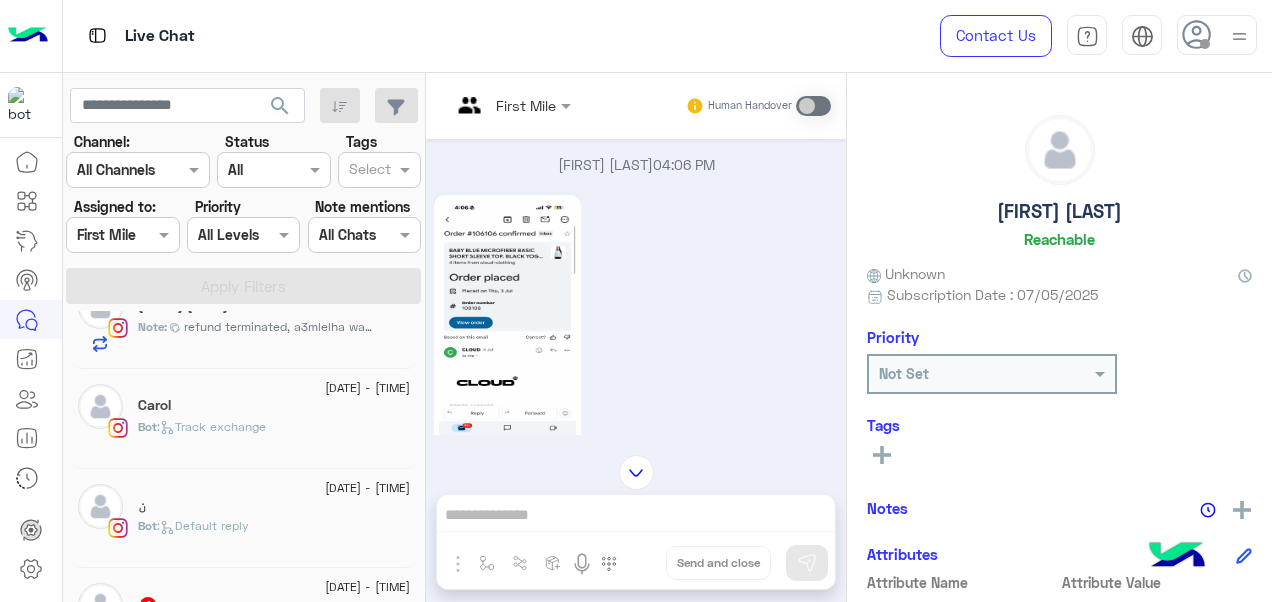 click on "Carol" 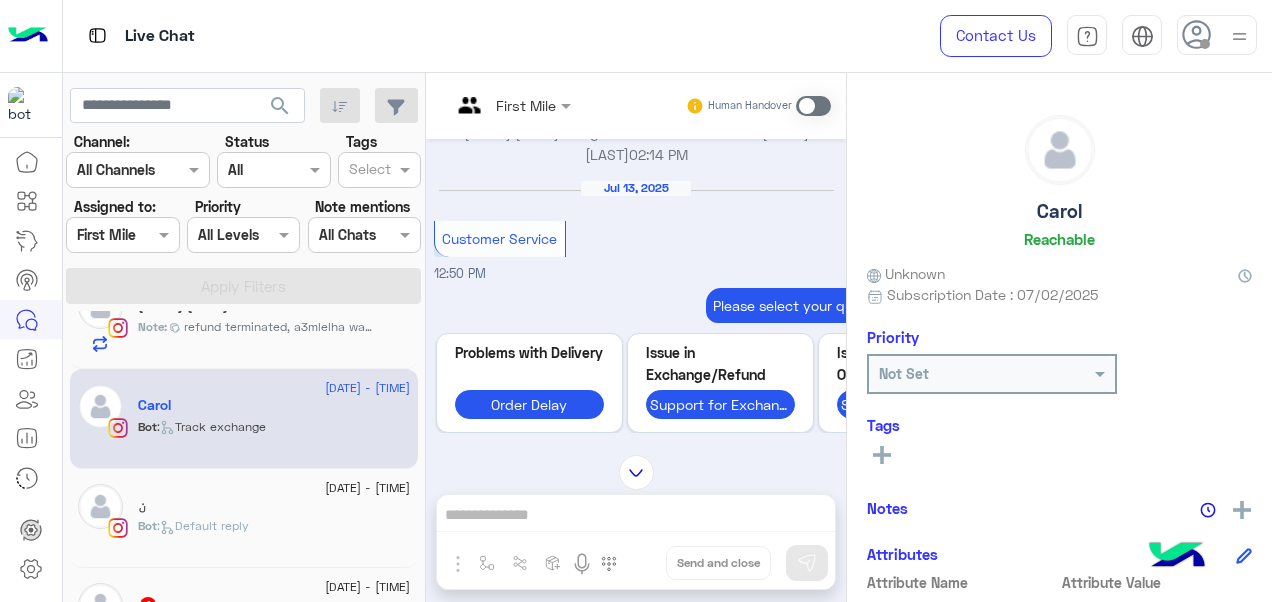 scroll, scrollTop: 2608, scrollLeft: 0, axis: vertical 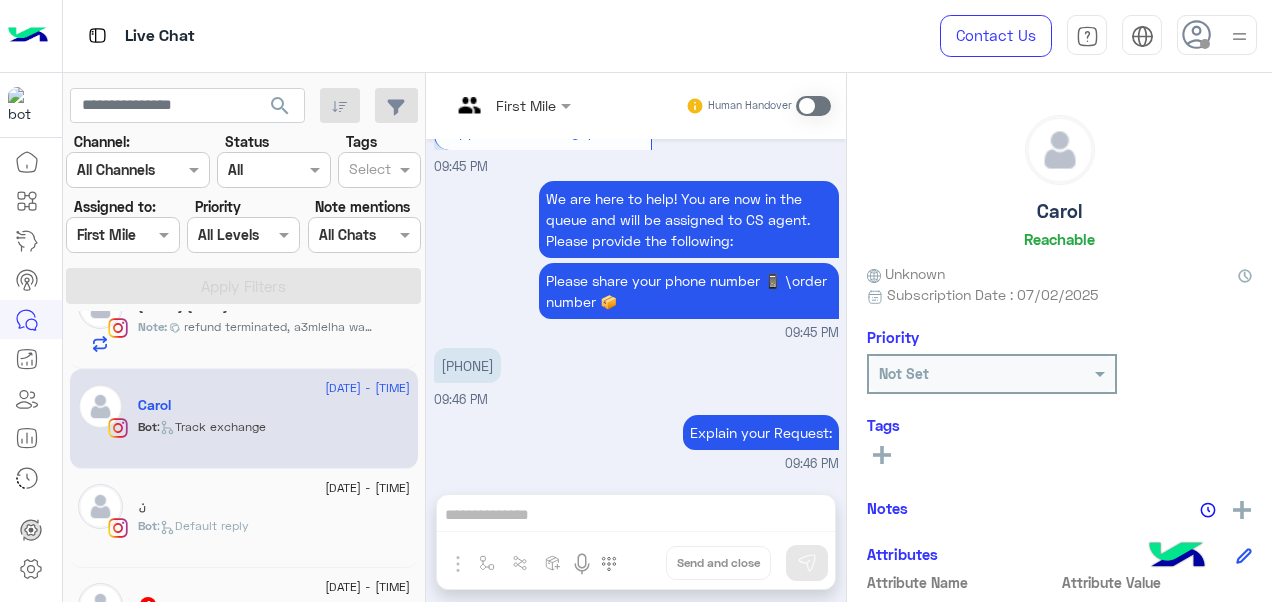 drag, startPoint x: 528, startPoint y: 369, endPoint x: 448, endPoint y: 373, distance: 80.09994 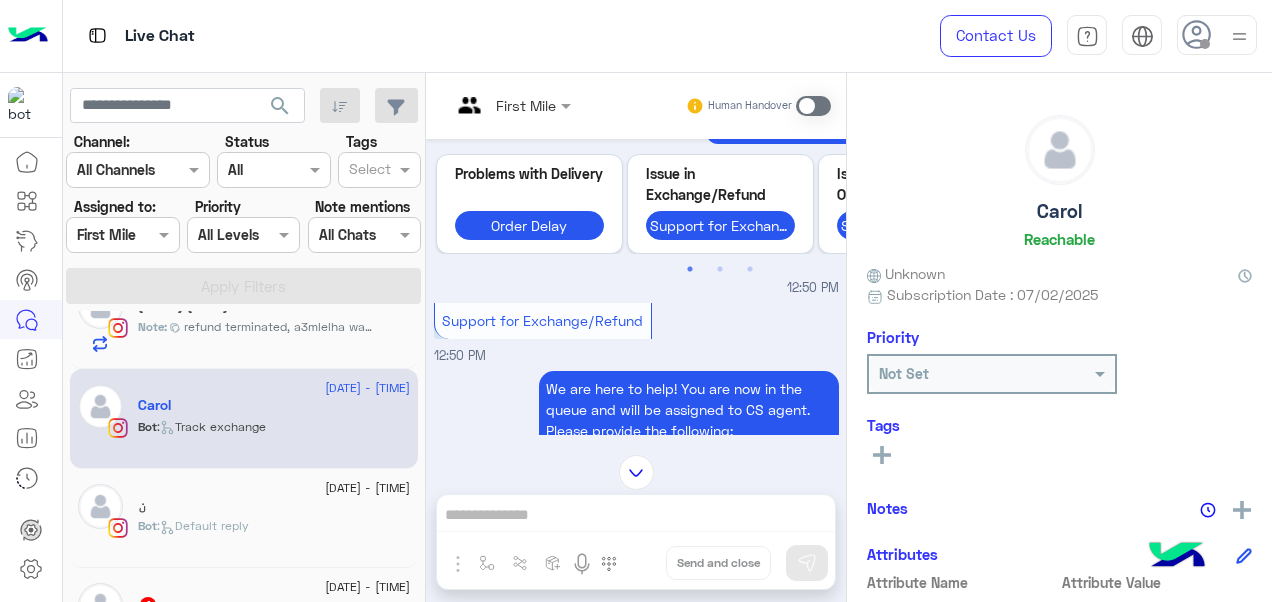 scroll, scrollTop: 3622, scrollLeft: 0, axis: vertical 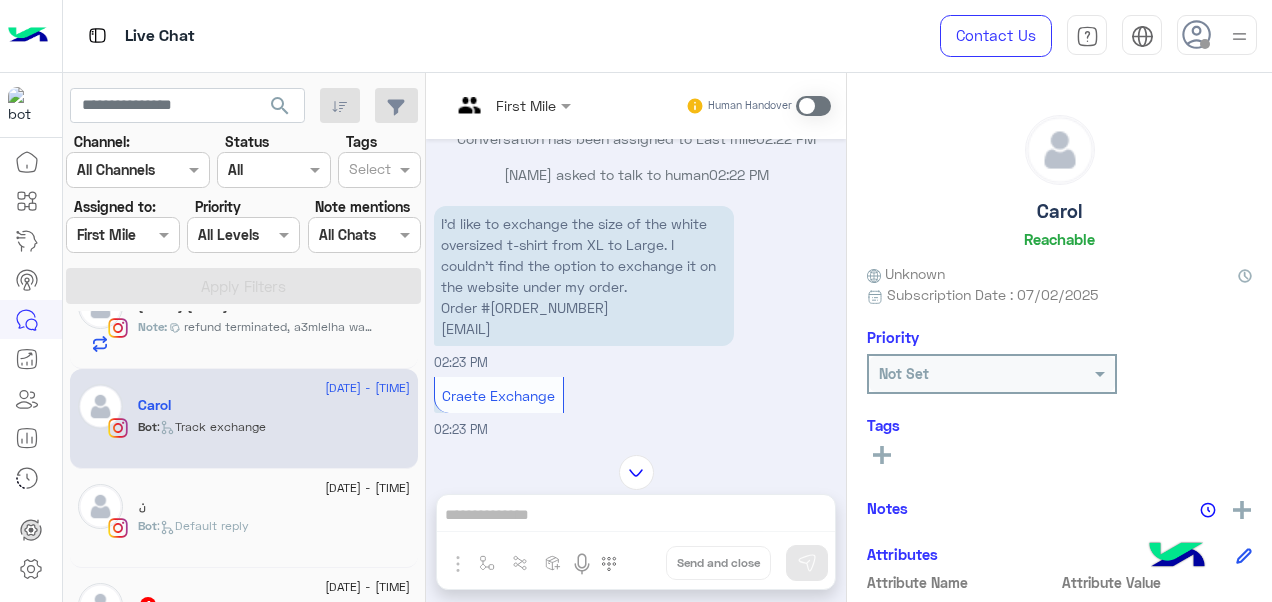 click on "I’d like to exchange the size of the white oversized t-shirt from XL to Large. I couldn’t find the option to exchange it on the website under my order. Order #[ORDER_NUMBER] Email: [EMAIL]" at bounding box center [584, 276] 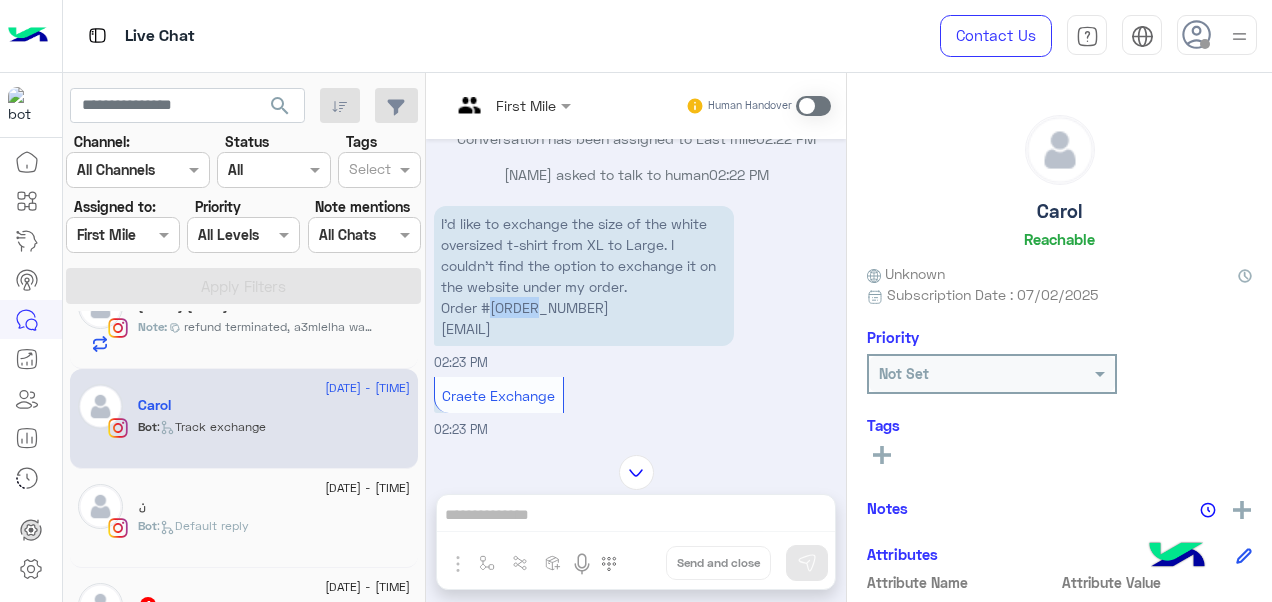 click on "I’d like to exchange the size of the white oversized t-shirt from XL to Large. I couldn’t find the option to exchange it on the website under my order. Order #[ORDER_NUMBER] Email: [EMAIL]" at bounding box center (584, 276) 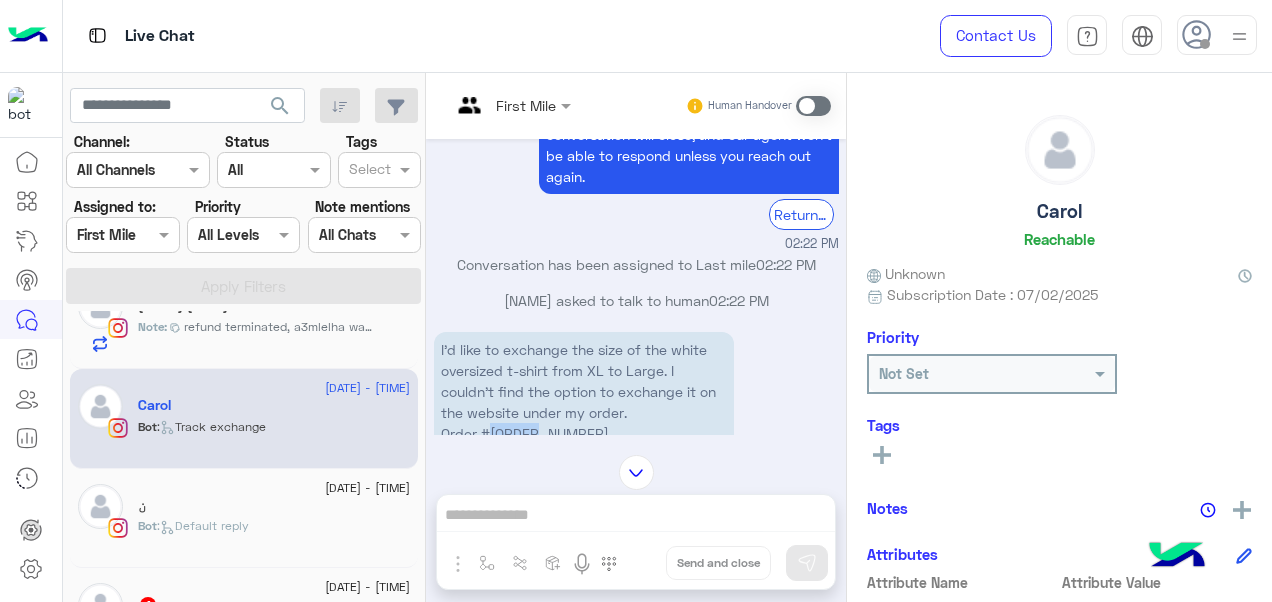 scroll, scrollTop: 855, scrollLeft: 0, axis: vertical 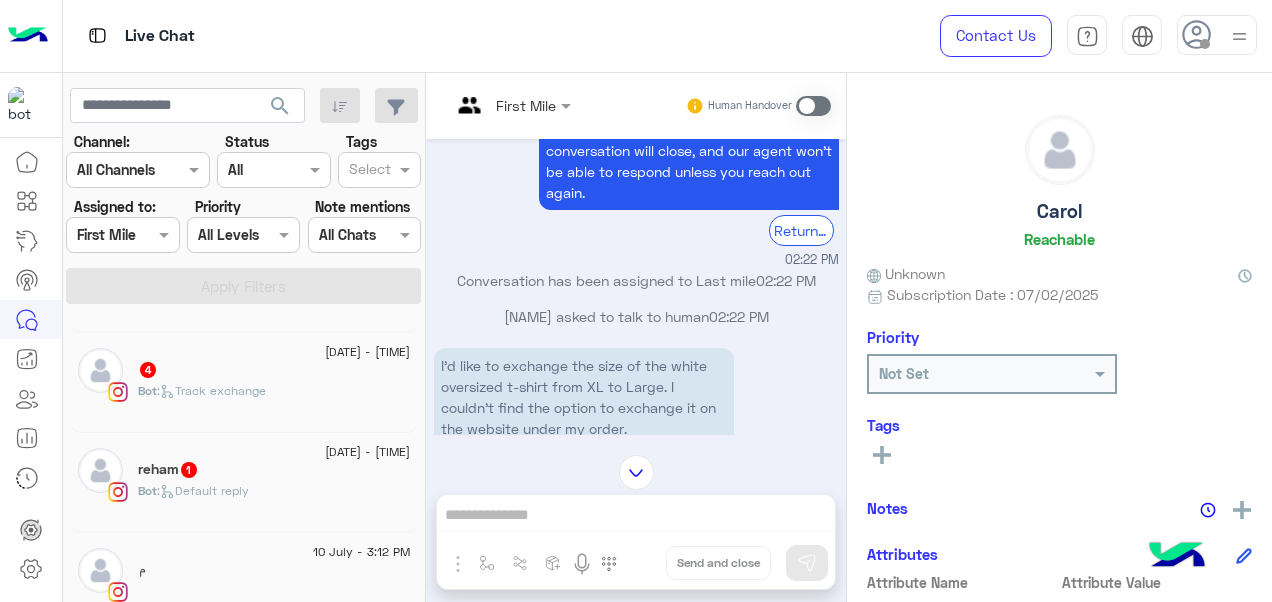 click on "Bot :   Track exchange" 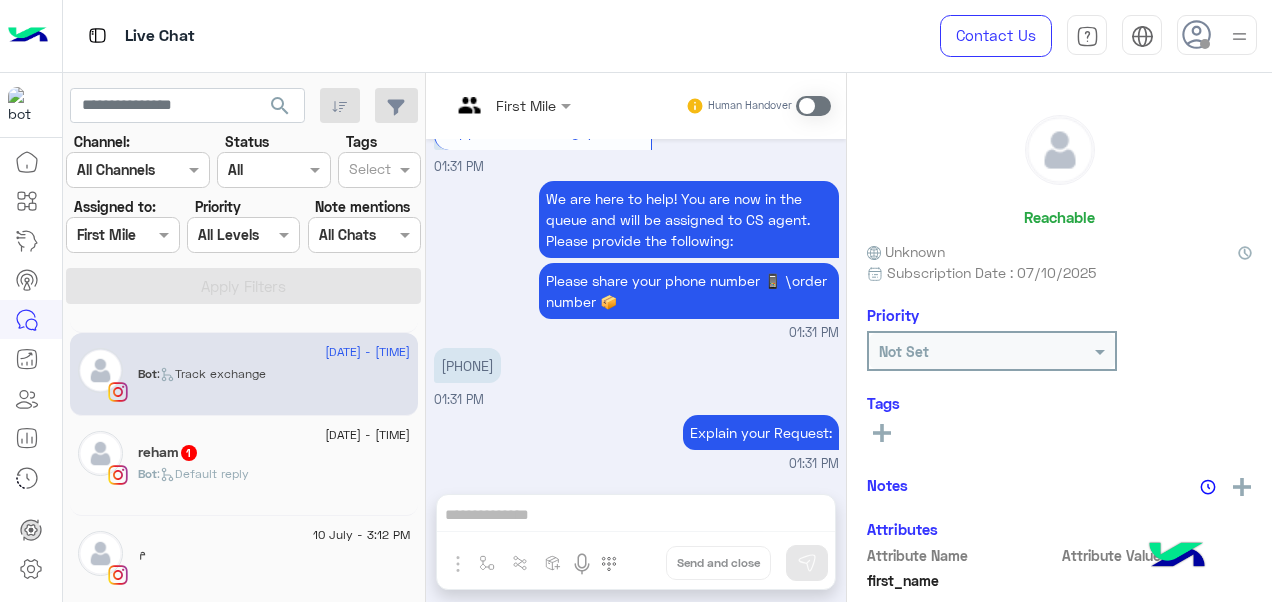 scroll, scrollTop: 772, scrollLeft: 0, axis: vertical 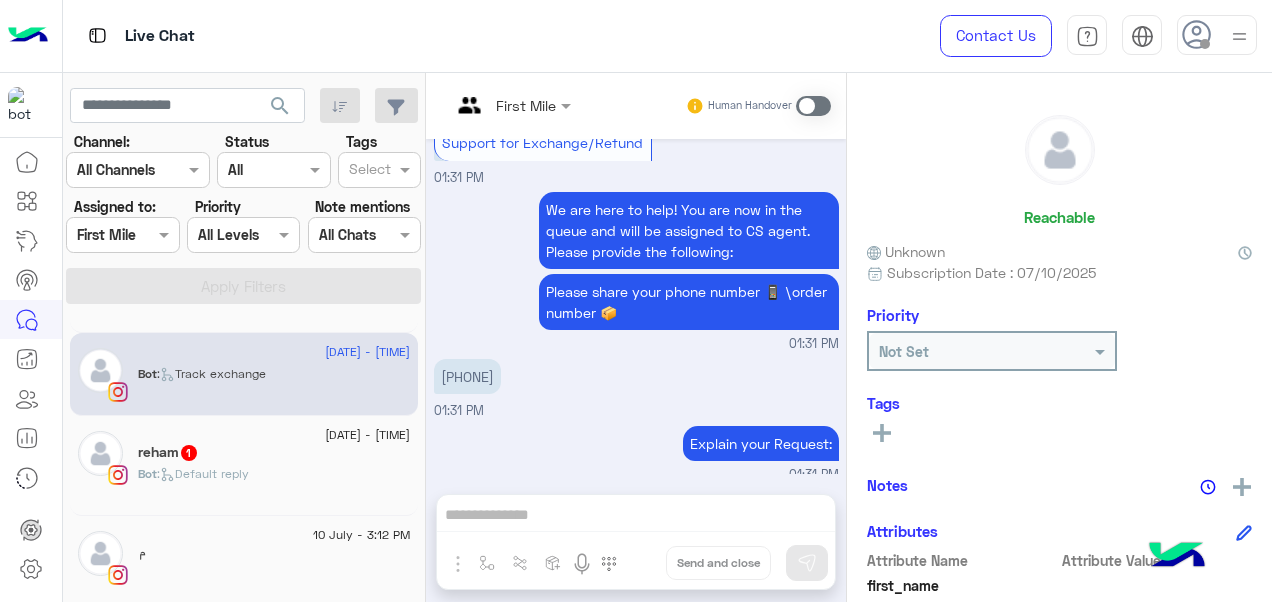 drag, startPoint x: 532, startPoint y: 420, endPoint x: 443, endPoint y: 426, distance: 89.20202 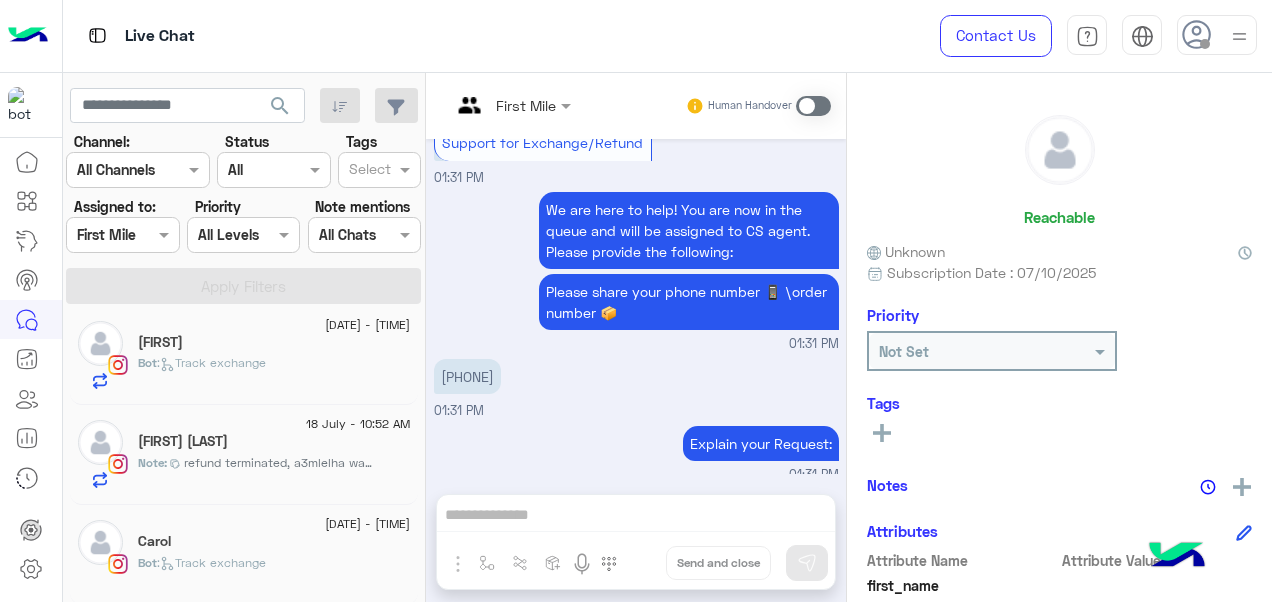 scroll, scrollTop: 422, scrollLeft: 0, axis: vertical 